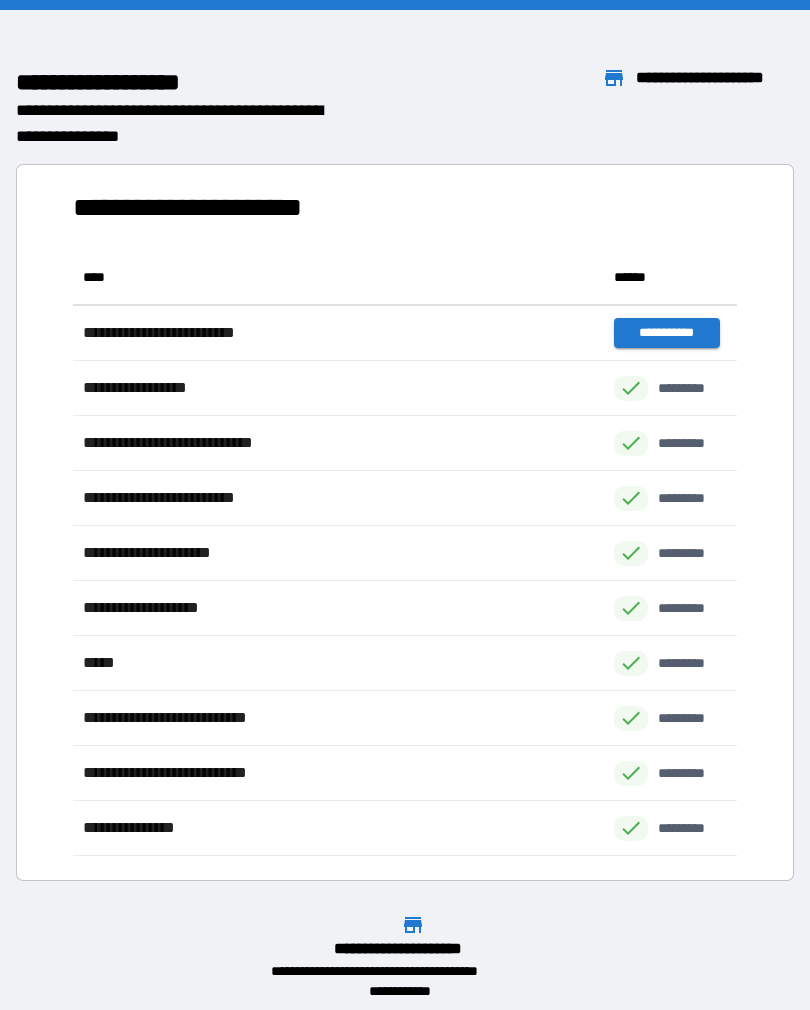 scroll, scrollTop: 0, scrollLeft: 0, axis: both 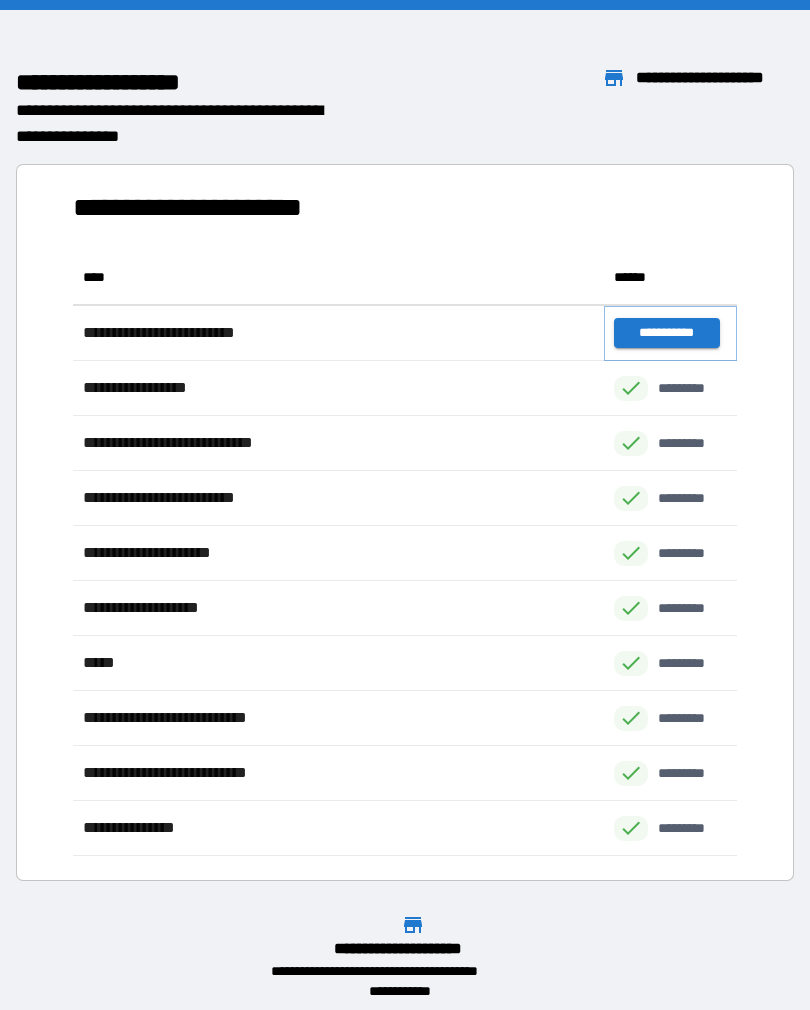 click on "**********" at bounding box center (666, 333) 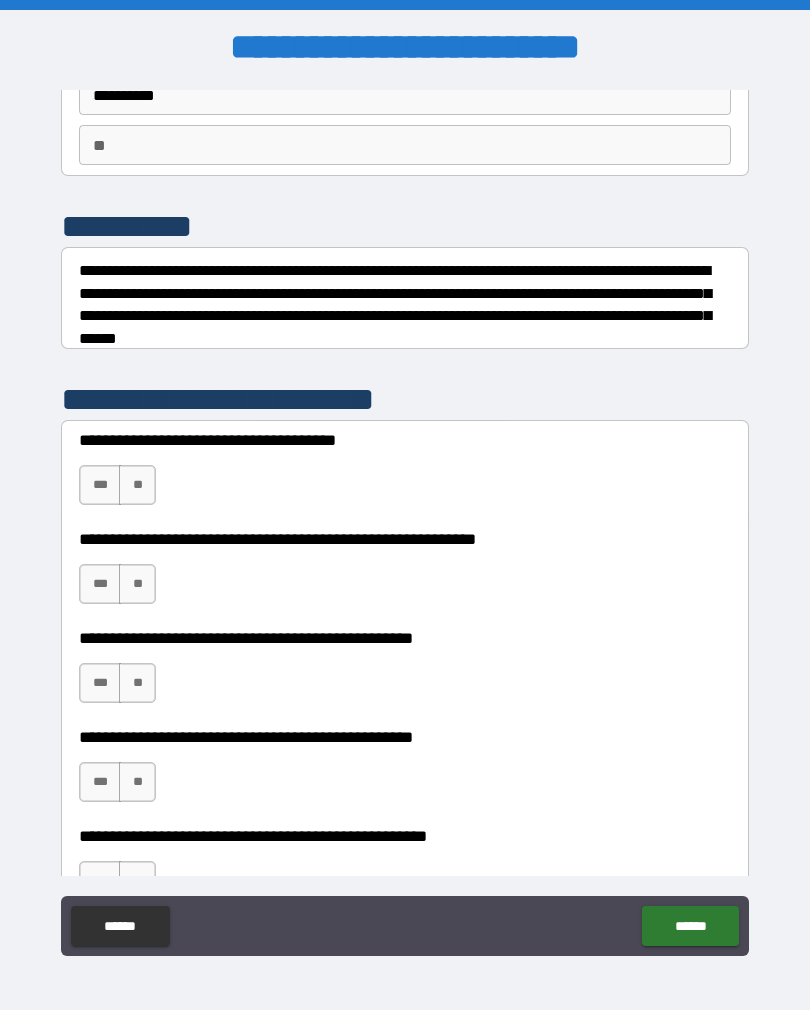 scroll, scrollTop: 186, scrollLeft: 0, axis: vertical 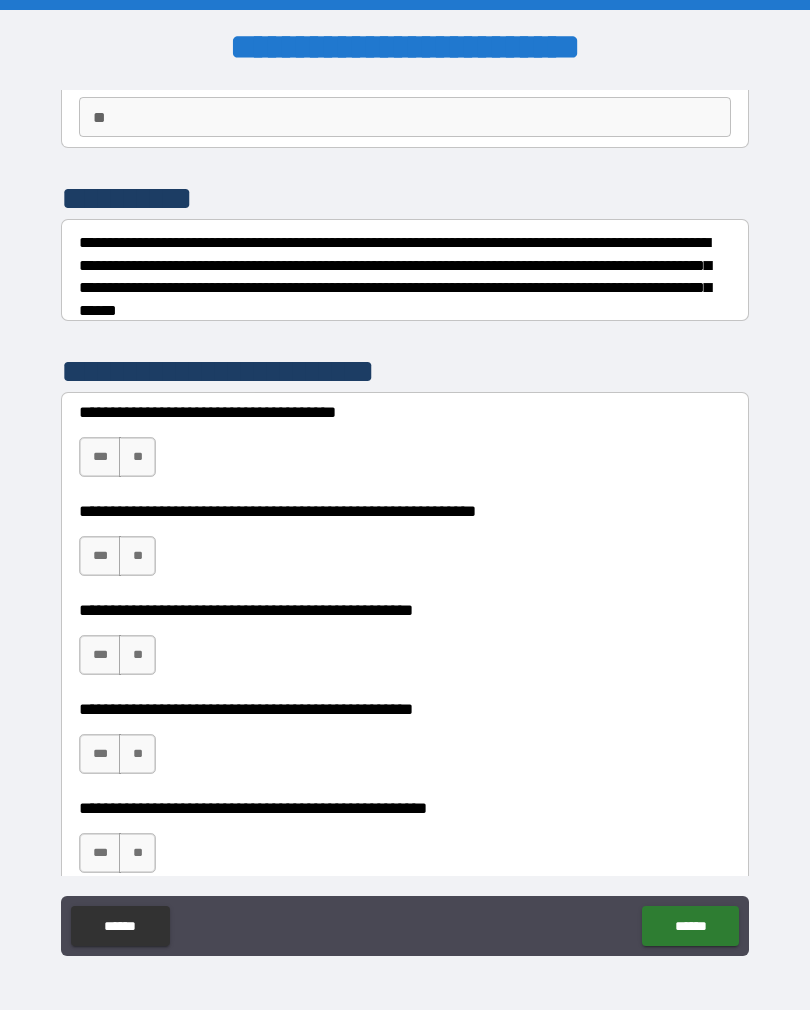 click on "**" at bounding box center (137, 457) 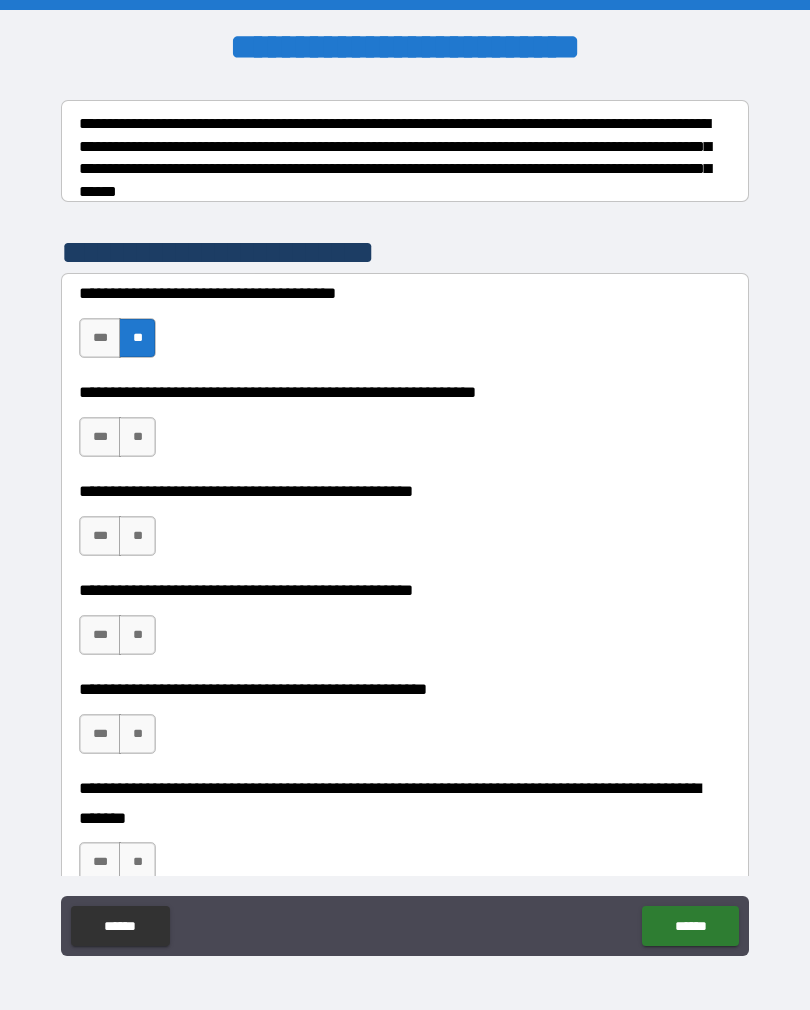 scroll, scrollTop: 317, scrollLeft: 0, axis: vertical 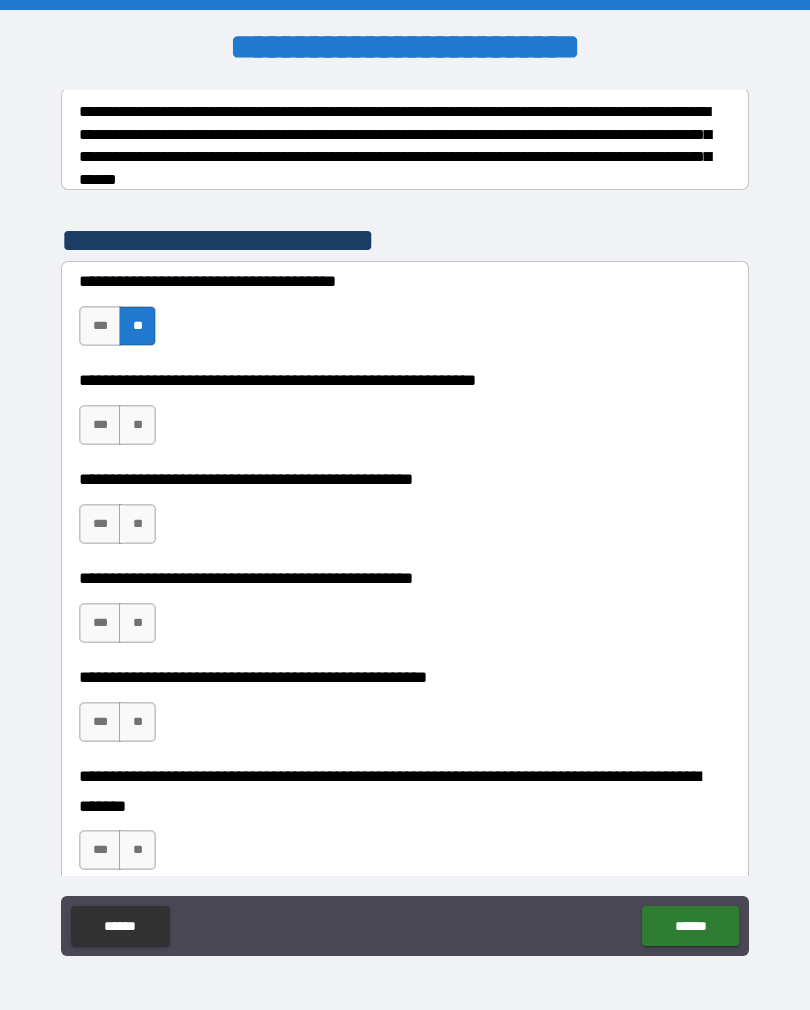 click on "**" at bounding box center [137, 425] 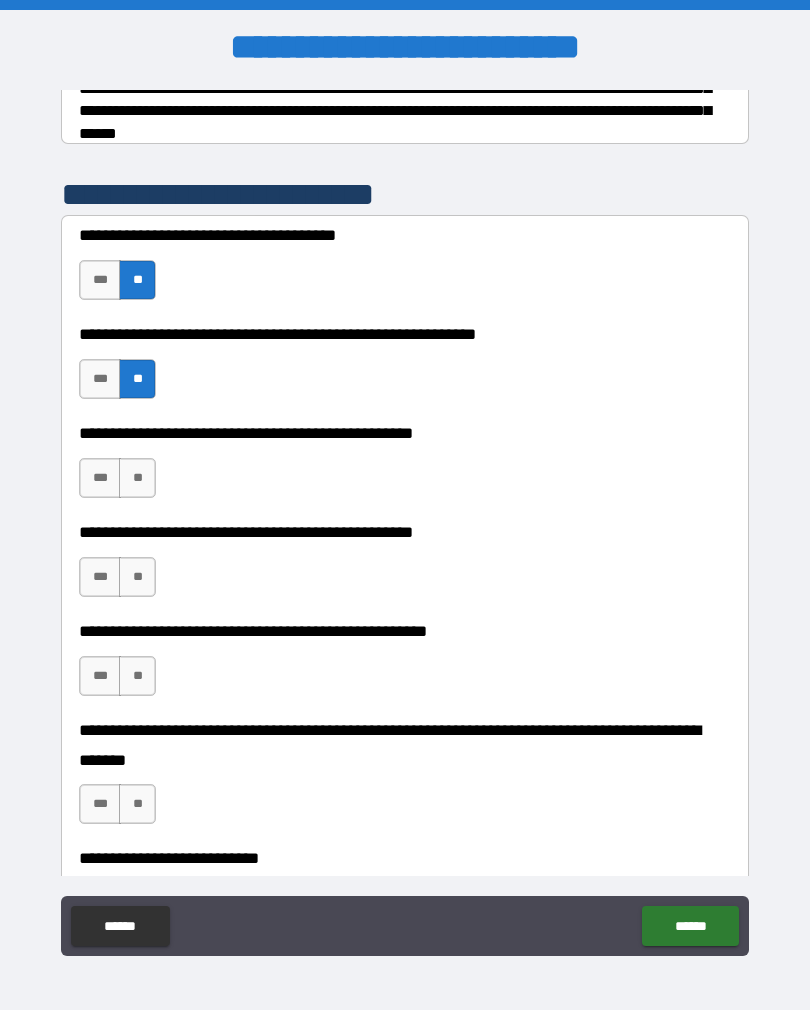 scroll, scrollTop: 370, scrollLeft: 0, axis: vertical 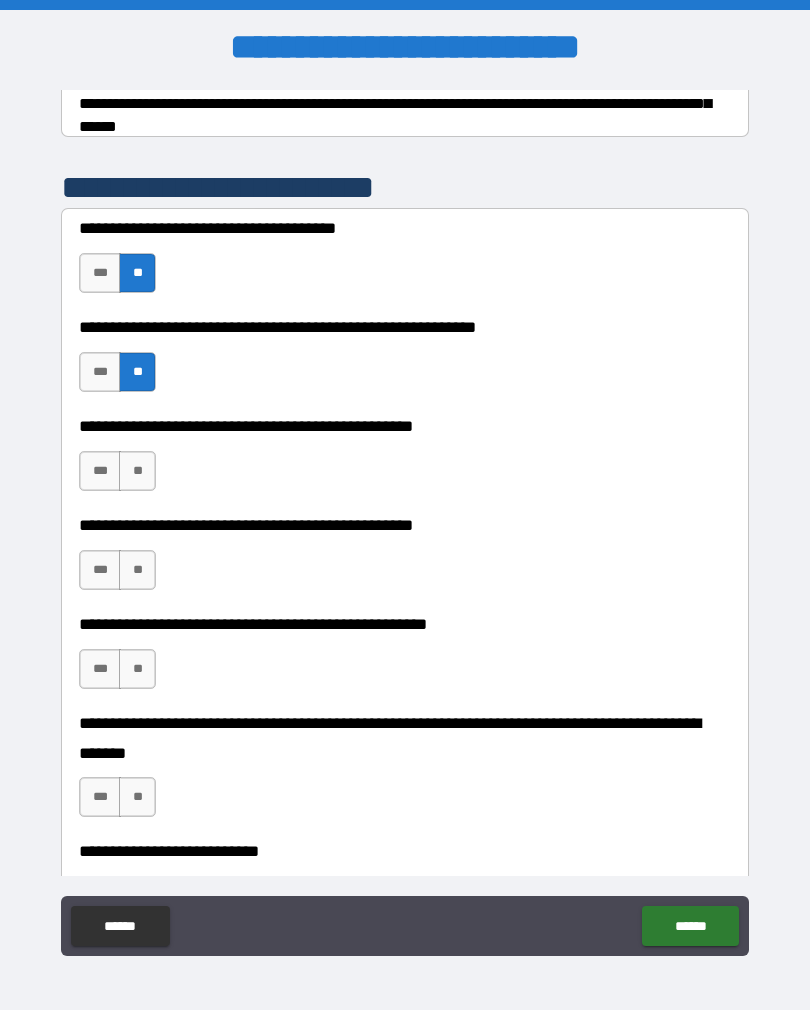 click on "**" at bounding box center [137, 471] 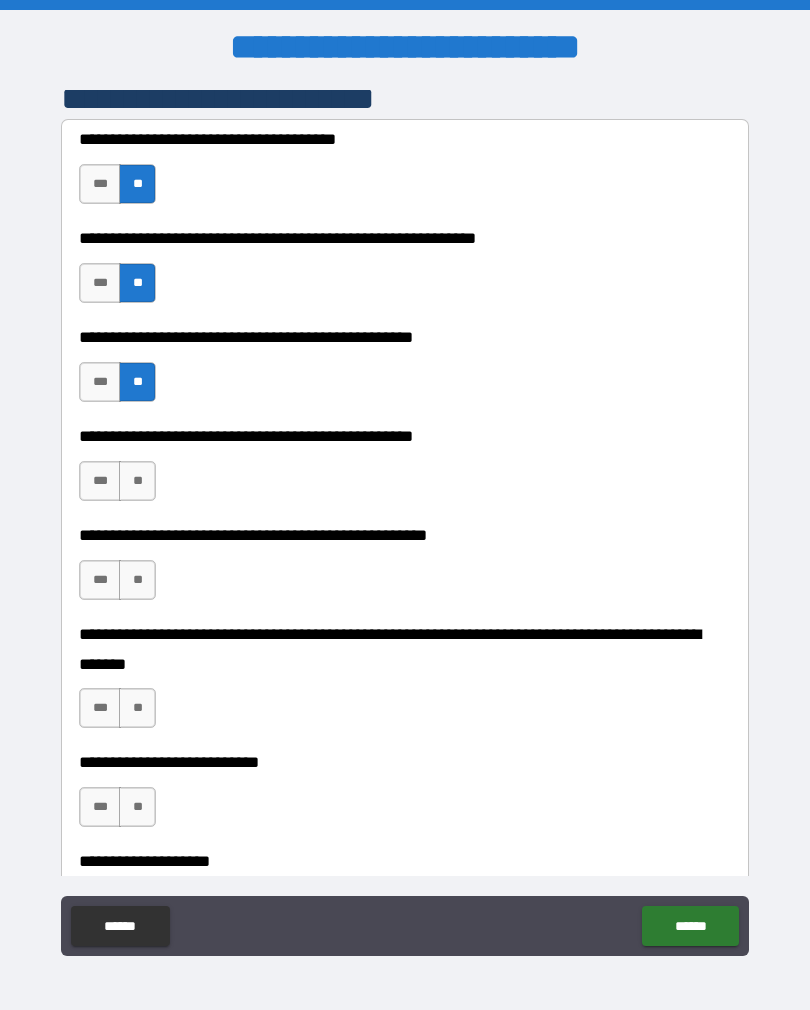 scroll, scrollTop: 470, scrollLeft: 0, axis: vertical 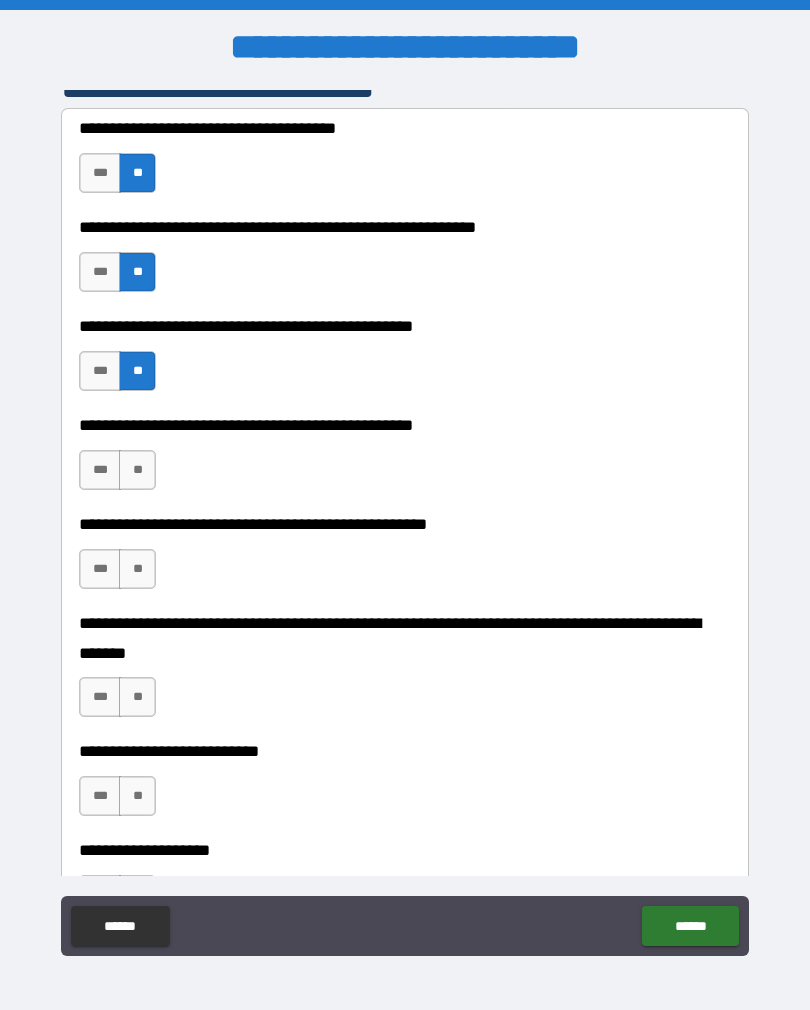 click on "**" at bounding box center (137, 470) 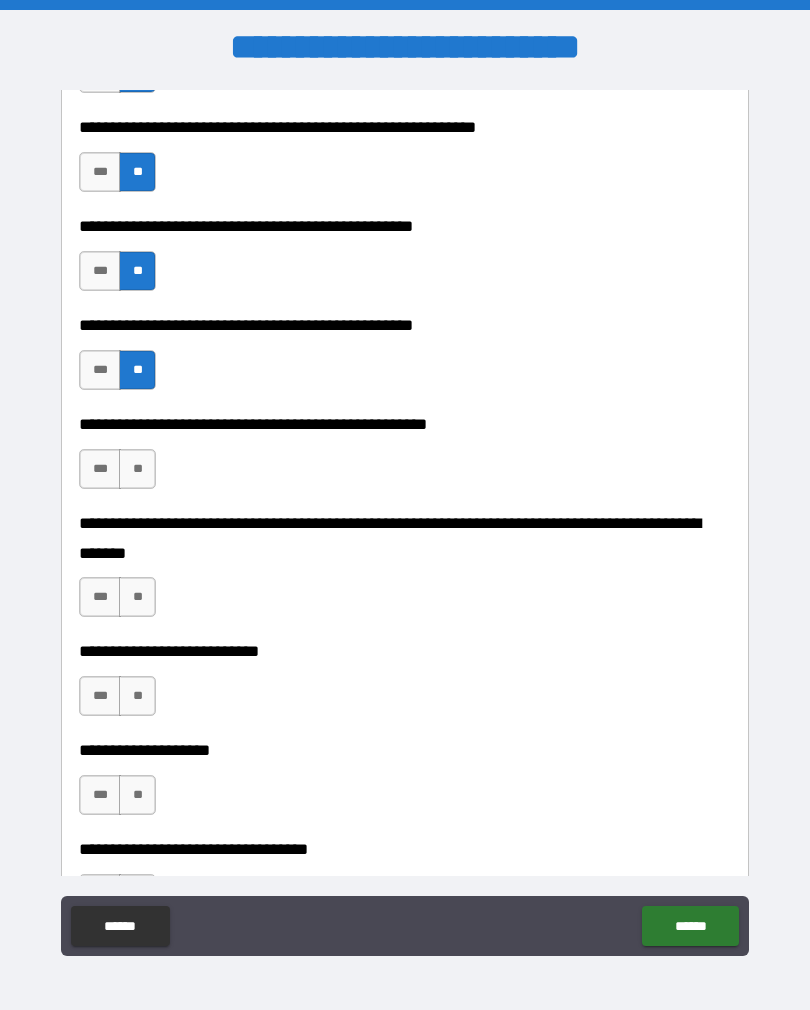 scroll, scrollTop: 561, scrollLeft: 0, axis: vertical 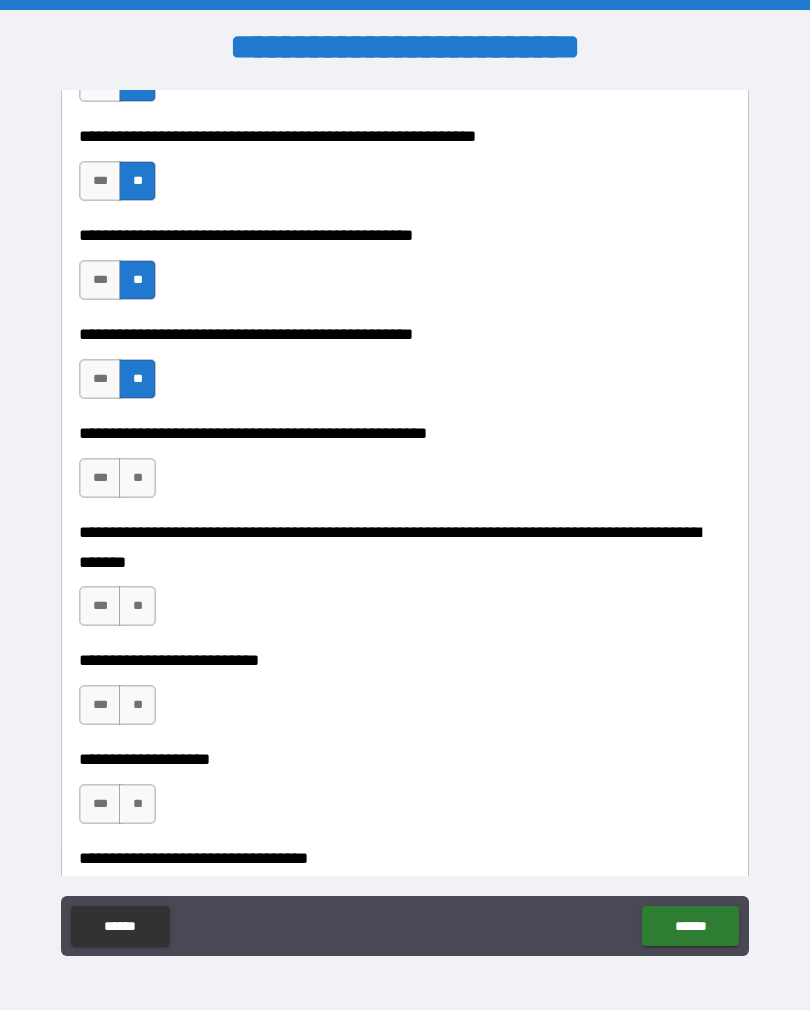 click on "**" at bounding box center [137, 478] 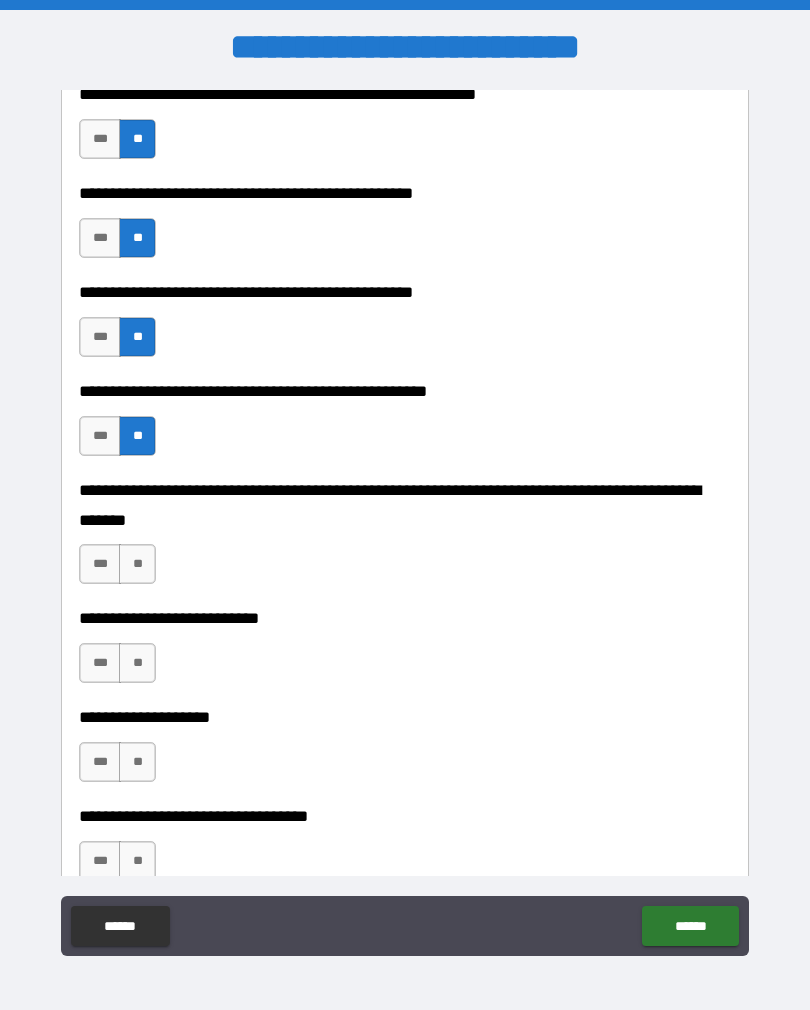 click on "**" at bounding box center (137, 564) 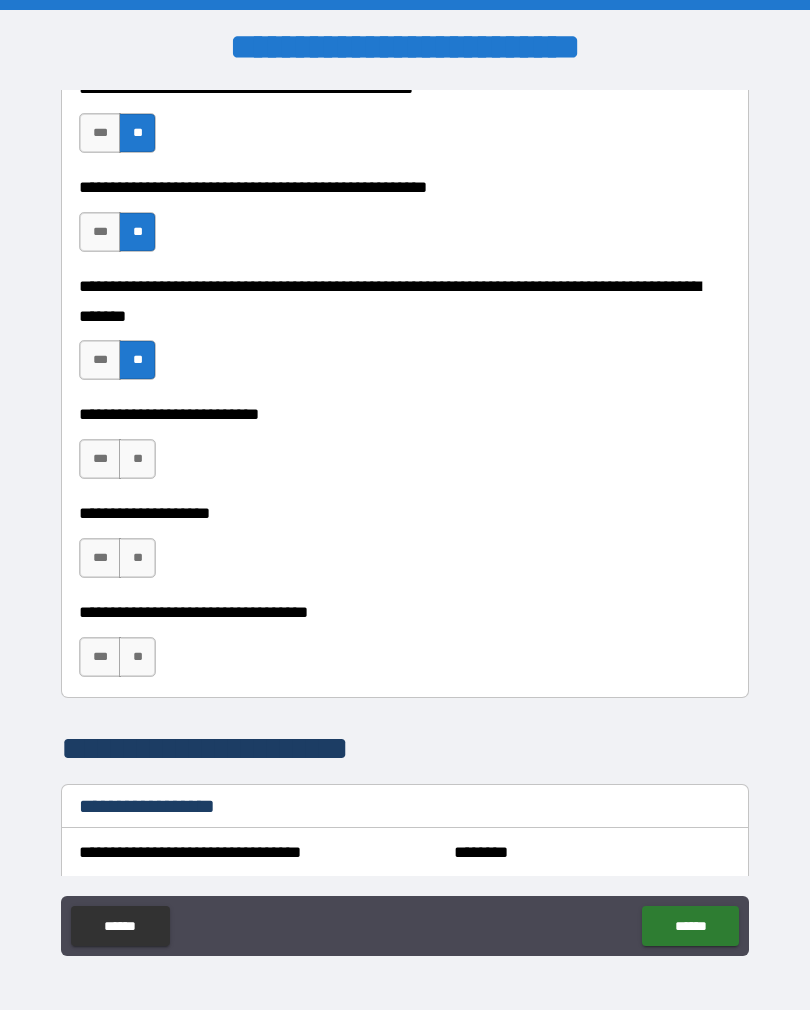 scroll, scrollTop: 806, scrollLeft: 0, axis: vertical 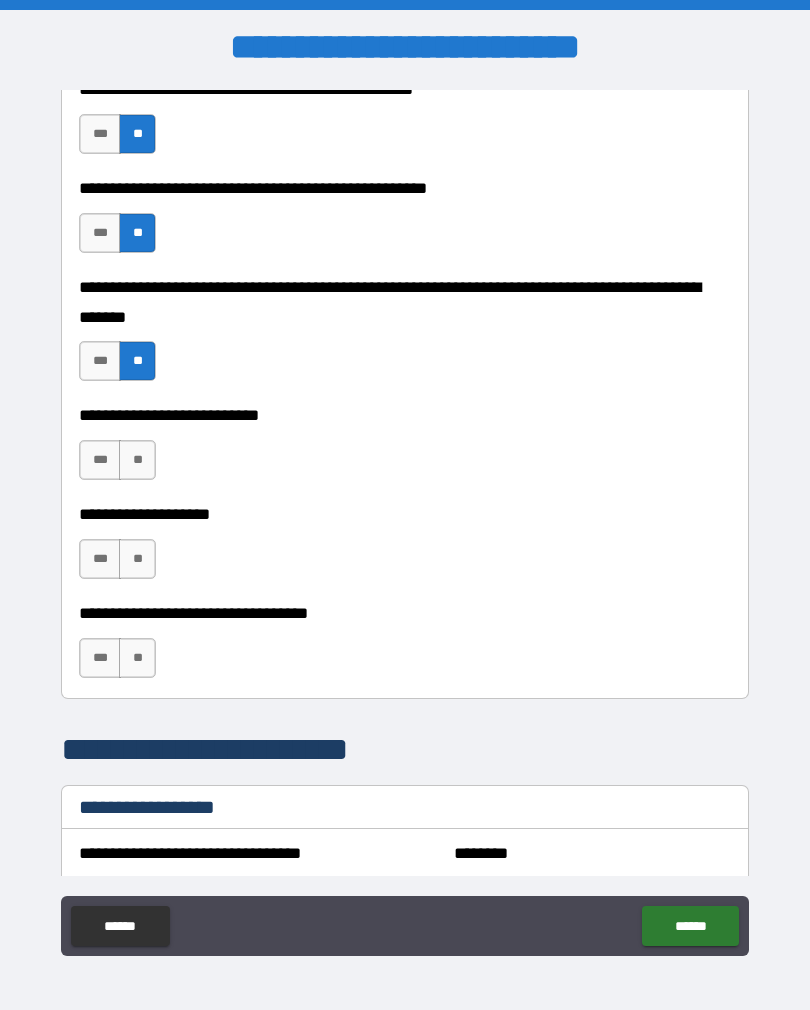 click on "**" at bounding box center [137, 460] 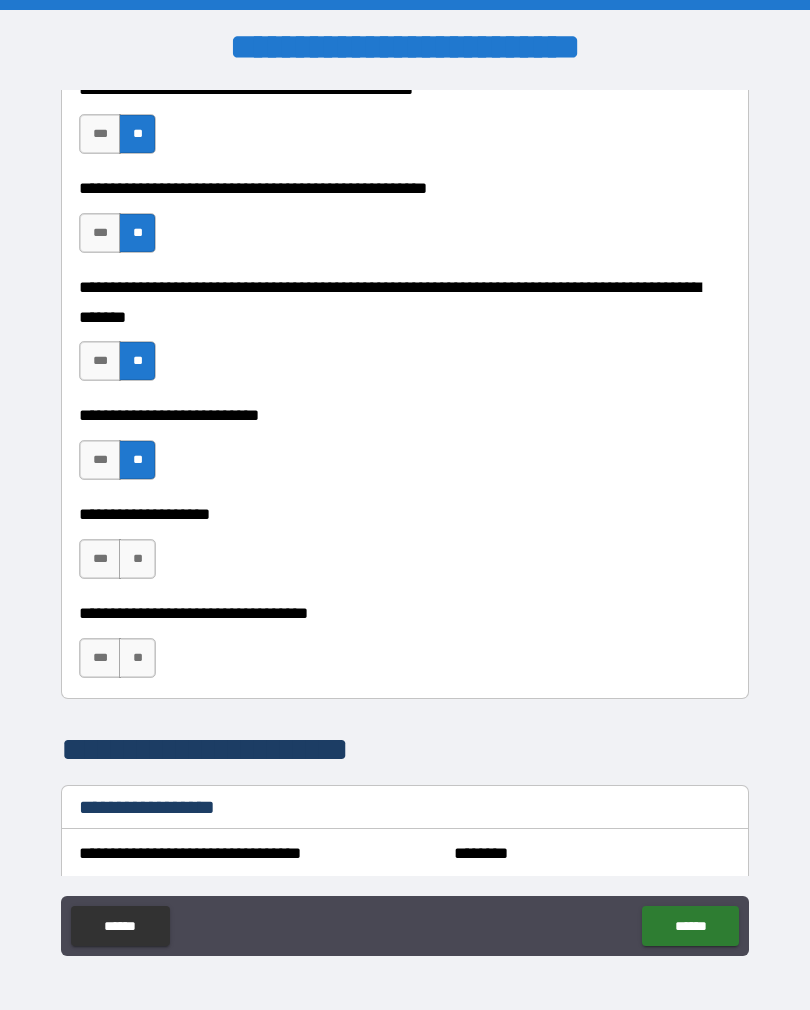 click on "**" at bounding box center [137, 559] 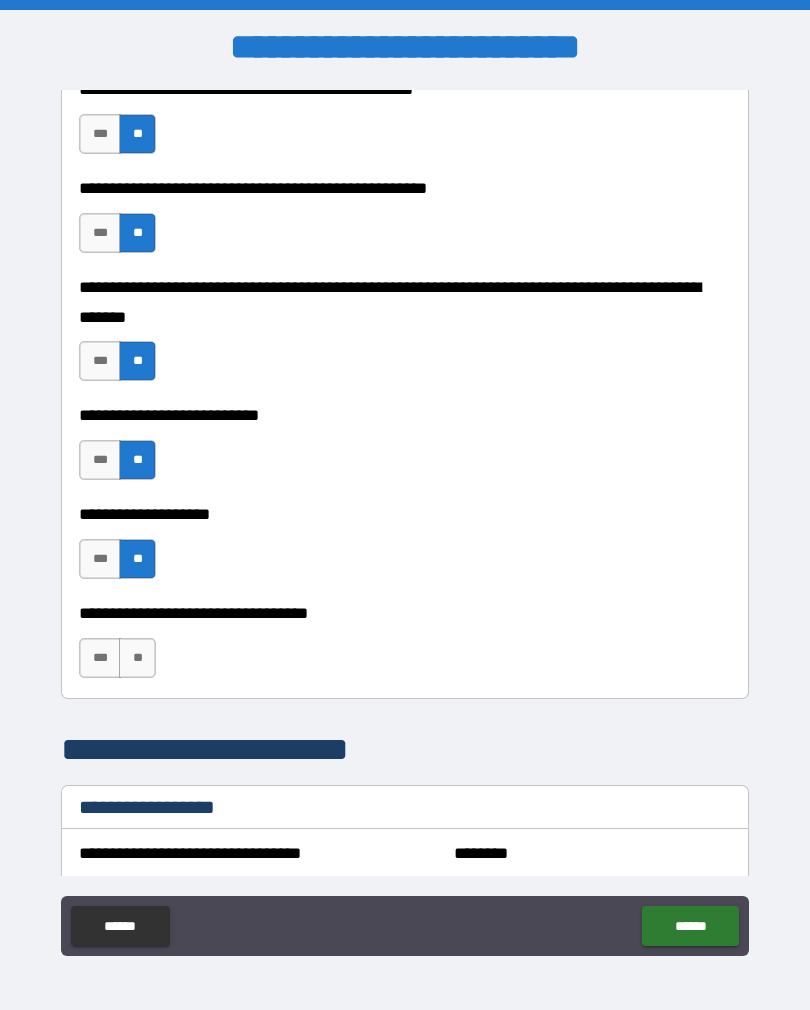 click on "**" at bounding box center (137, 658) 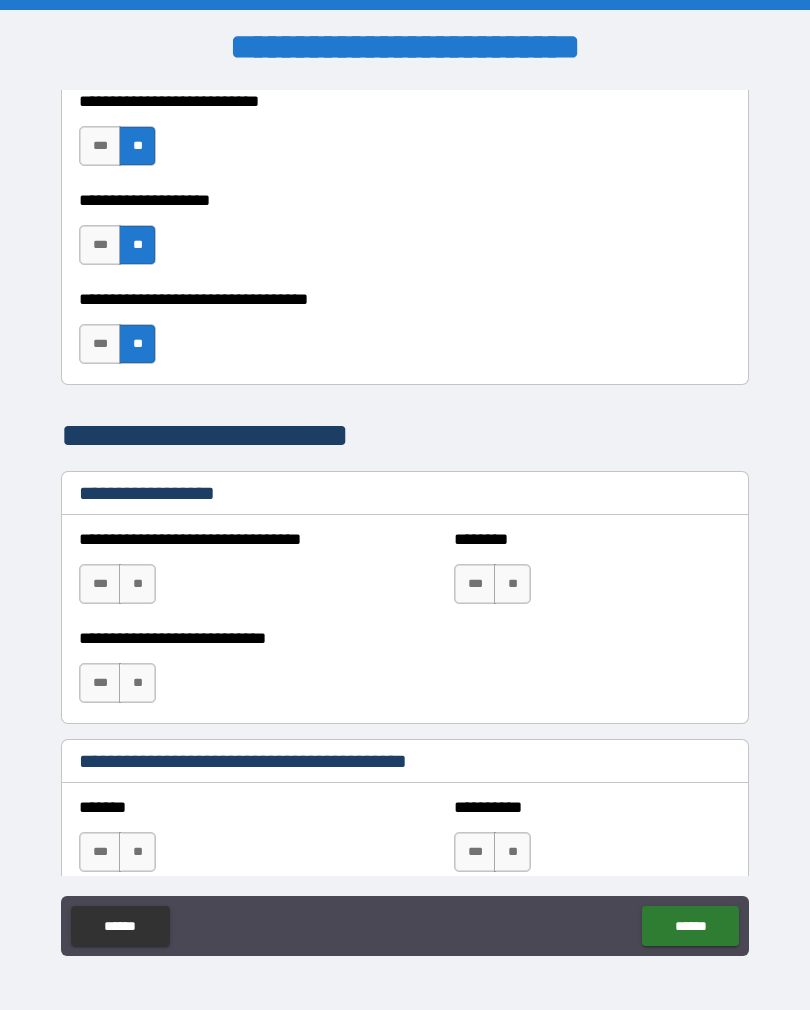 scroll, scrollTop: 1153, scrollLeft: 0, axis: vertical 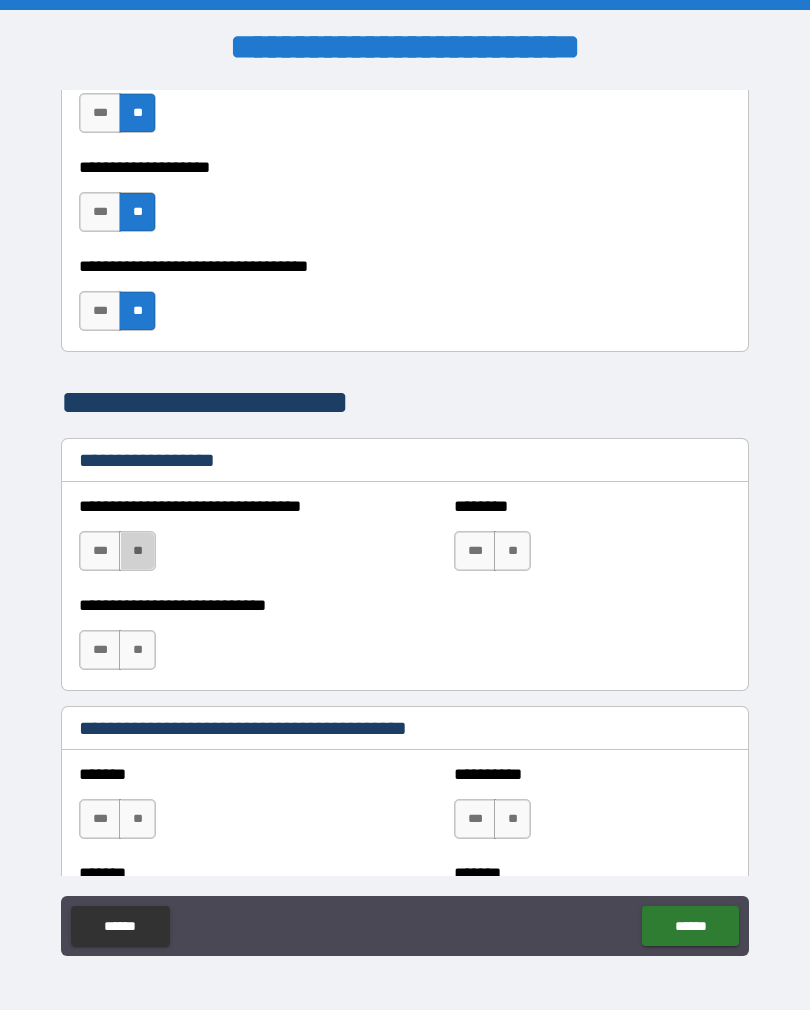 click on "**" at bounding box center (137, 551) 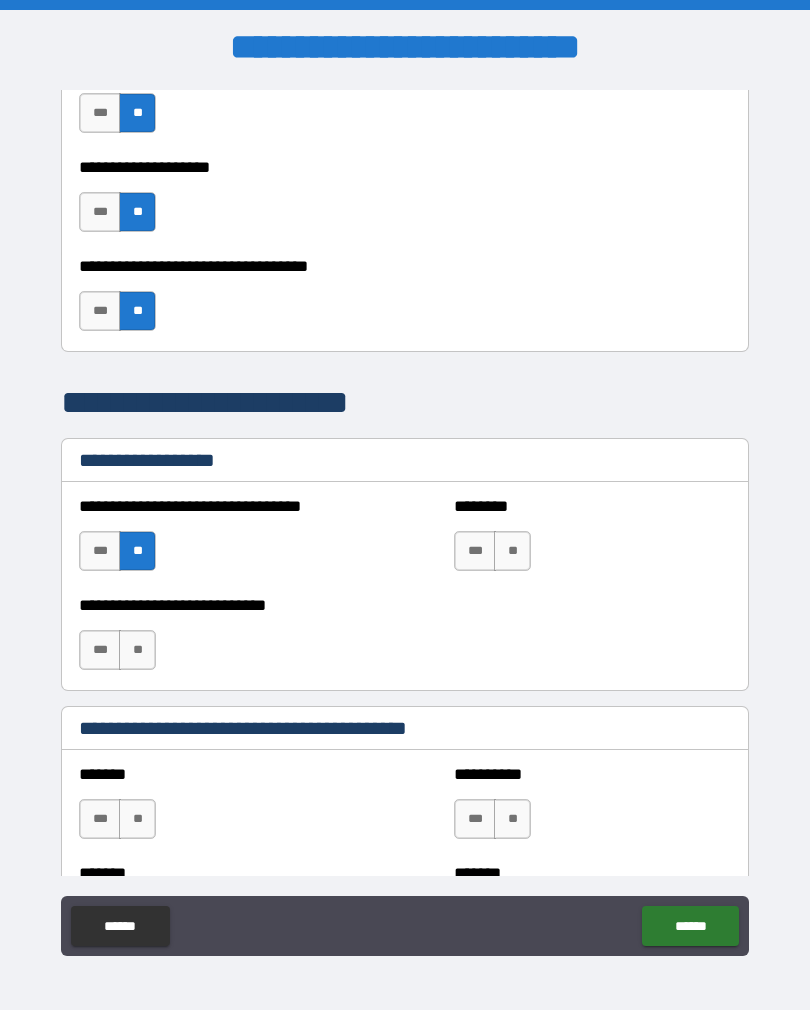 click on "**" at bounding box center (137, 650) 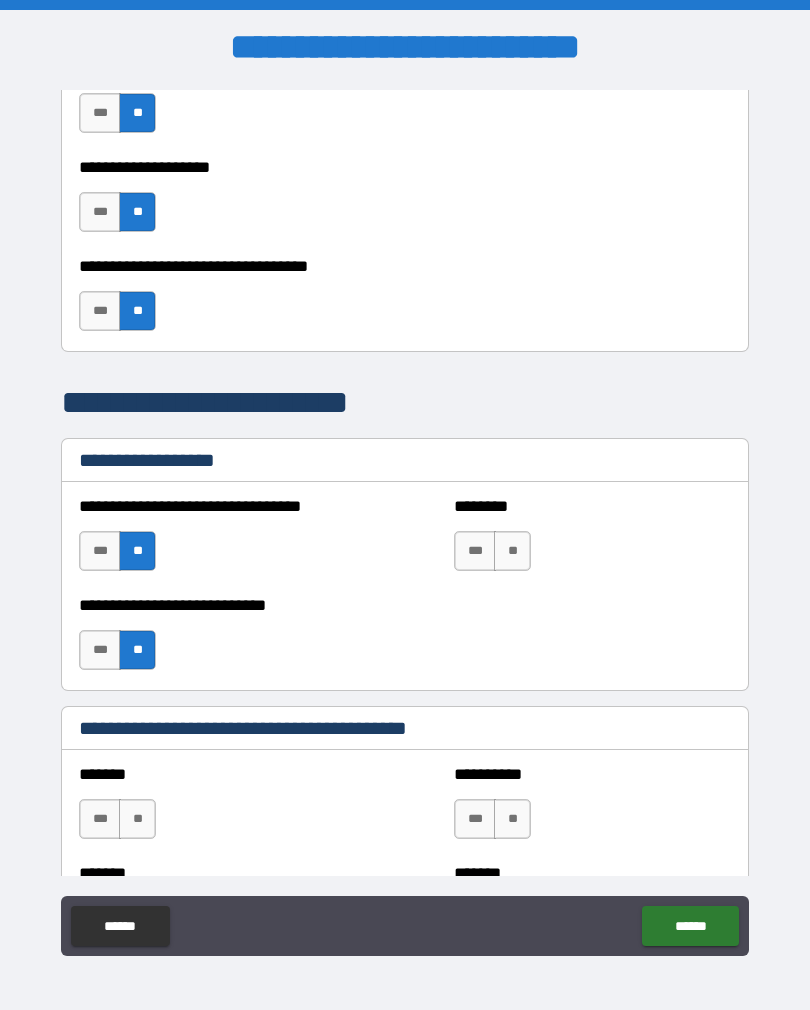 click on "**" at bounding box center [512, 551] 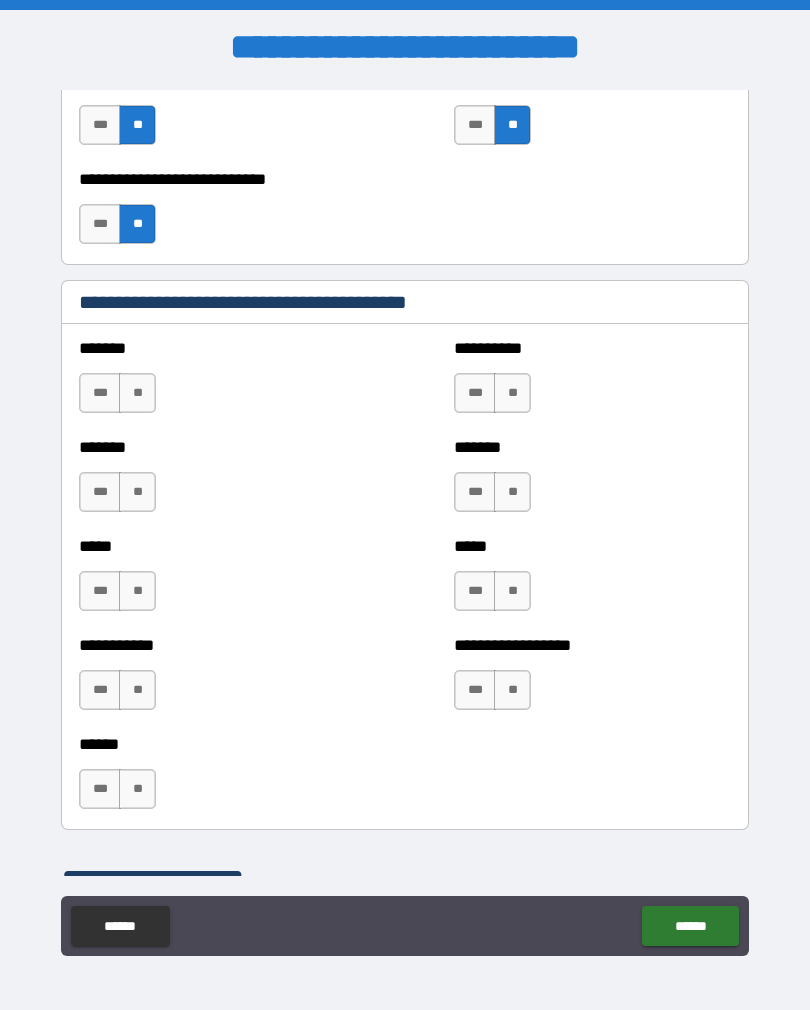 scroll, scrollTop: 1584, scrollLeft: 0, axis: vertical 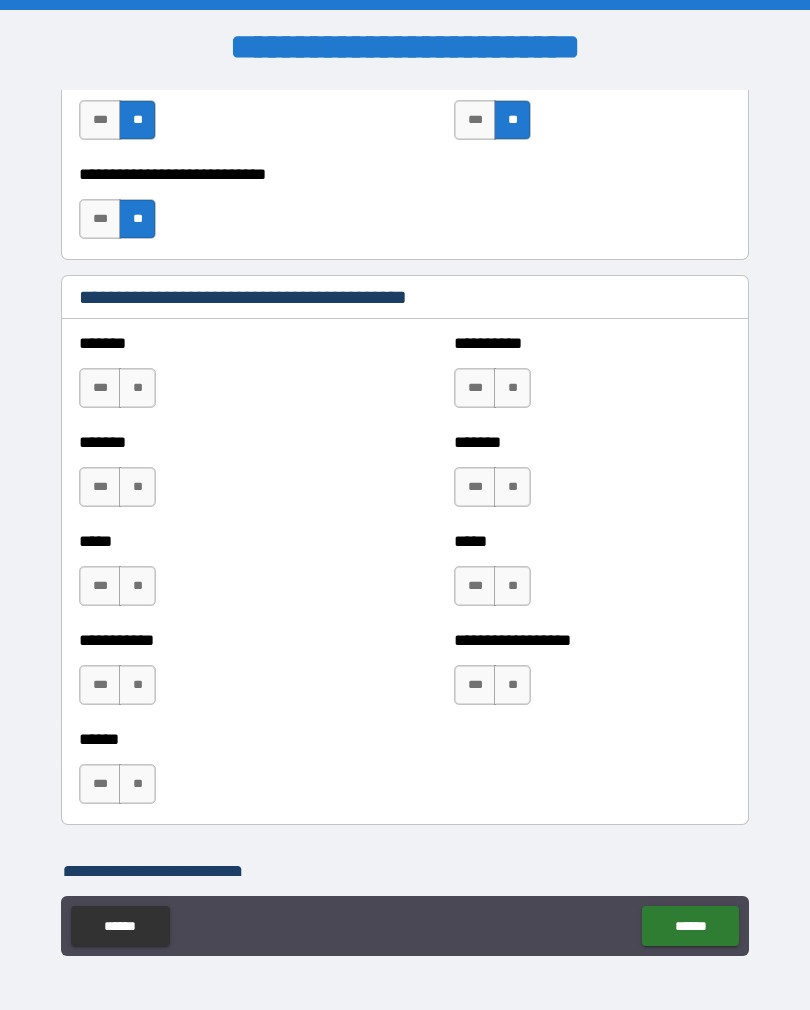 click on "**" at bounding box center (137, 388) 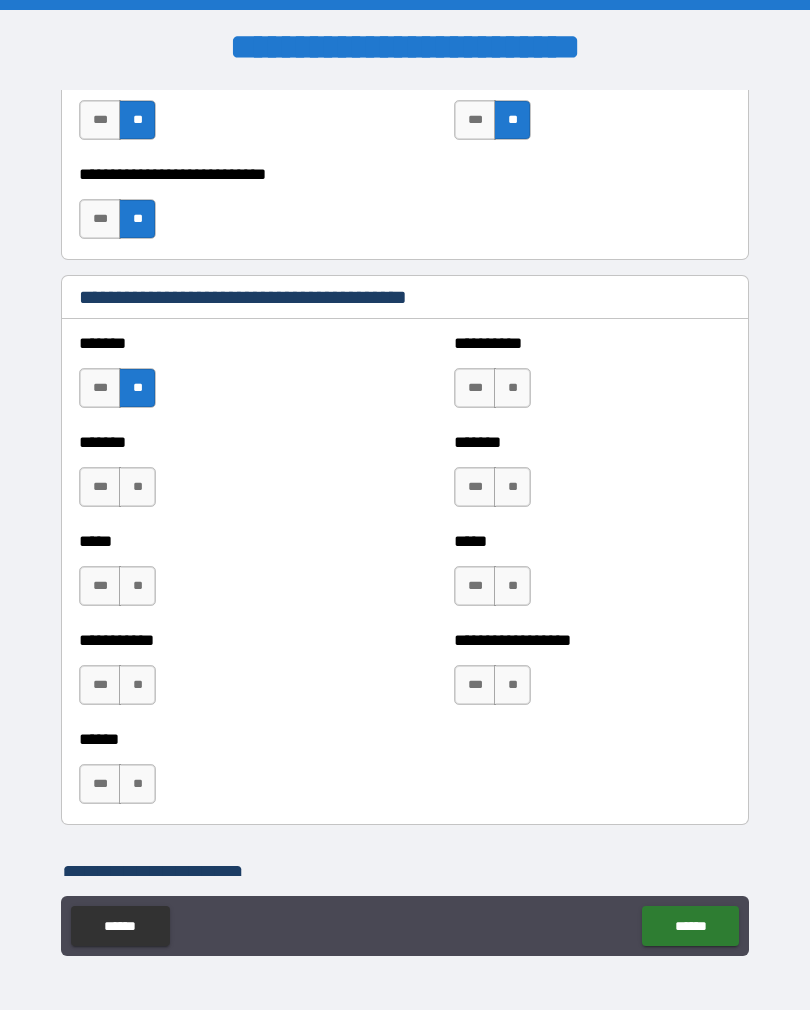 click on "**" at bounding box center (137, 487) 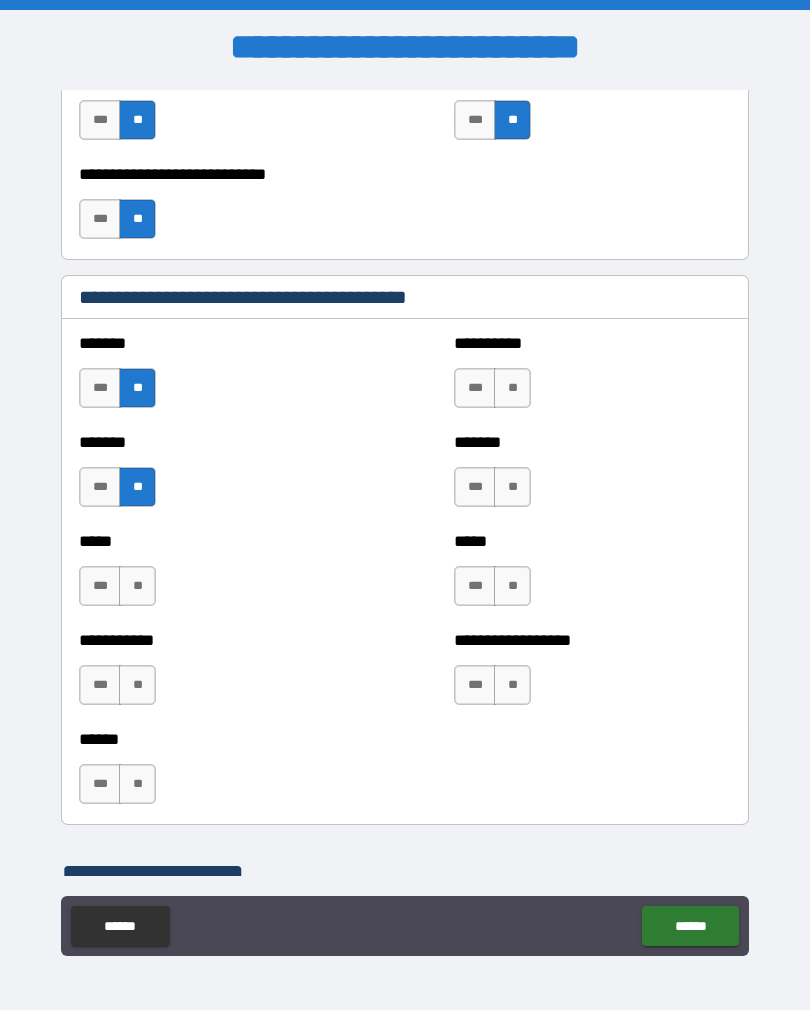 click on "**" at bounding box center (137, 586) 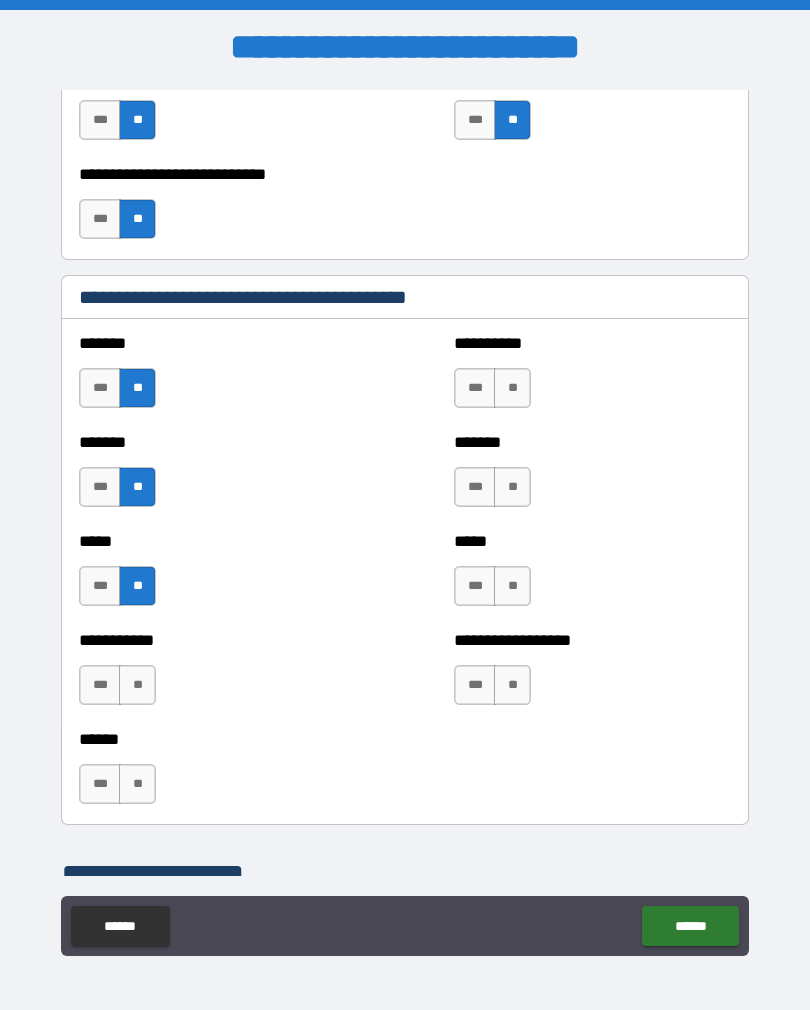 click on "**" at bounding box center (137, 685) 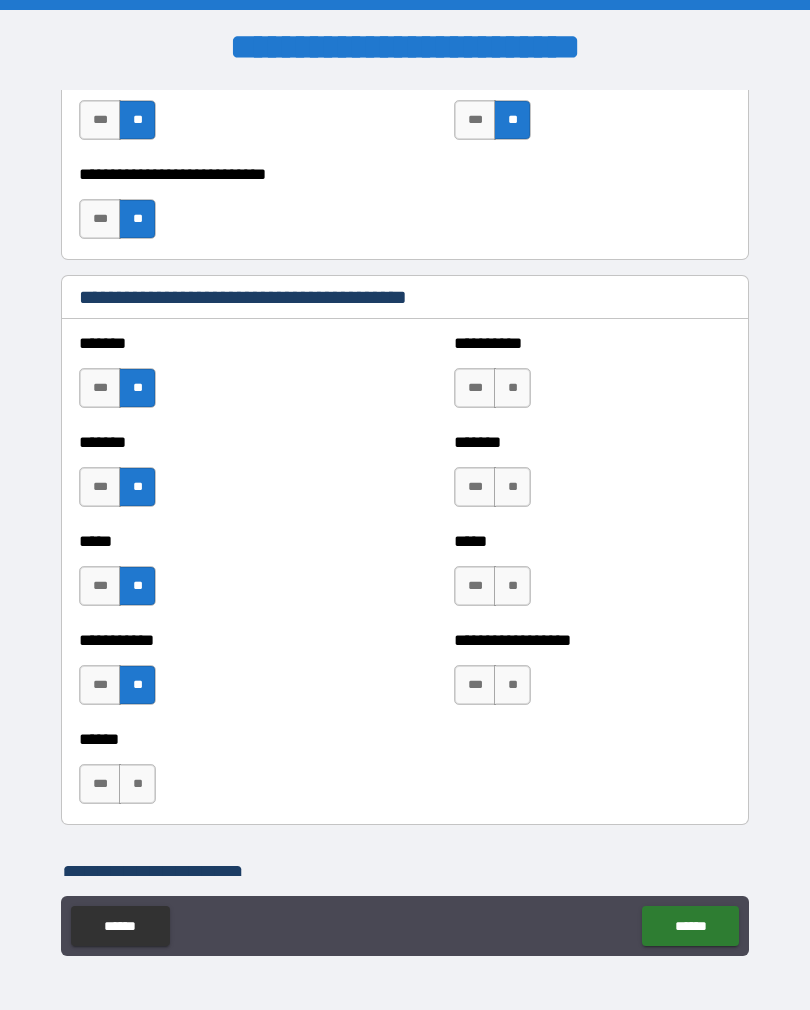 click on "**" at bounding box center (137, 784) 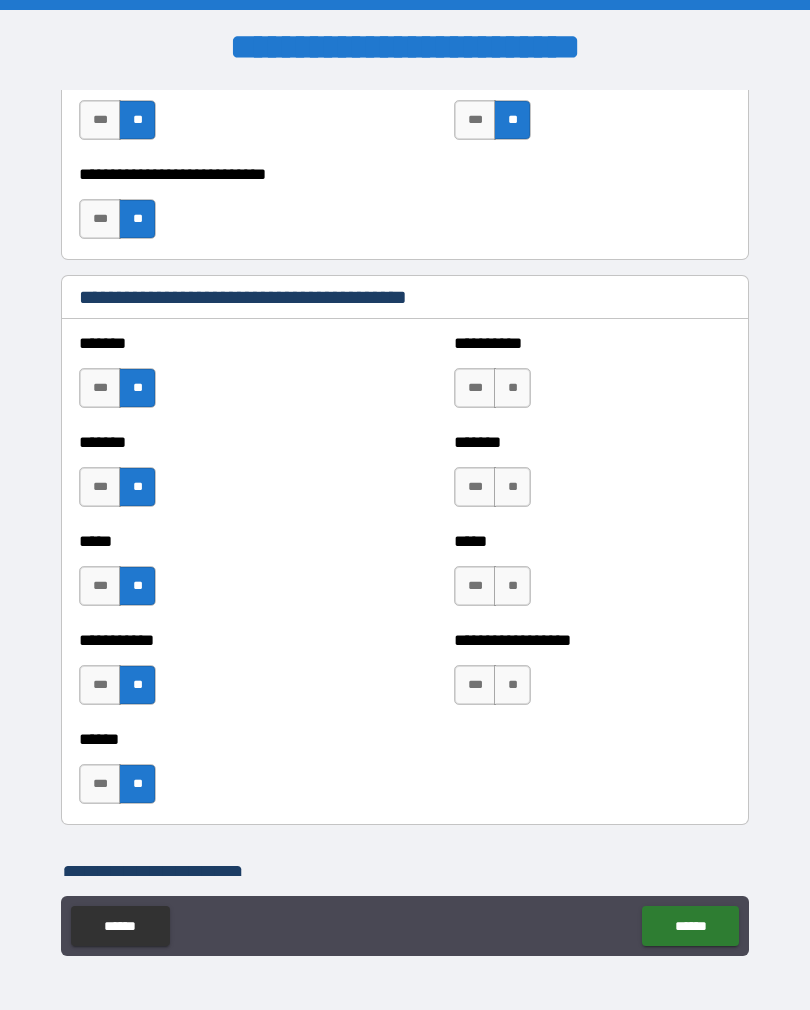 click on "**" at bounding box center [512, 388] 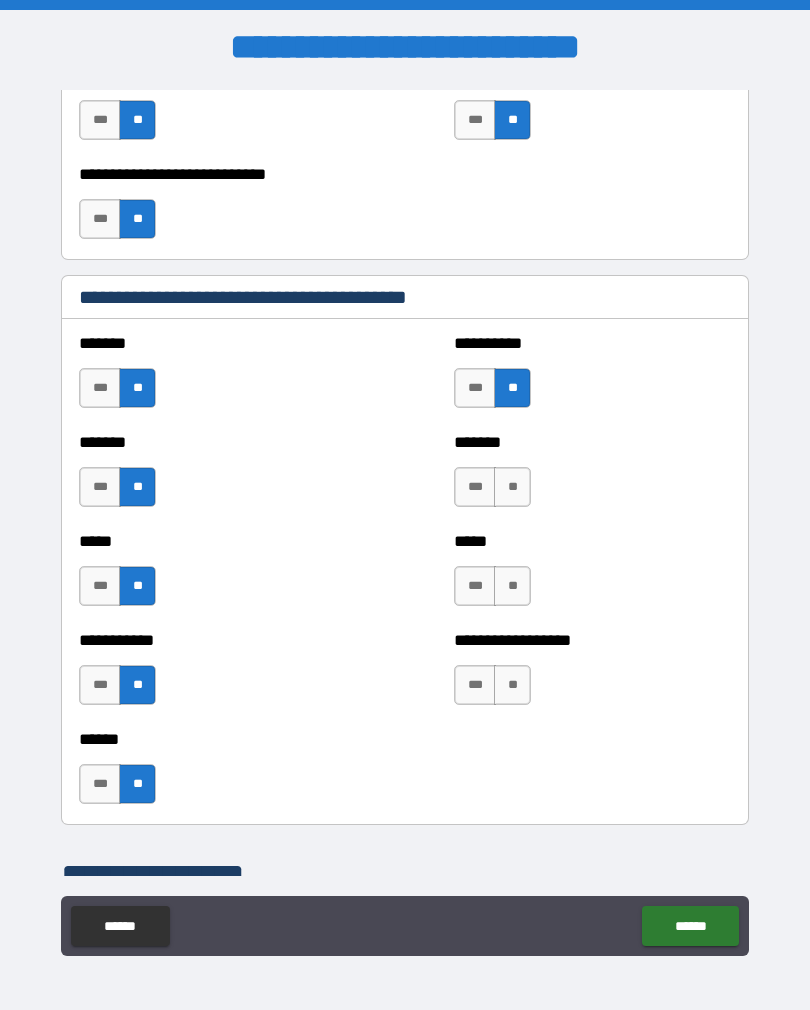 click on "**" at bounding box center [512, 487] 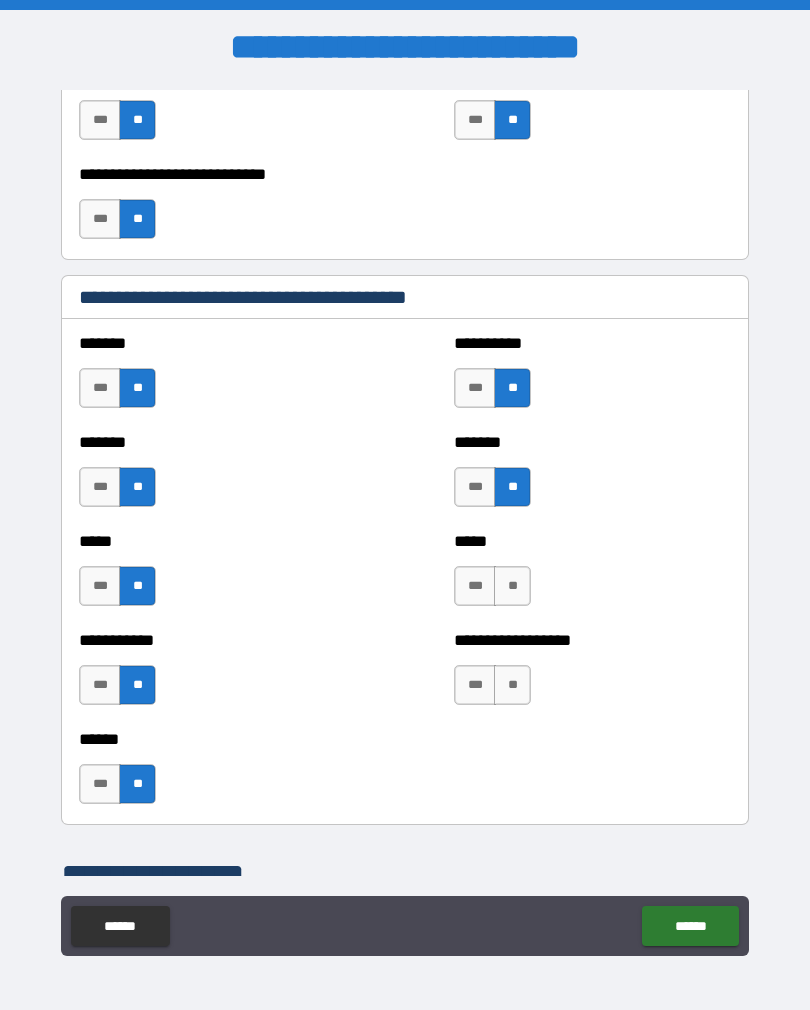 click on "**" at bounding box center (512, 586) 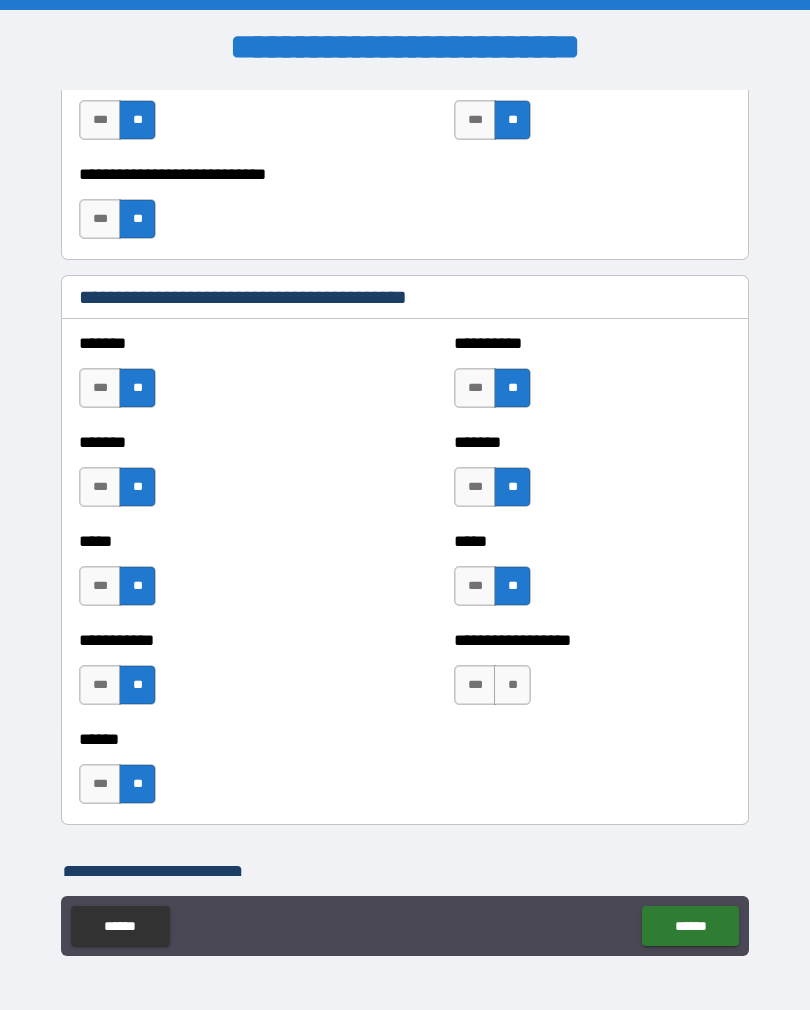click on "**" at bounding box center [512, 685] 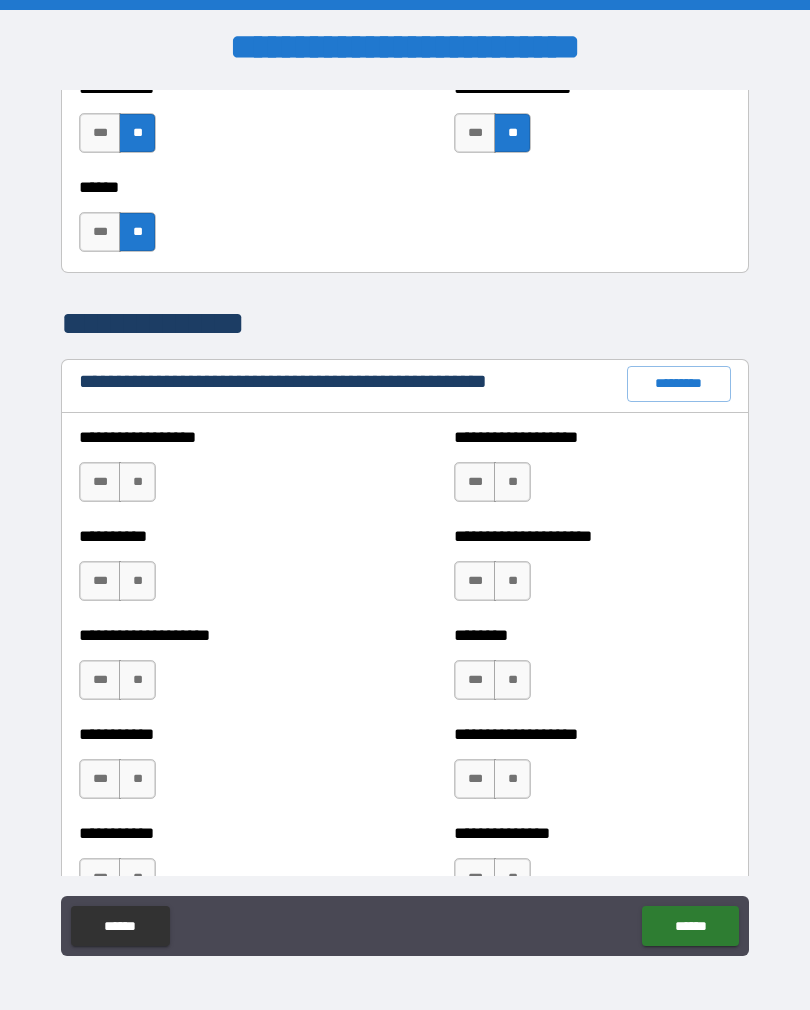 scroll, scrollTop: 2139, scrollLeft: 0, axis: vertical 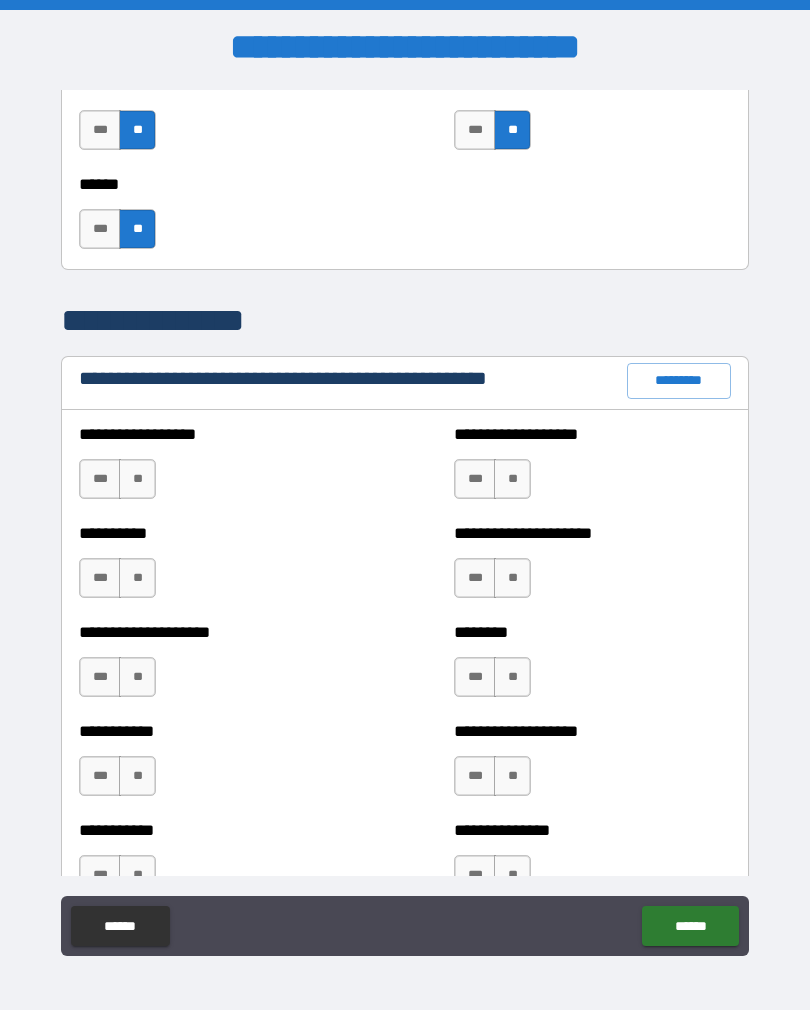 click on "**" at bounding box center [137, 479] 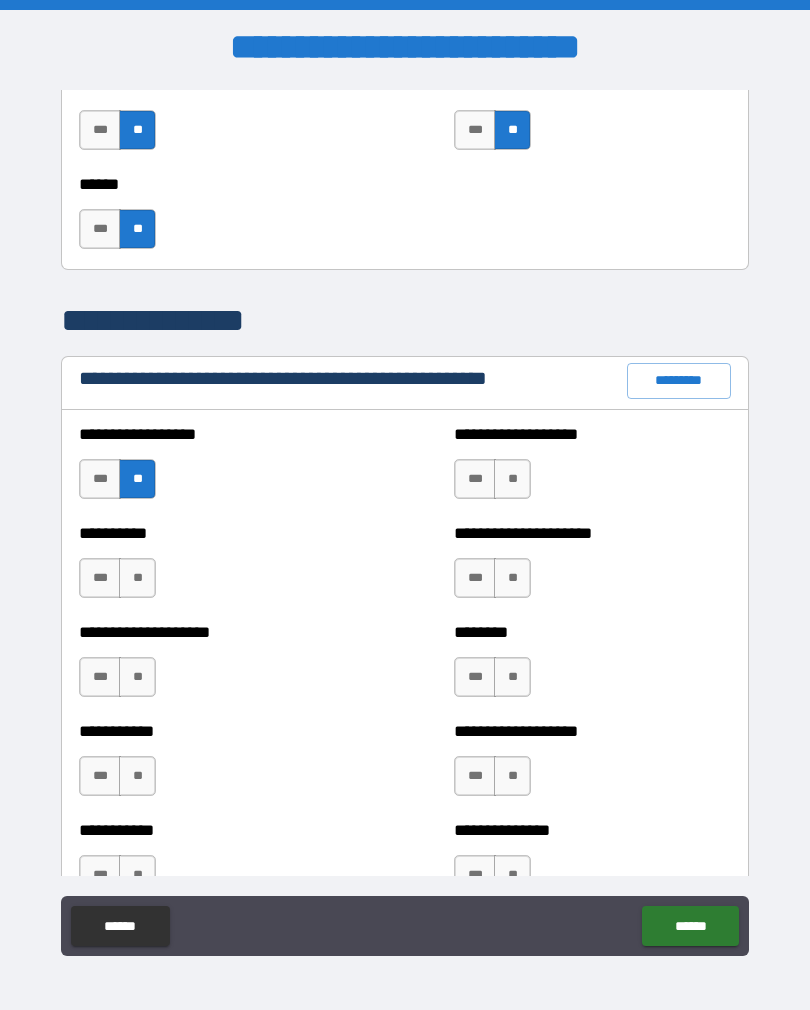 click on "**" at bounding box center (137, 578) 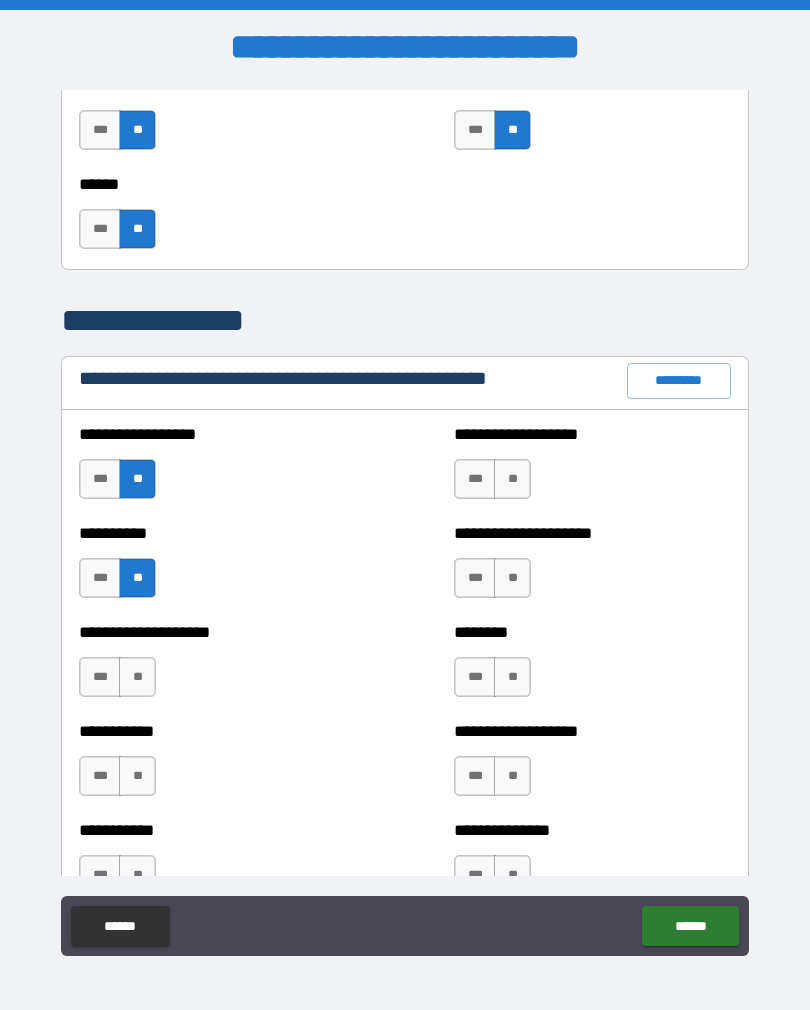 click on "**" at bounding box center [512, 479] 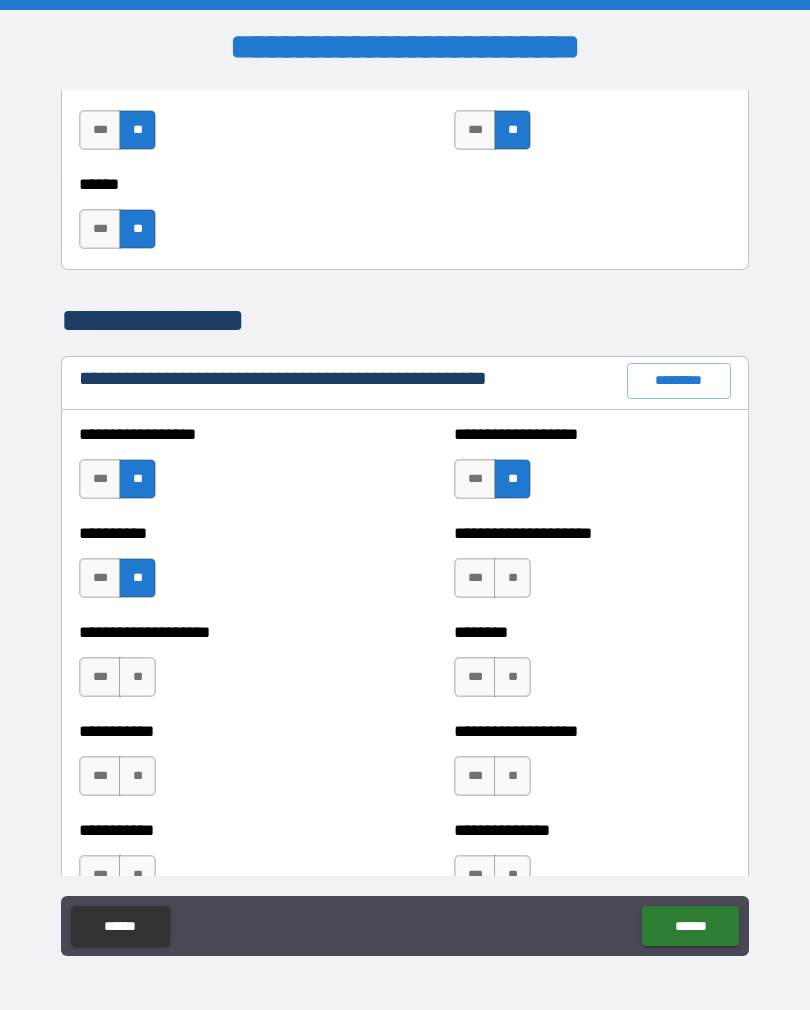 click on "**" at bounding box center [512, 578] 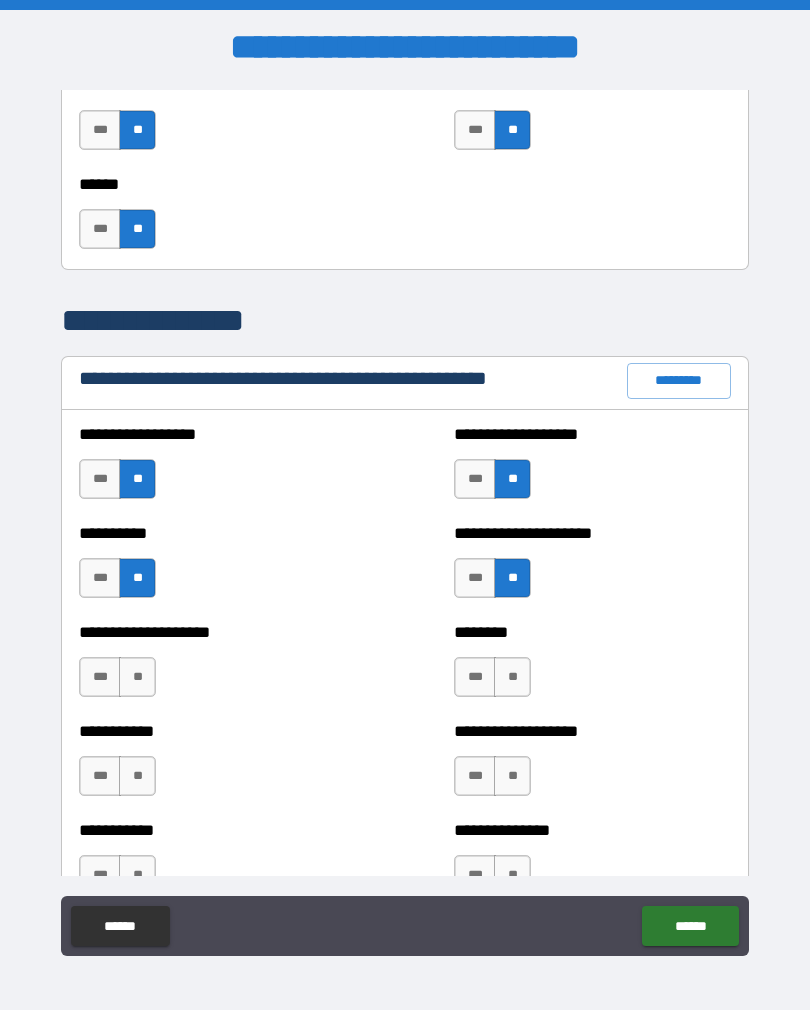 click on "**" at bounding box center (512, 677) 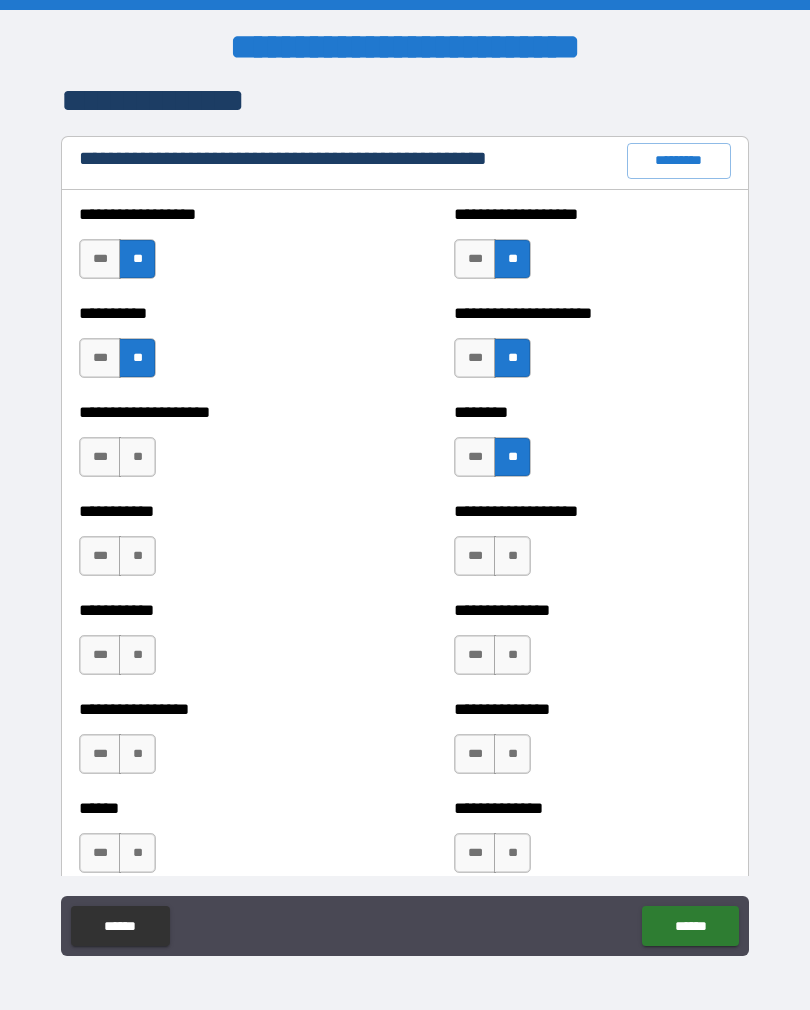scroll, scrollTop: 2378, scrollLeft: 0, axis: vertical 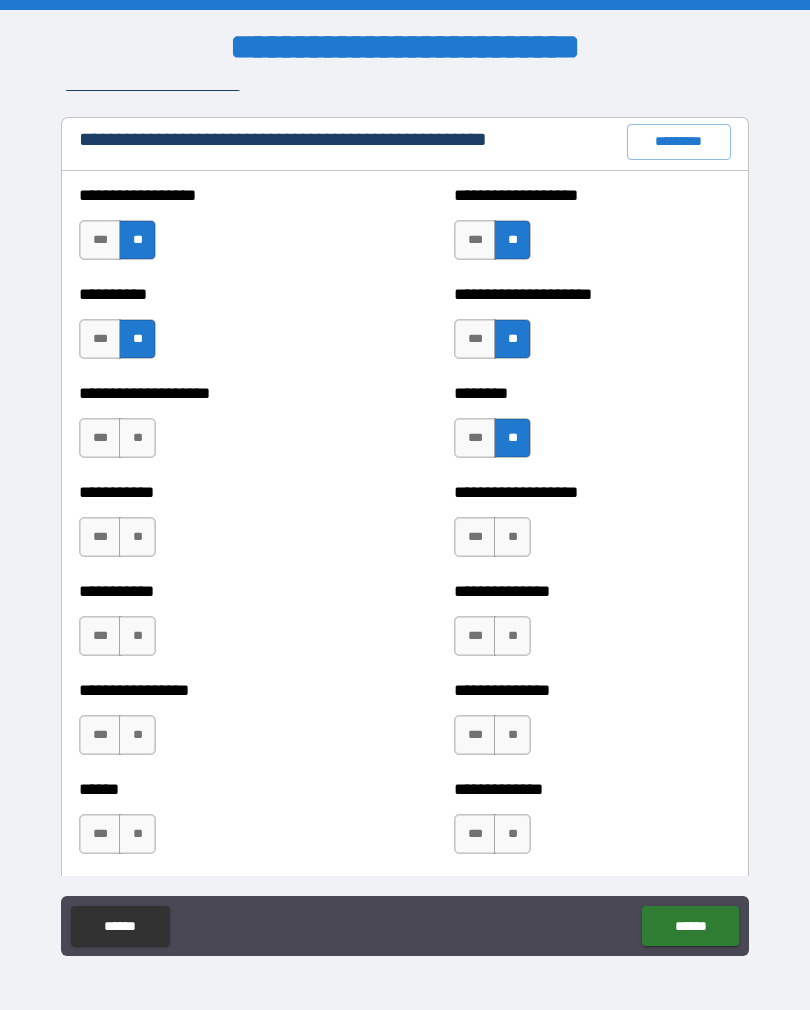 click on "**" at bounding box center (137, 438) 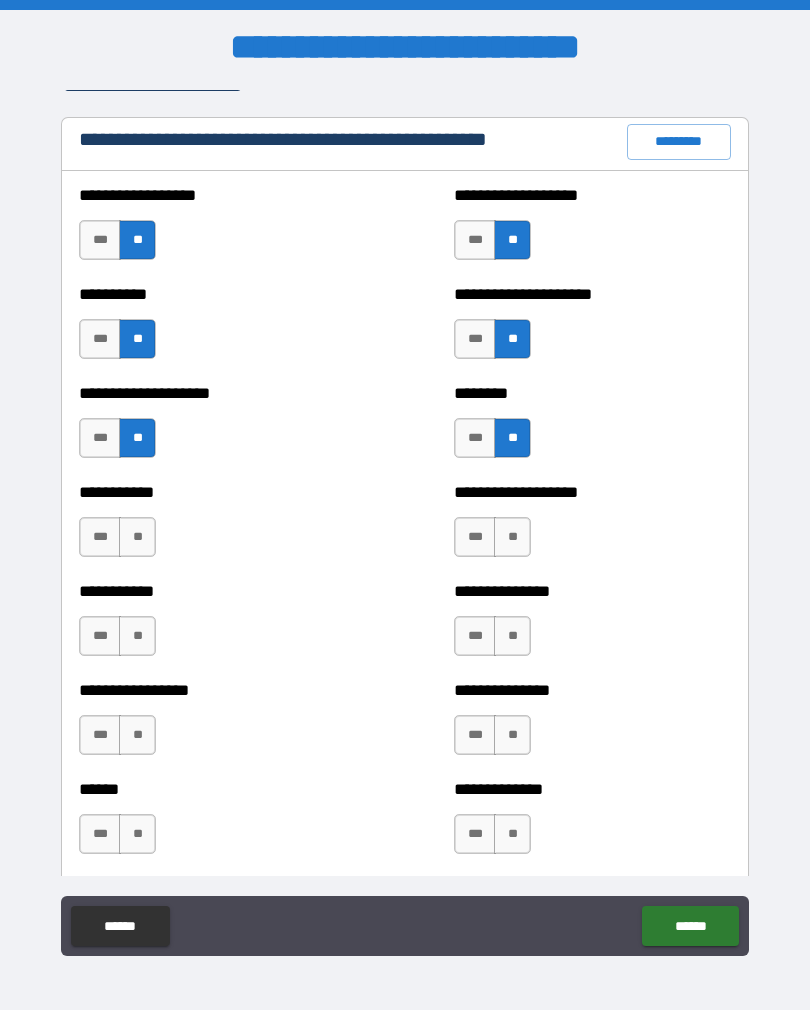 click on "**" at bounding box center [137, 537] 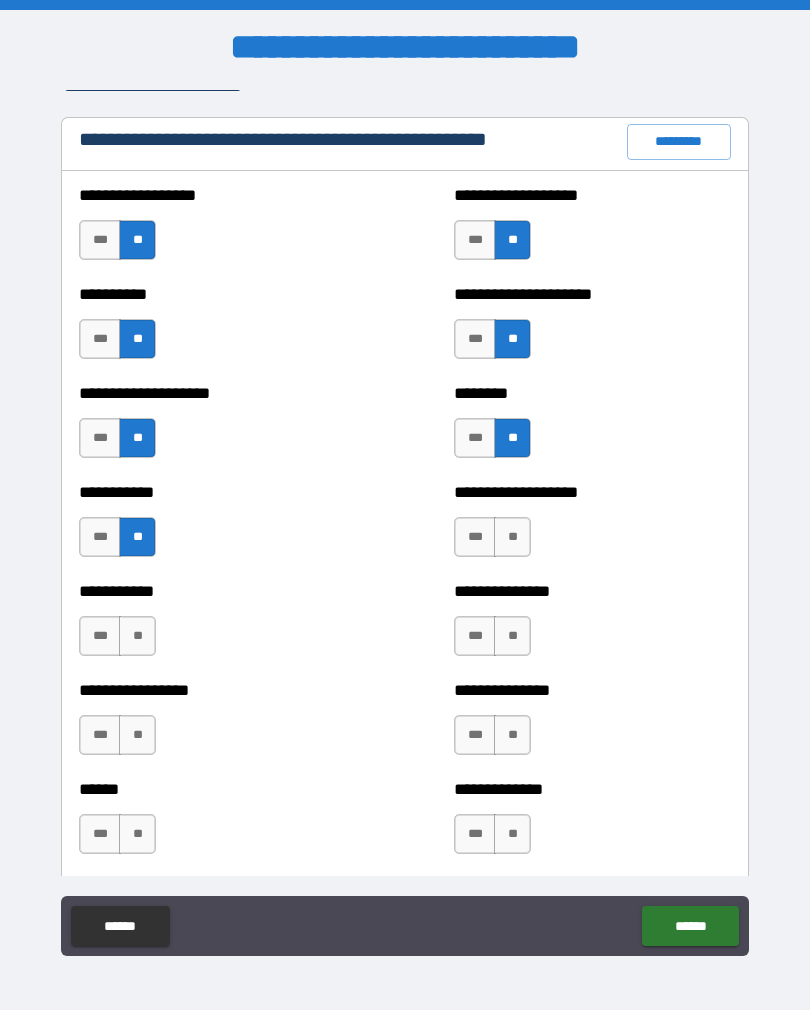 click on "**" at bounding box center (512, 537) 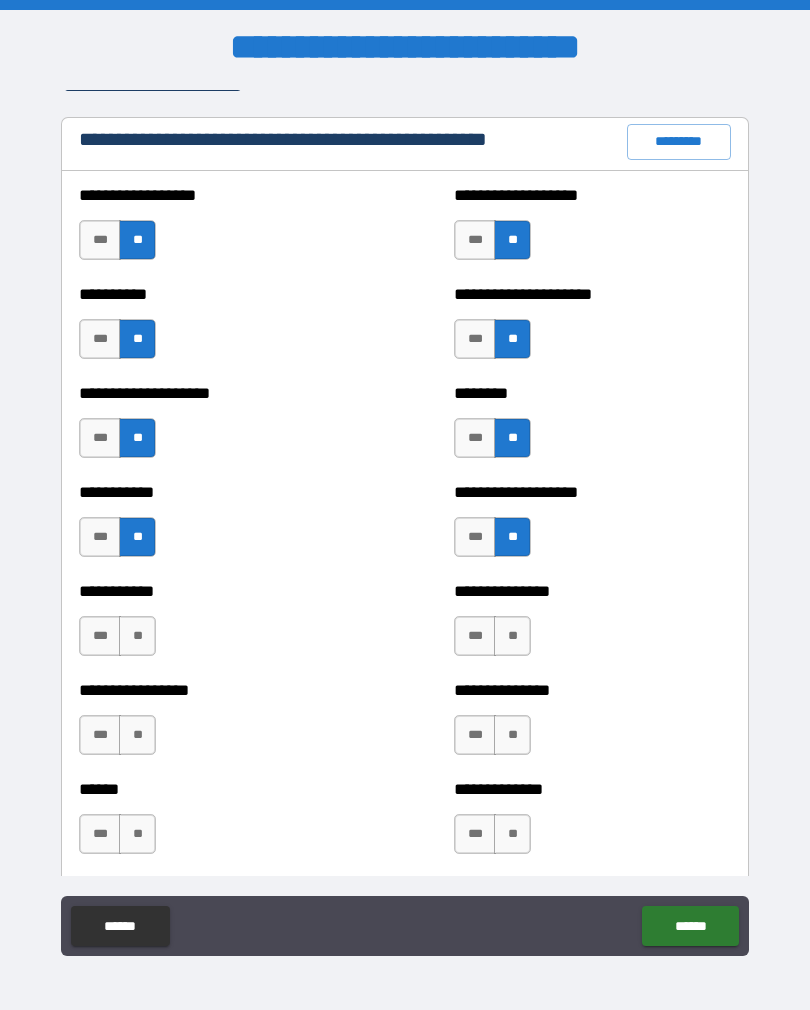 click on "**" at bounding box center [512, 636] 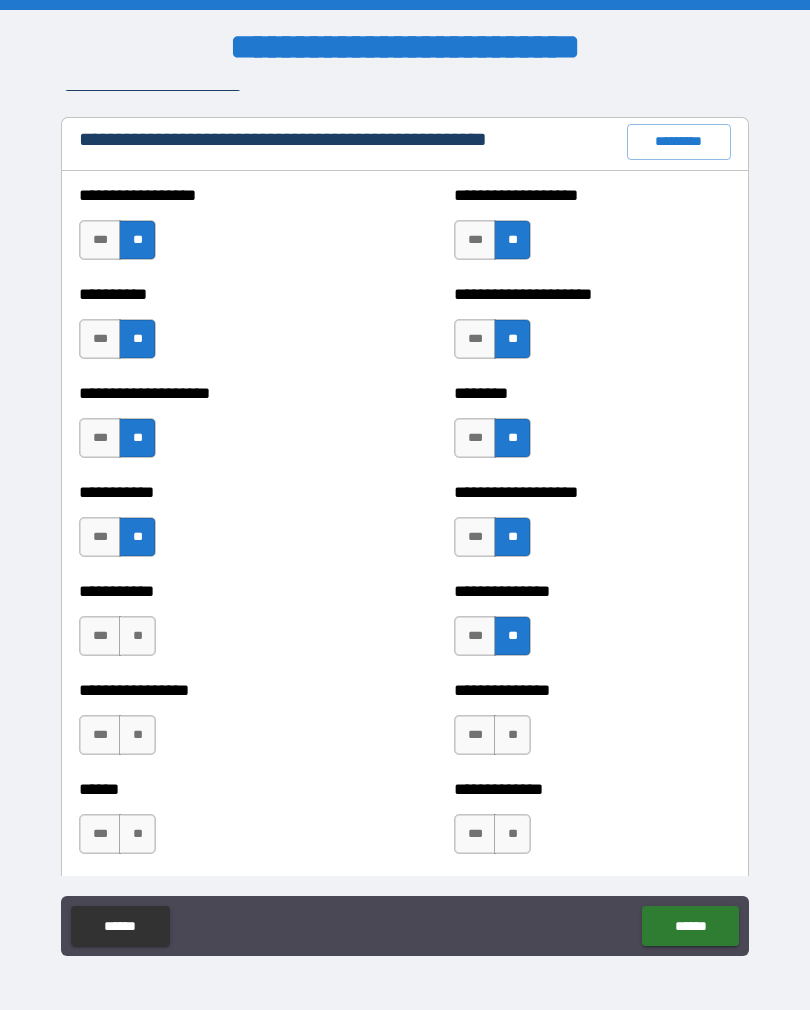 click on "**" at bounding box center (137, 636) 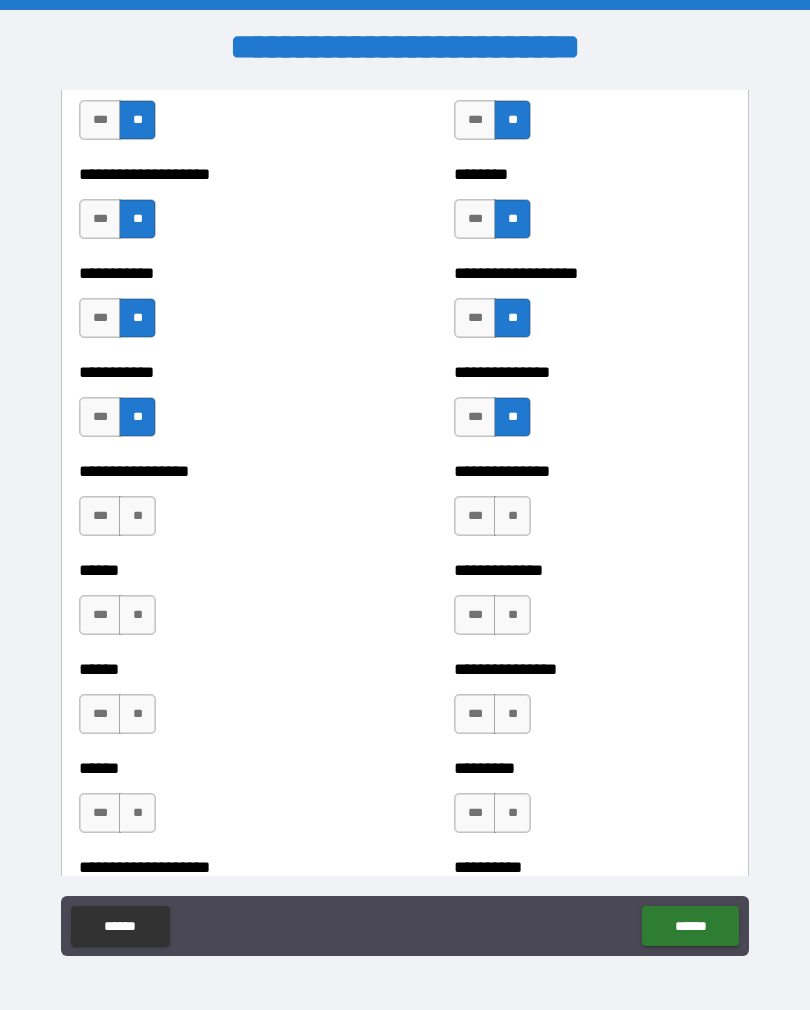 scroll, scrollTop: 2609, scrollLeft: 0, axis: vertical 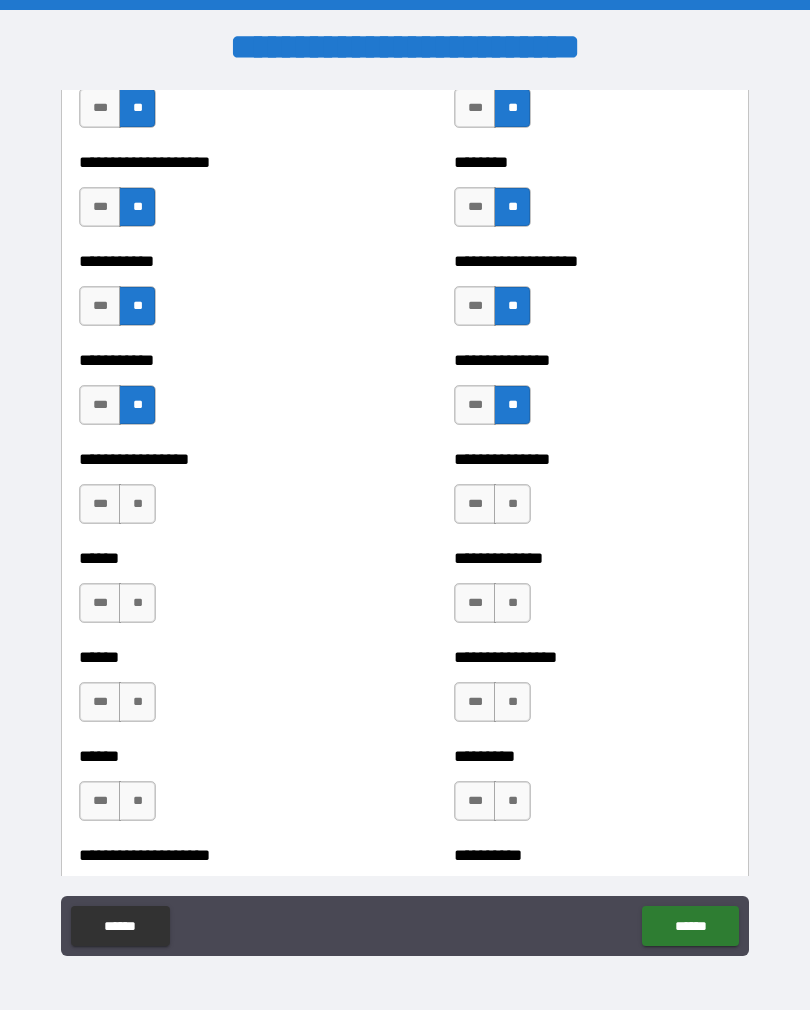 click on "**" at bounding box center (137, 504) 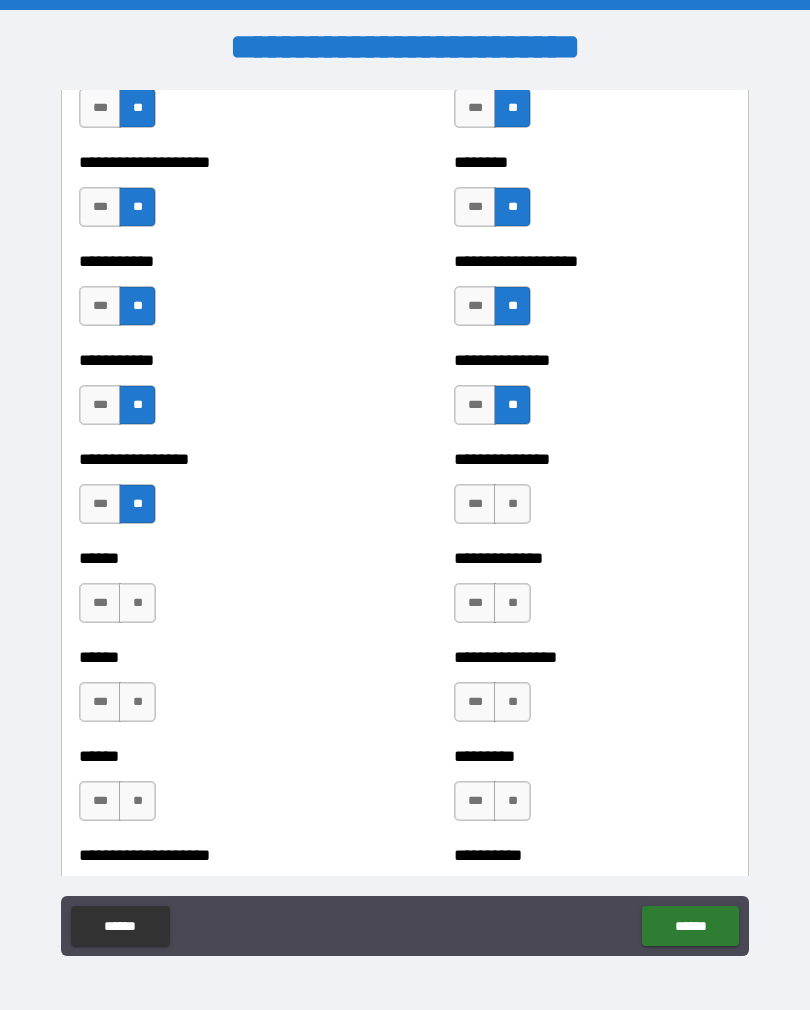 click on "**" at bounding box center [512, 504] 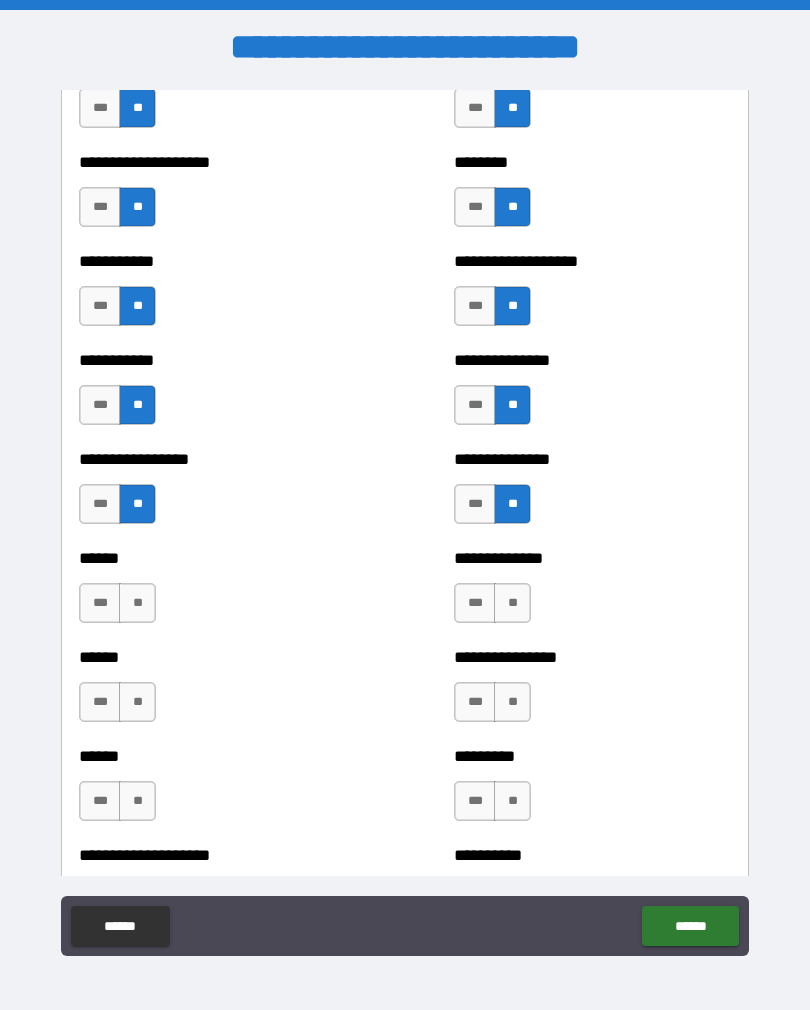 click on "**" at bounding box center [137, 603] 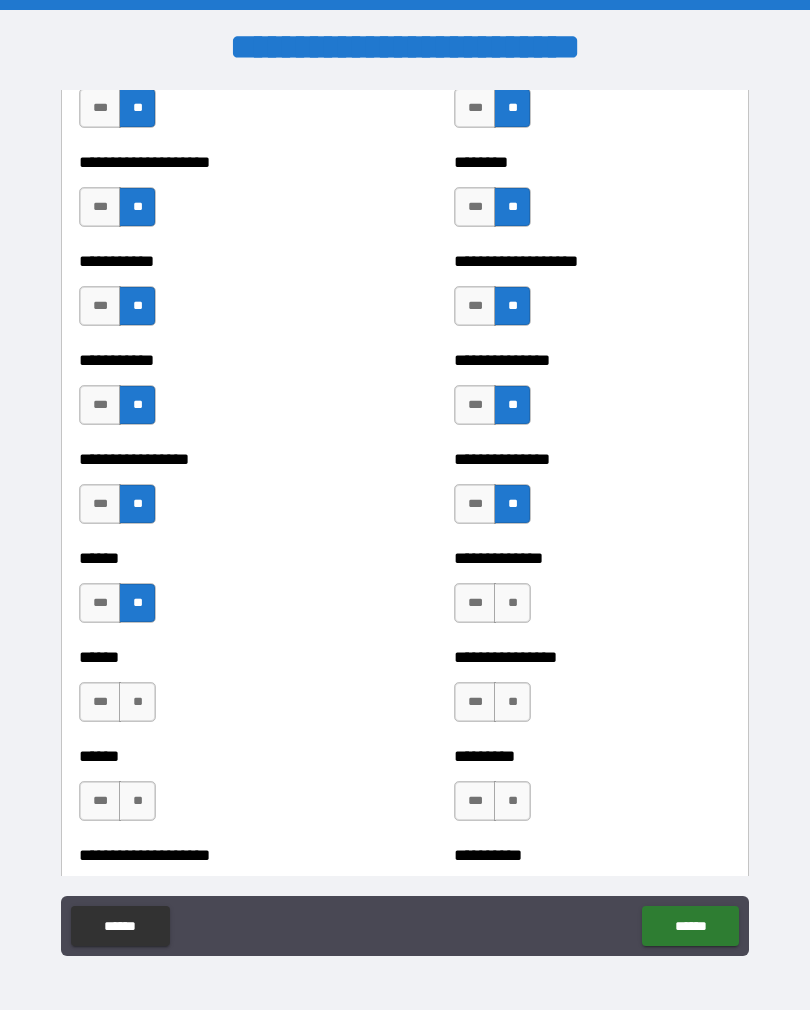 click on "**" at bounding box center (512, 603) 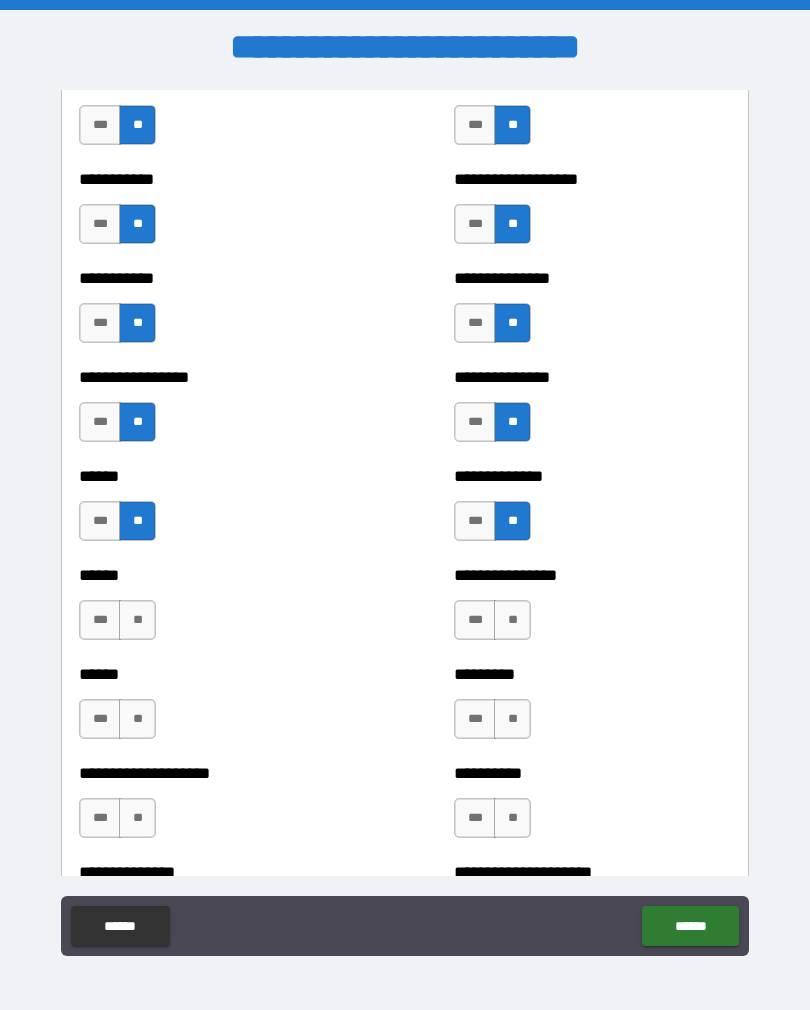 scroll, scrollTop: 2702, scrollLeft: 0, axis: vertical 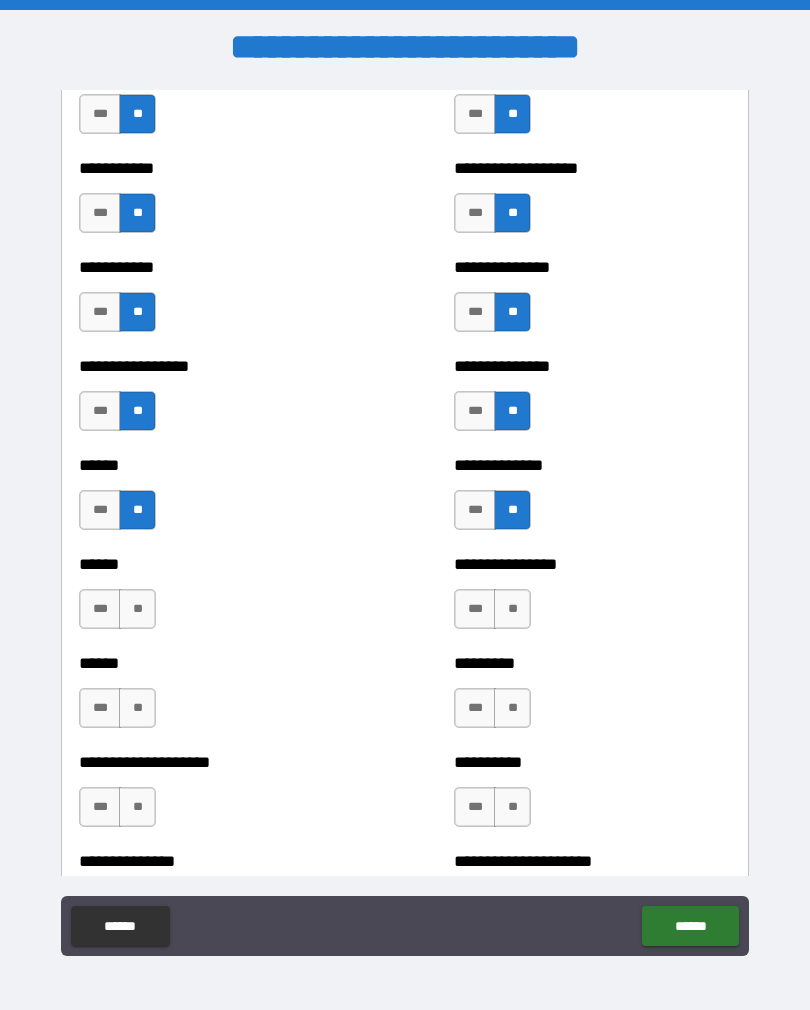click on "**" at bounding box center (137, 609) 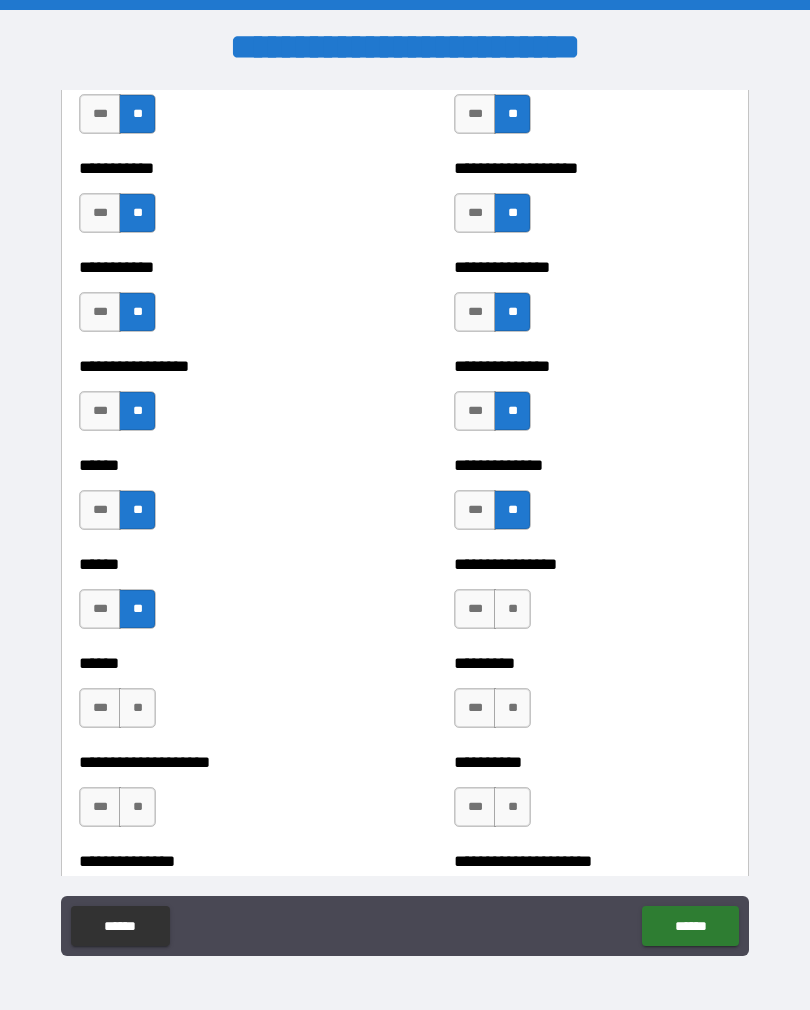 click on "**" at bounding box center (512, 609) 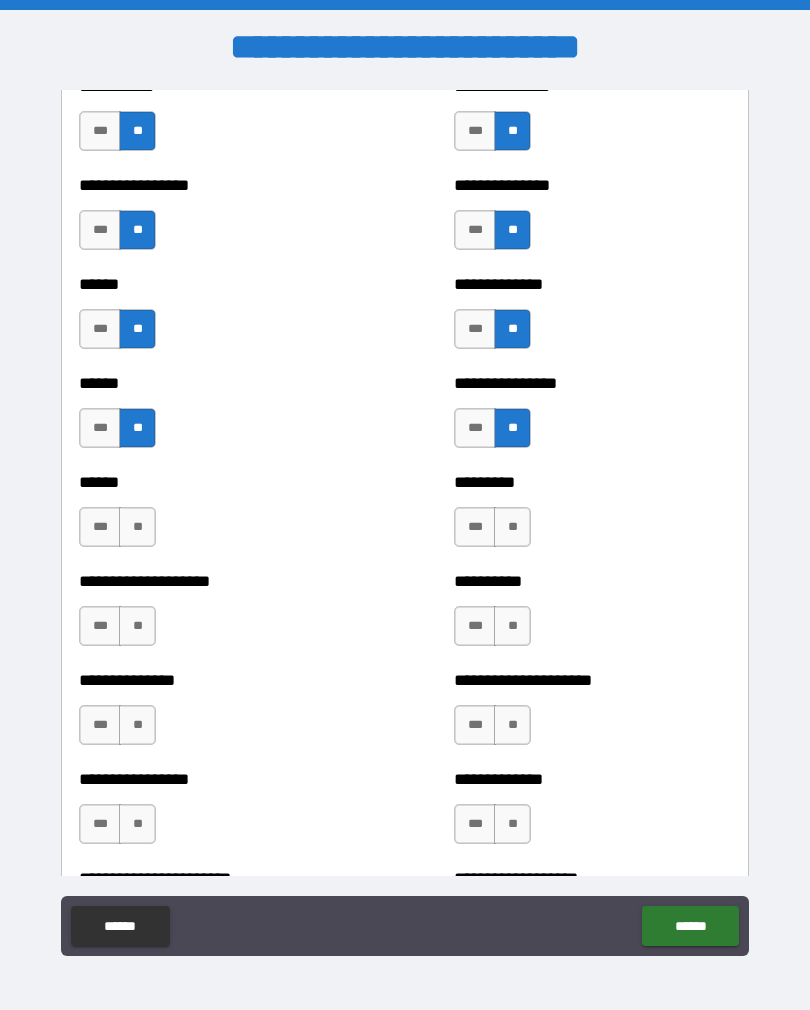 scroll, scrollTop: 2885, scrollLeft: 0, axis: vertical 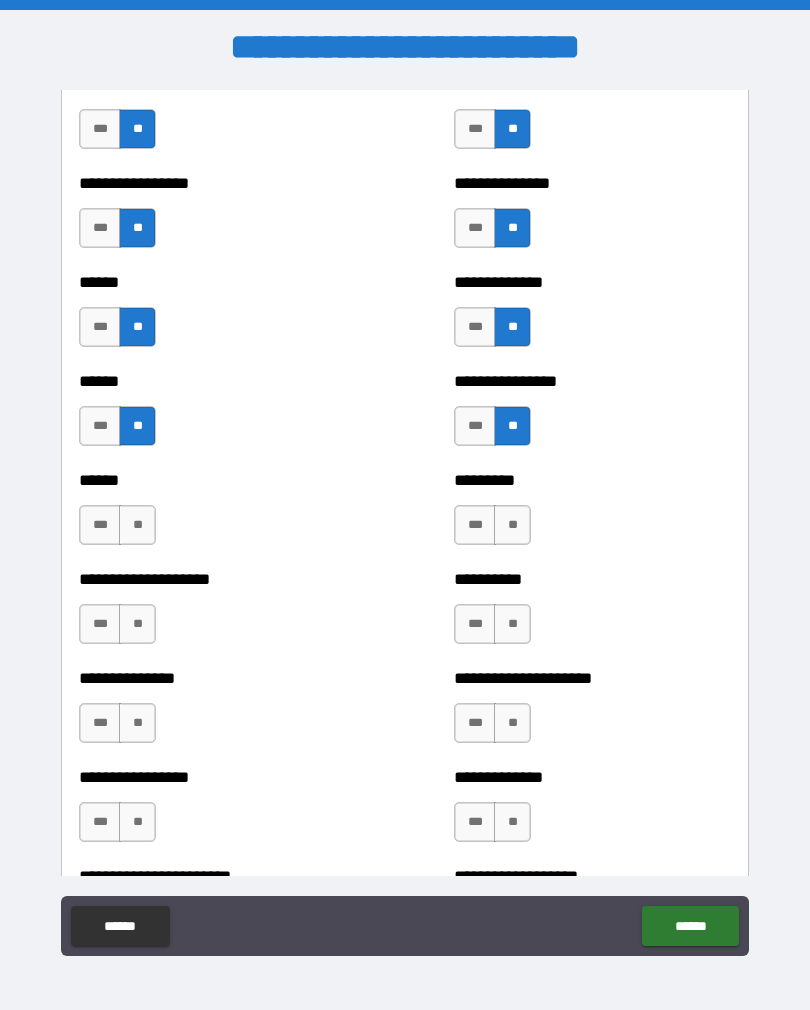 click on "**" at bounding box center (137, 525) 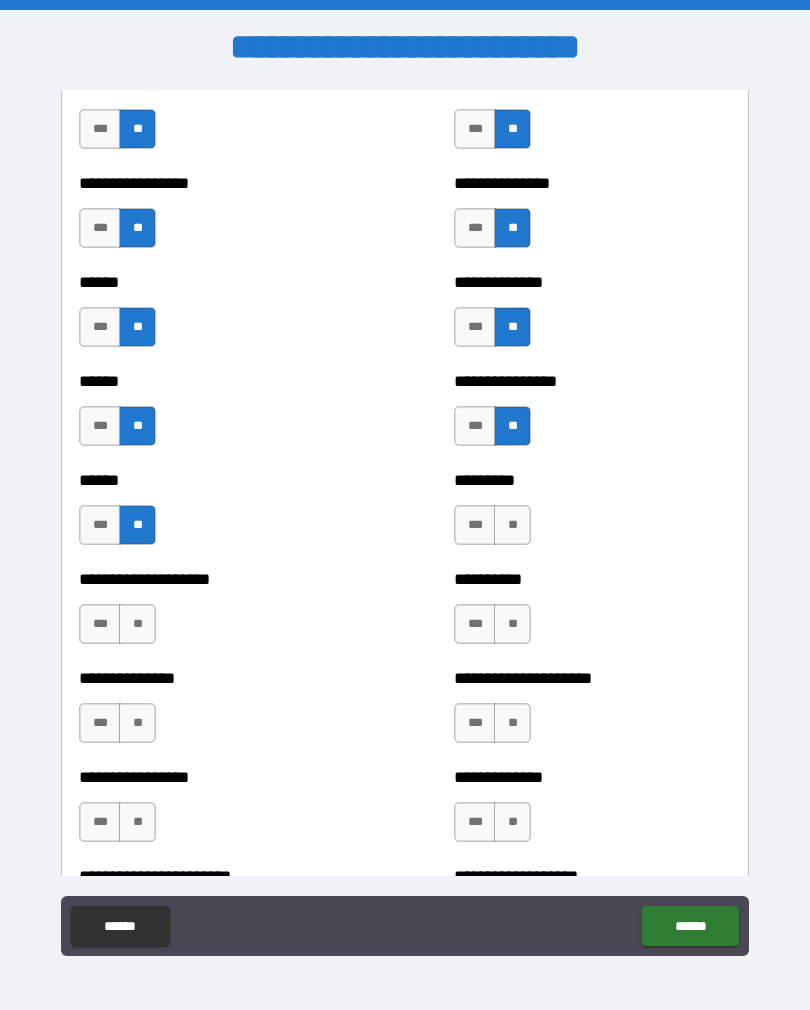 click on "**" at bounding box center [512, 525] 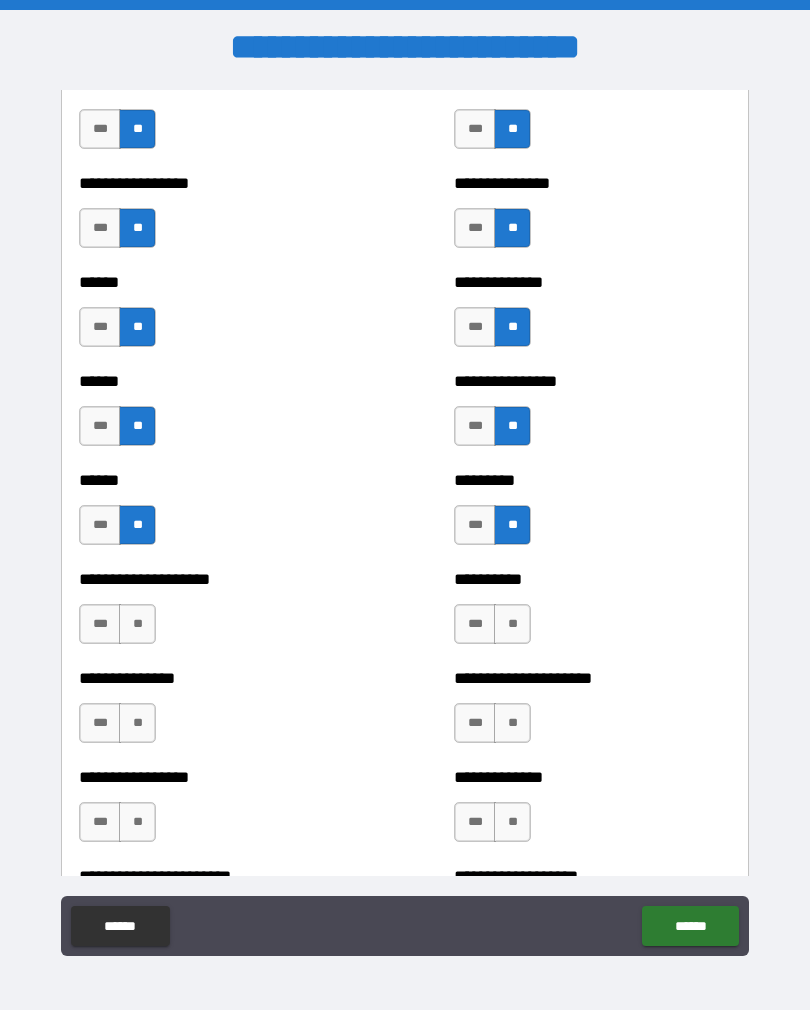click on "**" at bounding box center (137, 624) 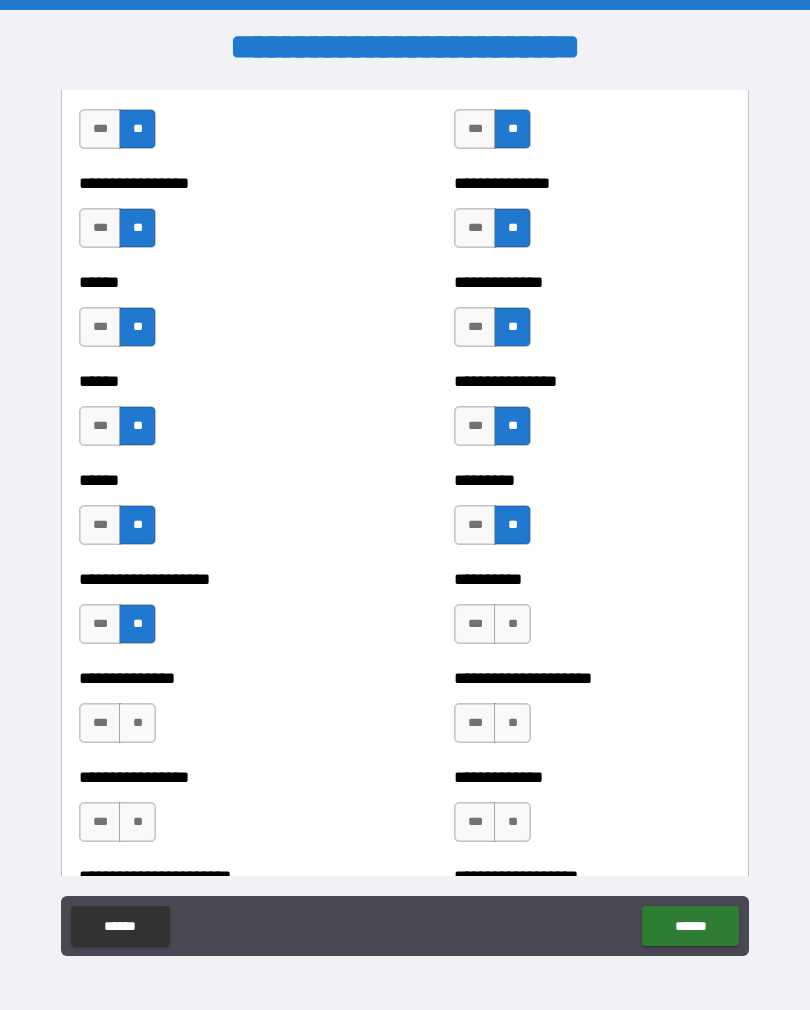 click on "**" at bounding box center [512, 624] 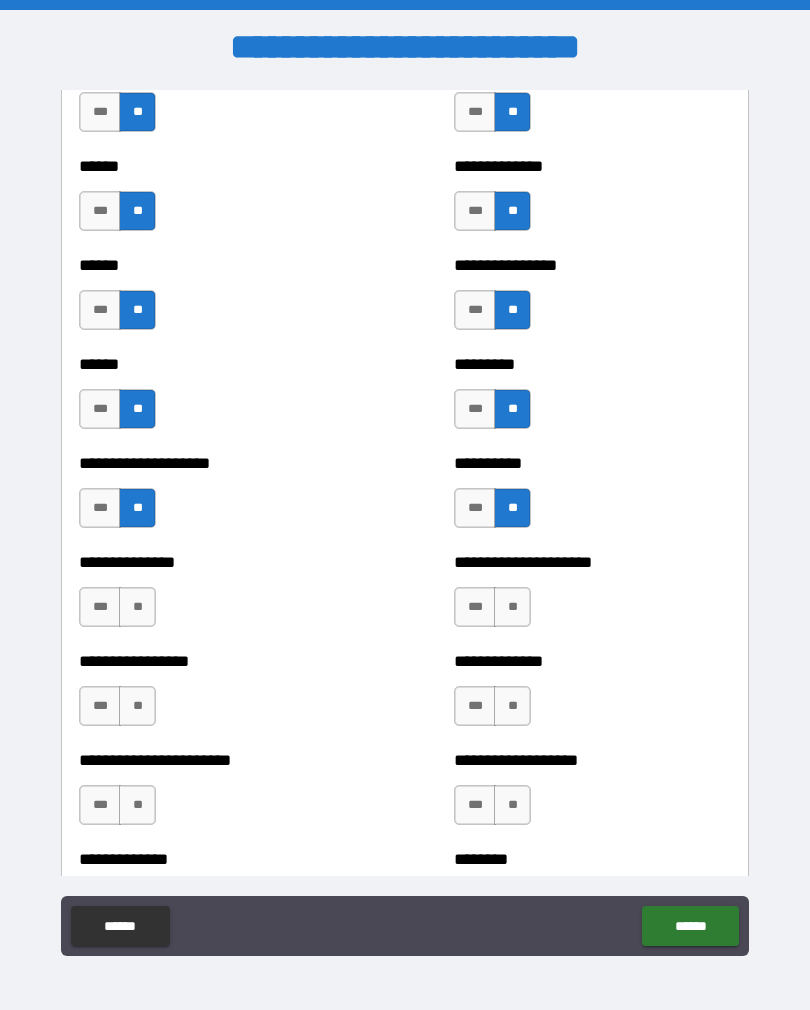 scroll, scrollTop: 3015, scrollLeft: 0, axis: vertical 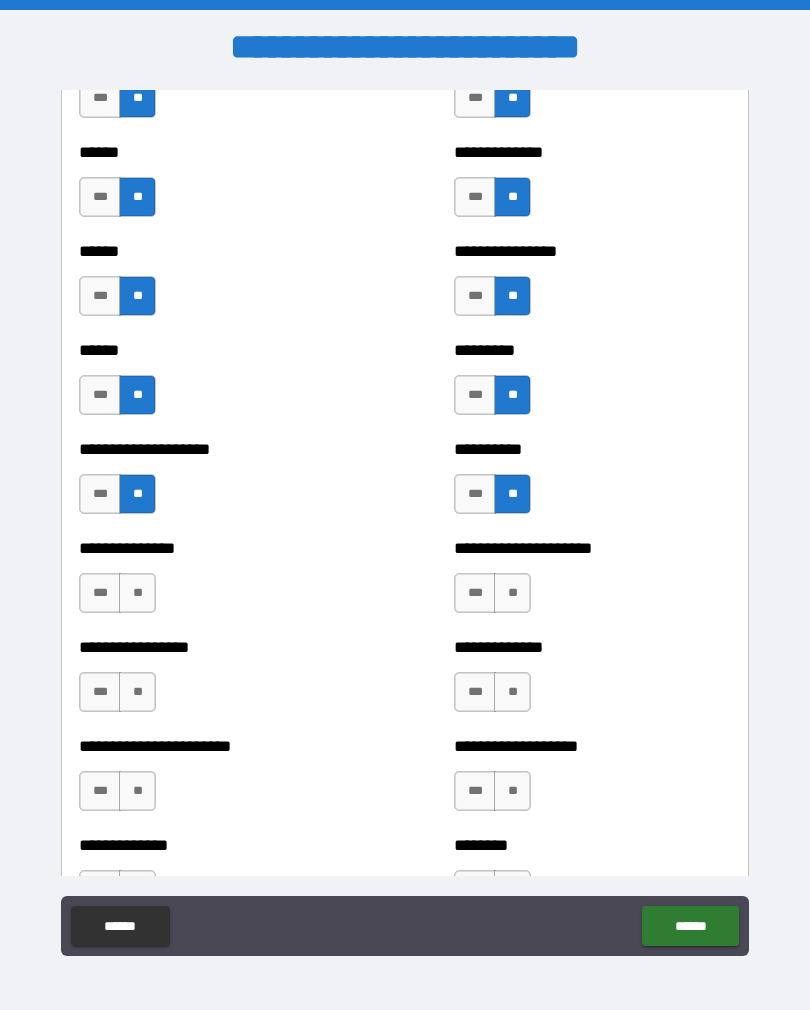 click on "**" at bounding box center (137, 593) 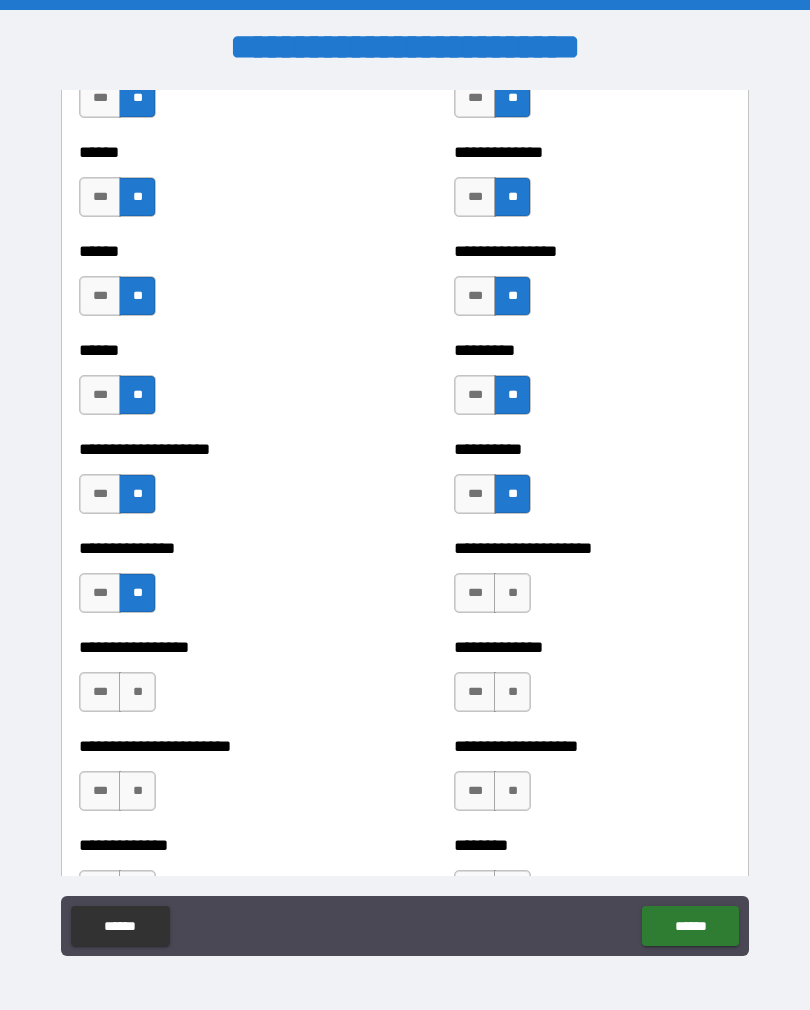 click on "**" at bounding box center [512, 593] 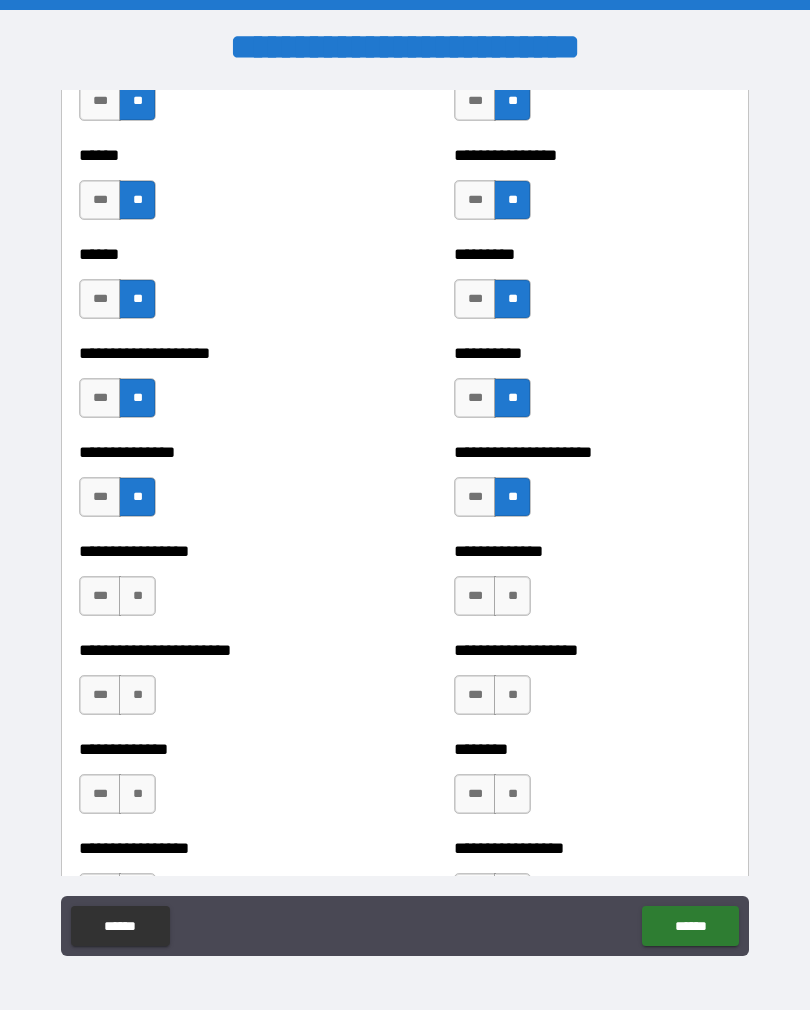 click on "**" at bounding box center (137, 596) 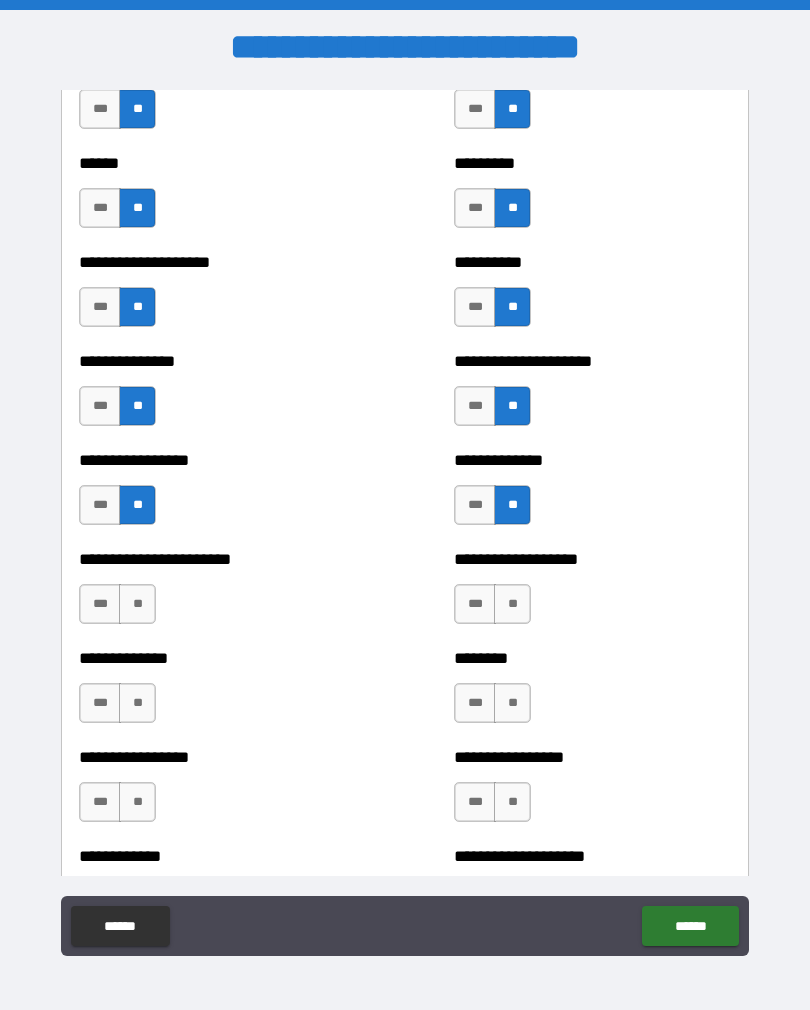 click on "**" at bounding box center [137, 604] 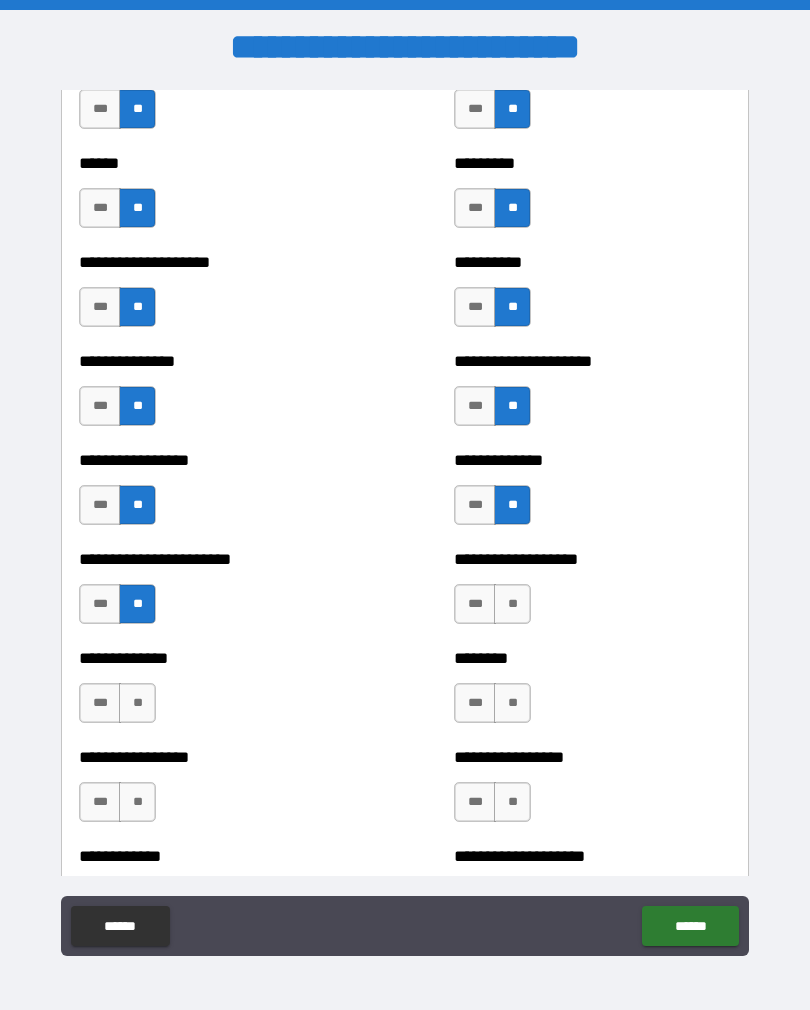 click on "**" at bounding box center [512, 604] 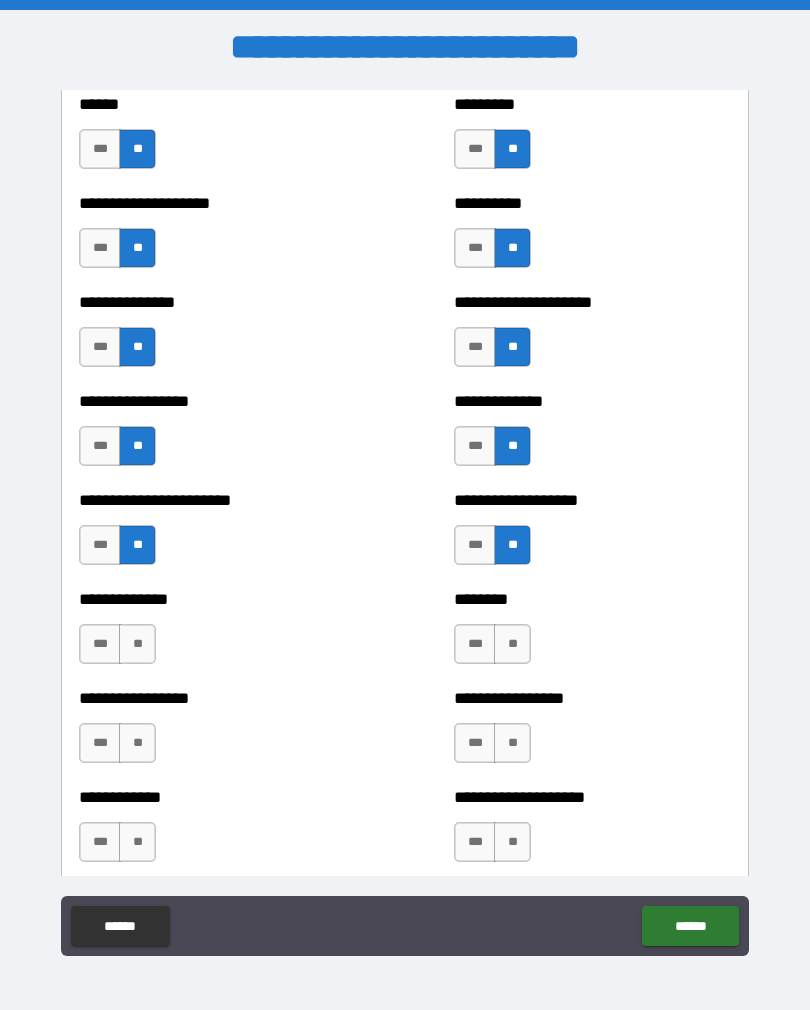 scroll, scrollTop: 3278, scrollLeft: 0, axis: vertical 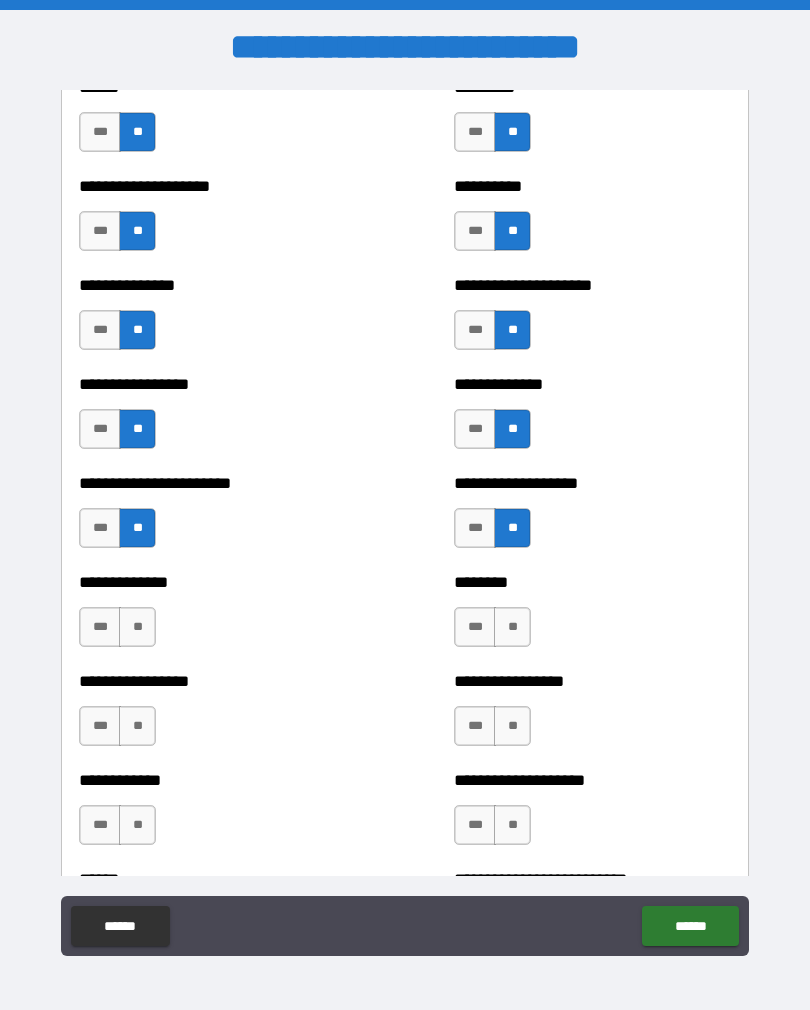 click on "**" at bounding box center [137, 627] 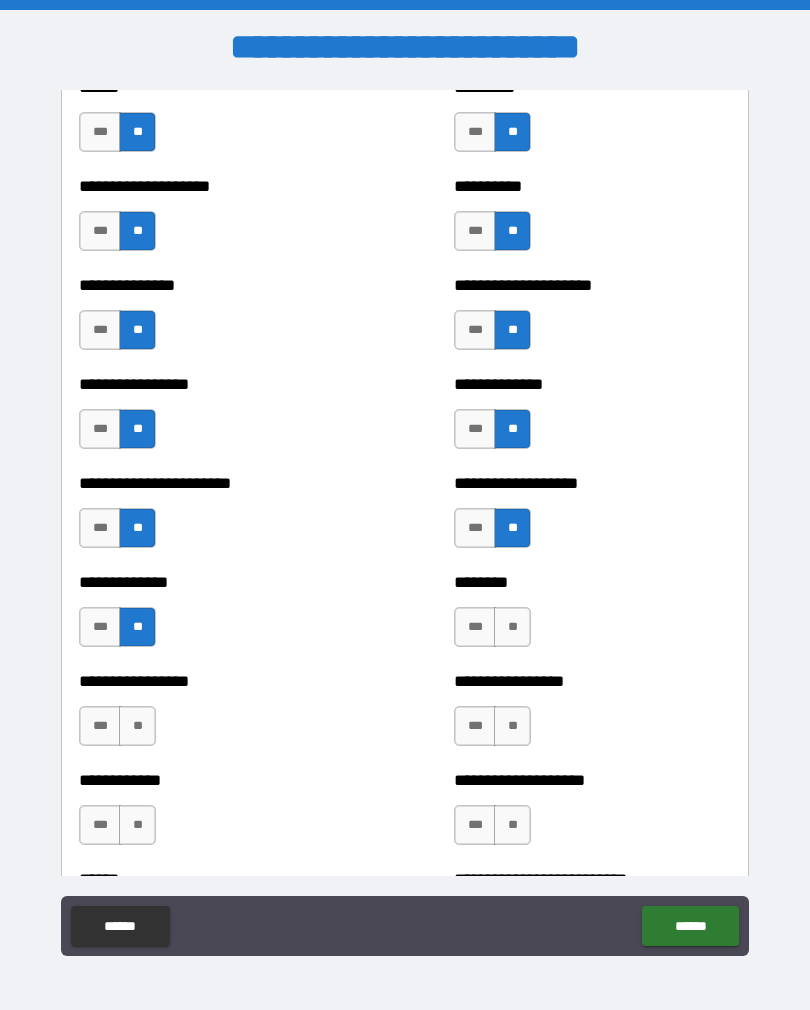 click on "**" at bounding box center (512, 627) 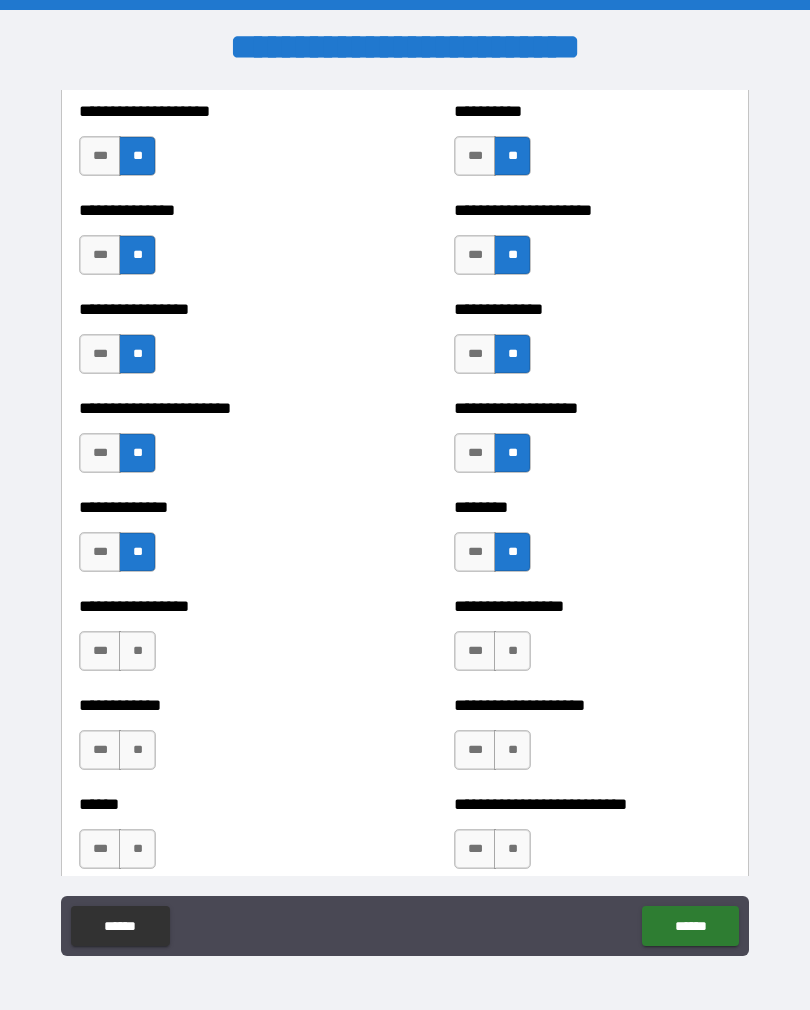 scroll, scrollTop: 3356, scrollLeft: 0, axis: vertical 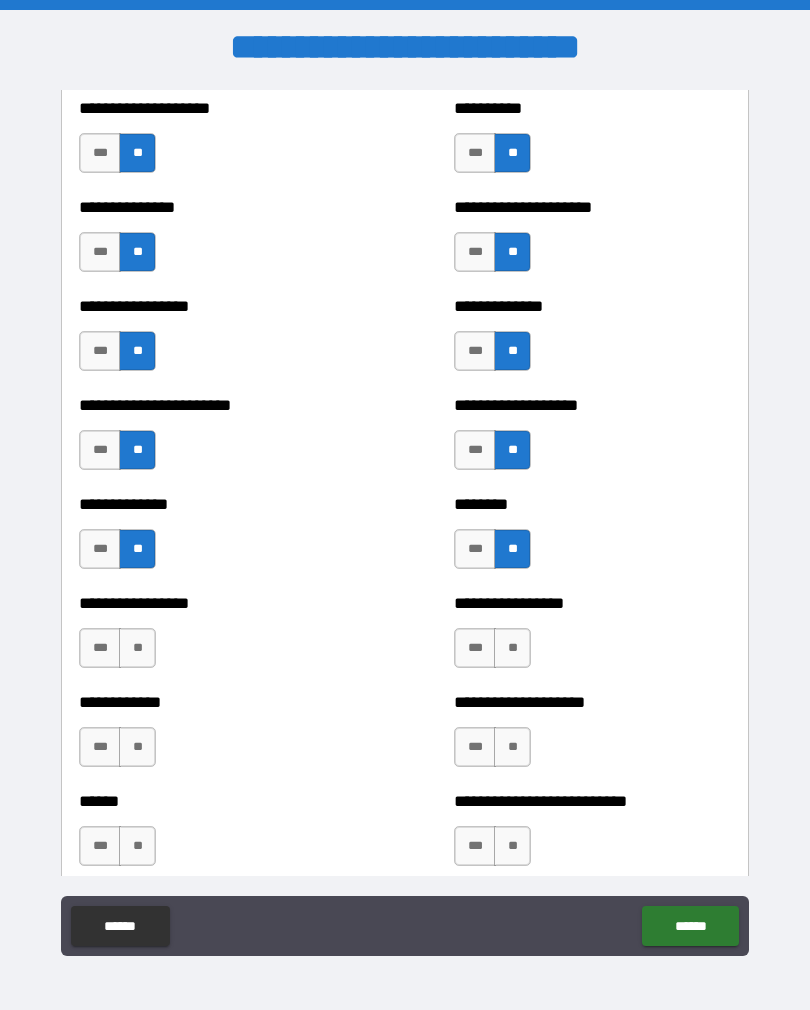 click on "**" at bounding box center (137, 648) 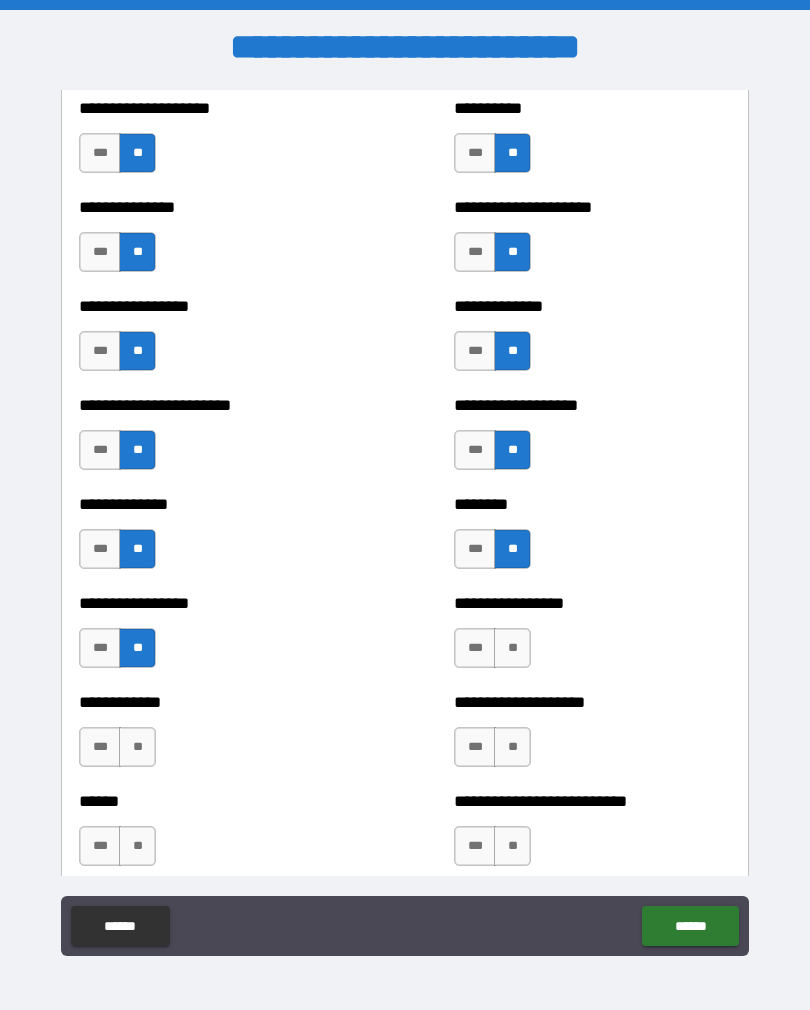click on "**" at bounding box center (512, 648) 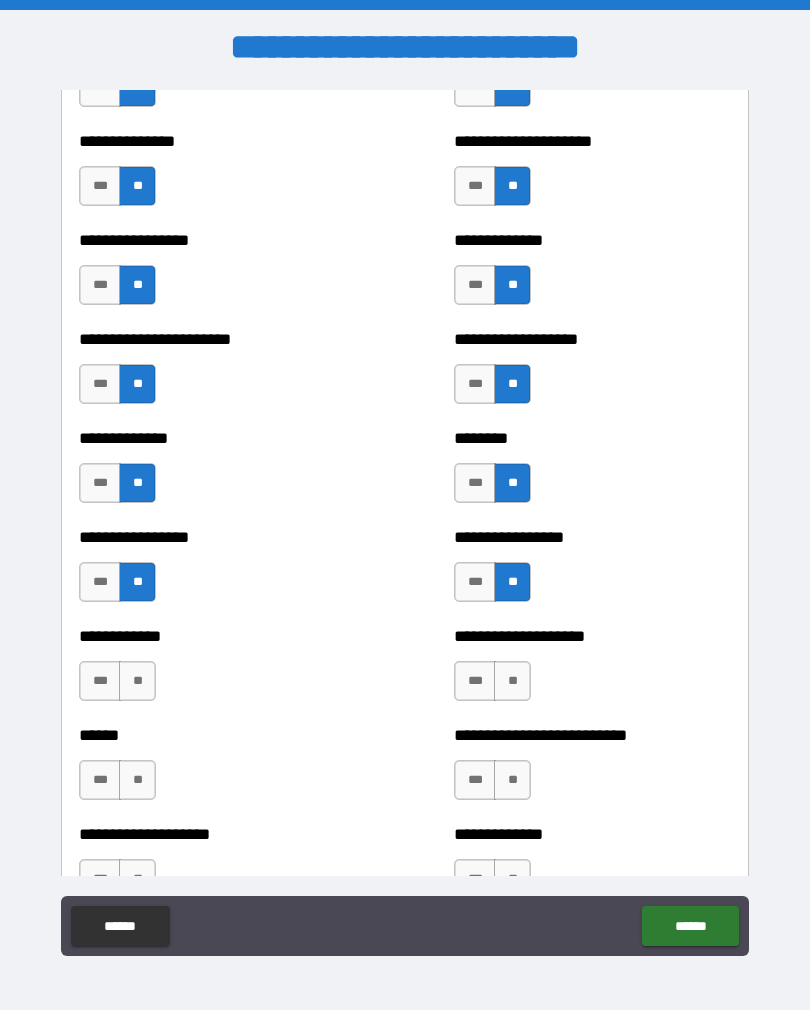 scroll, scrollTop: 3468, scrollLeft: 0, axis: vertical 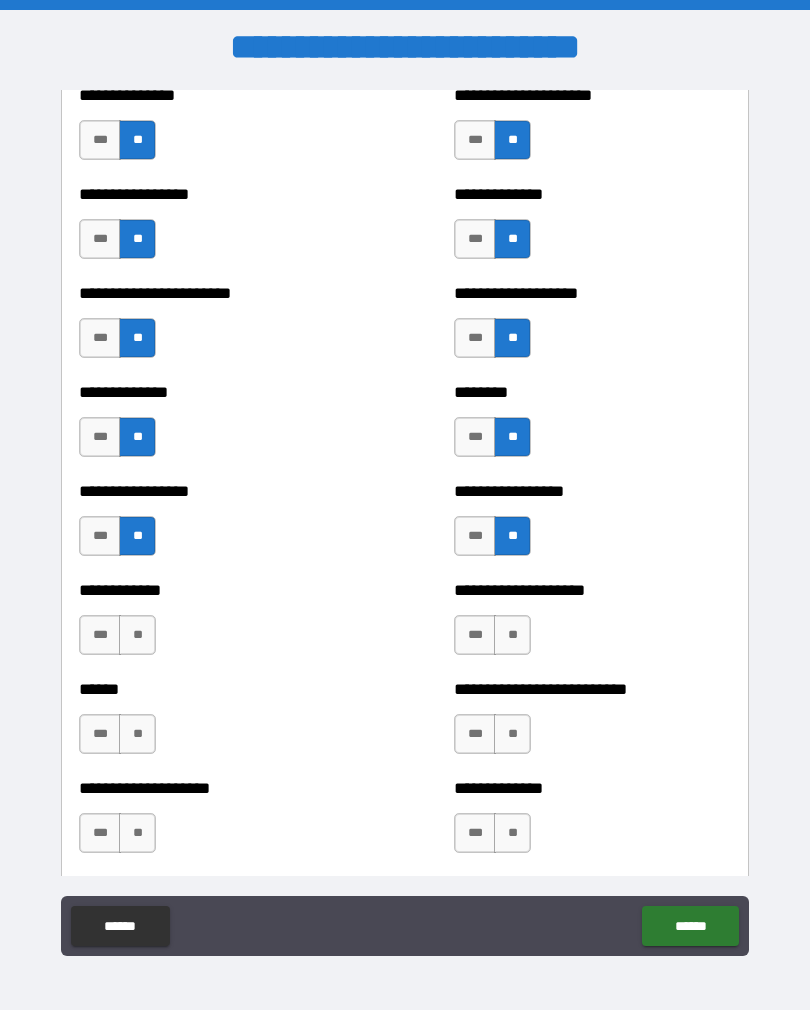 click on "**" at bounding box center [137, 635] 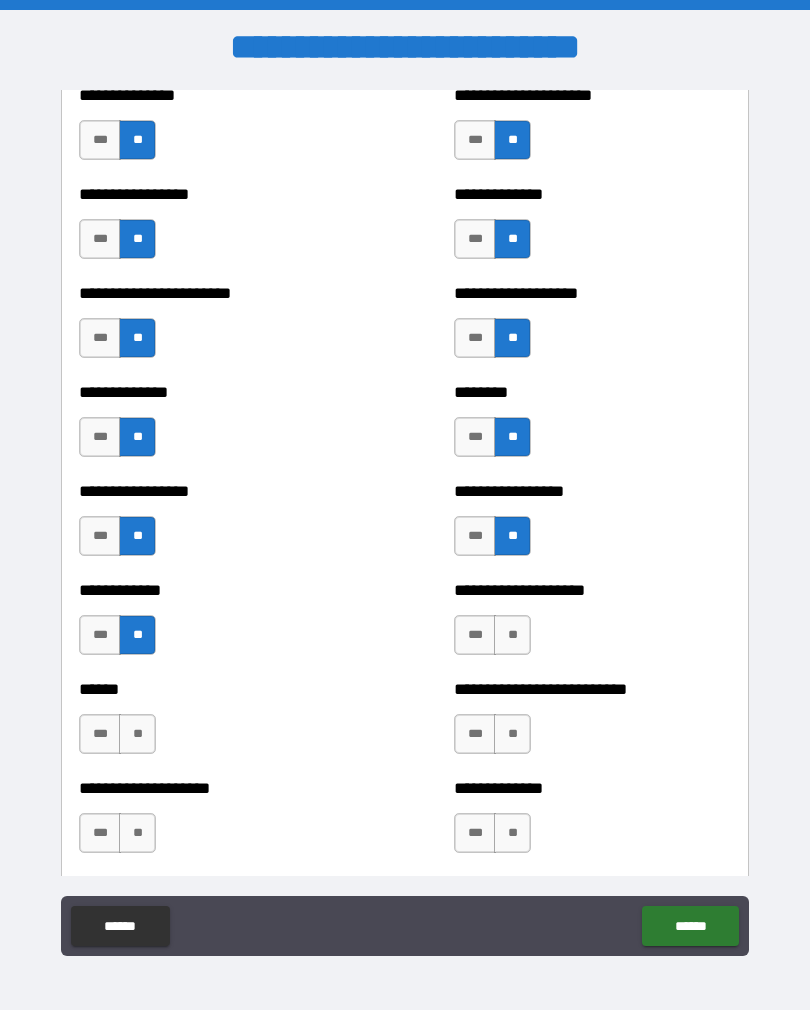 click on "**" at bounding box center (512, 635) 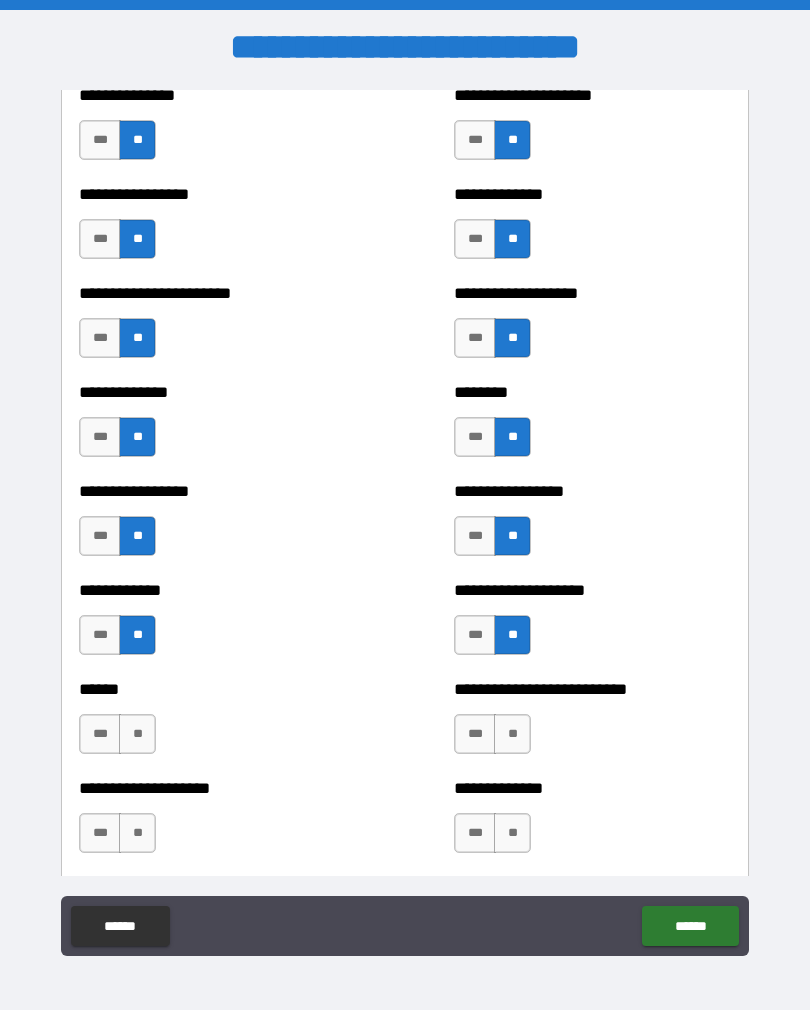scroll, scrollTop: 3562, scrollLeft: 0, axis: vertical 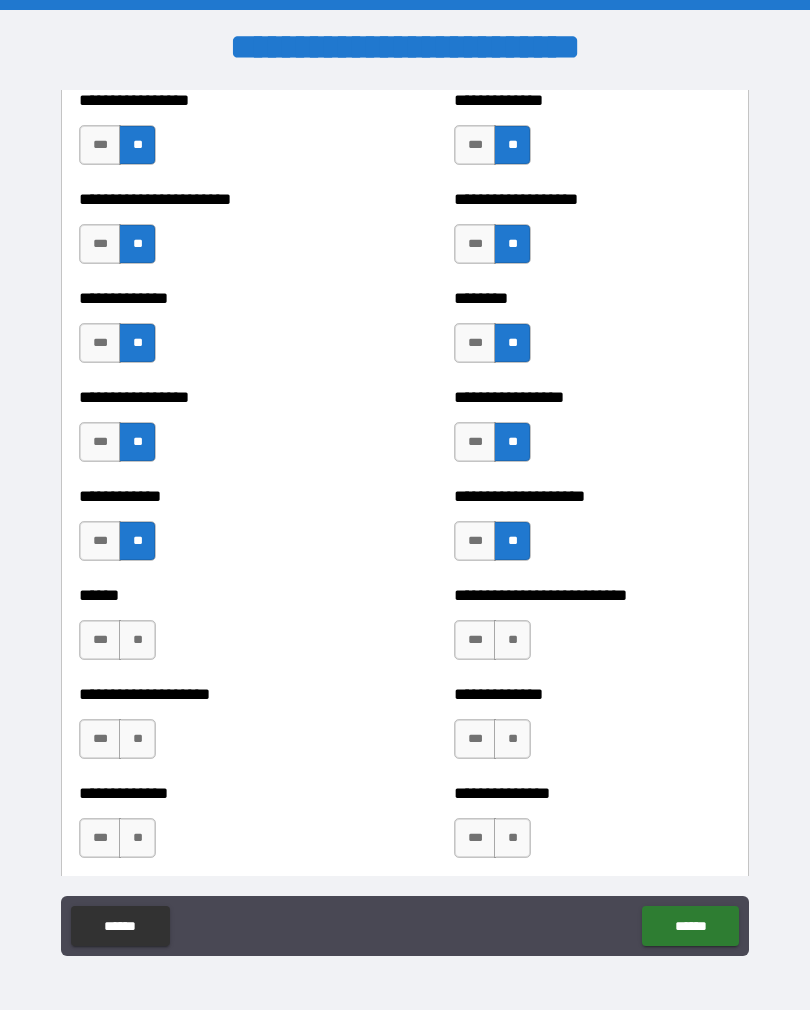 click on "**" at bounding box center [137, 640] 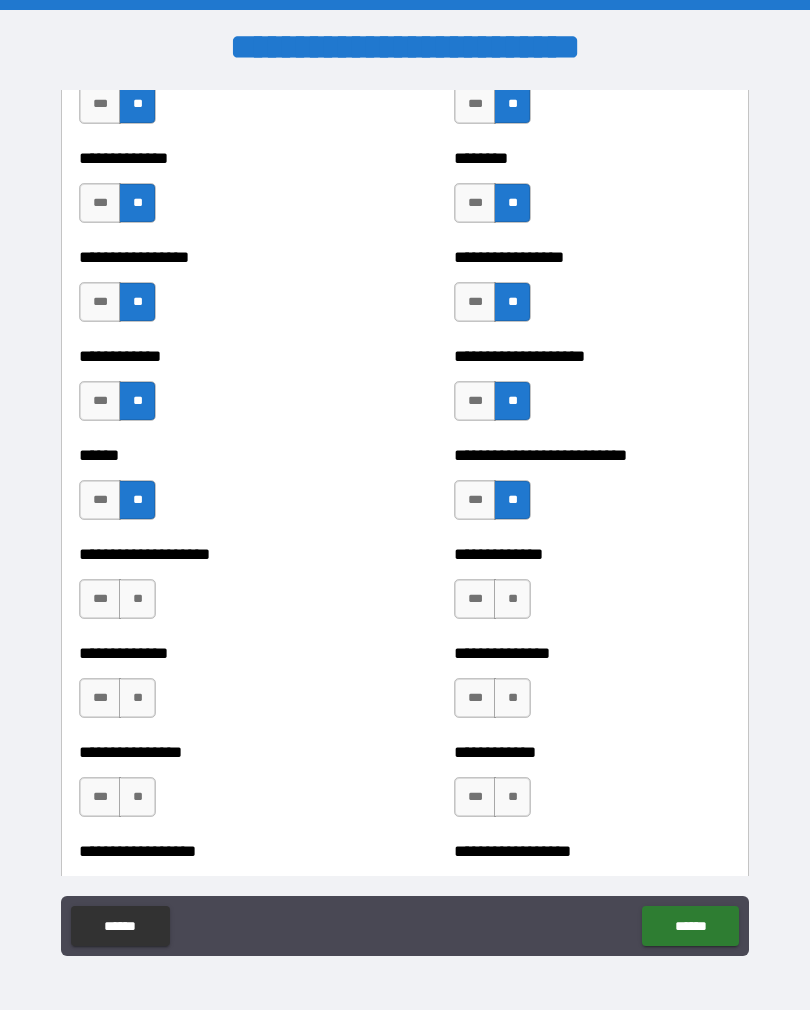 scroll, scrollTop: 3718, scrollLeft: 0, axis: vertical 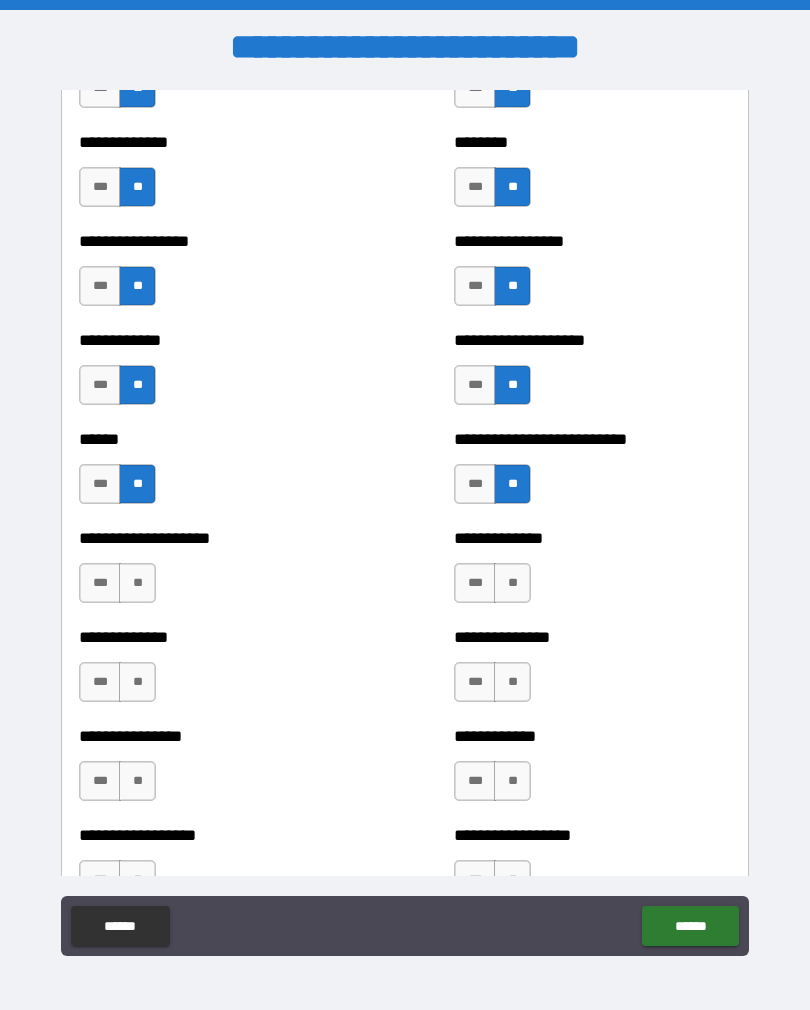 click on "**" at bounding box center [137, 583] 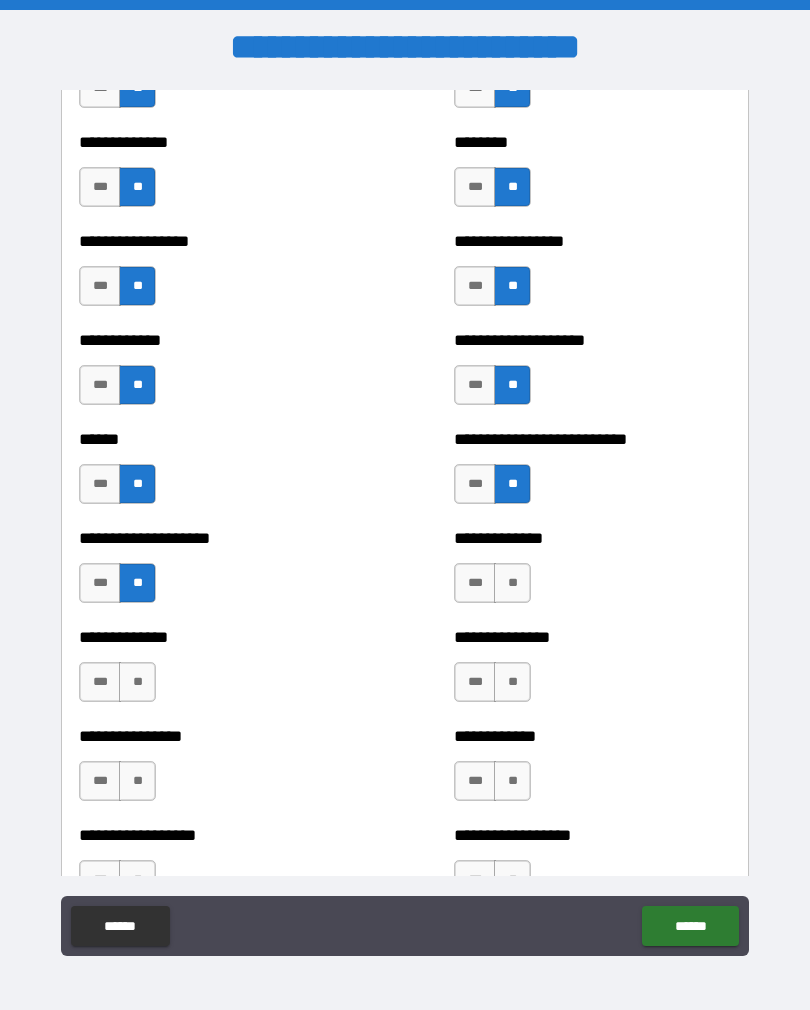 click on "**********" at bounding box center (592, 573) 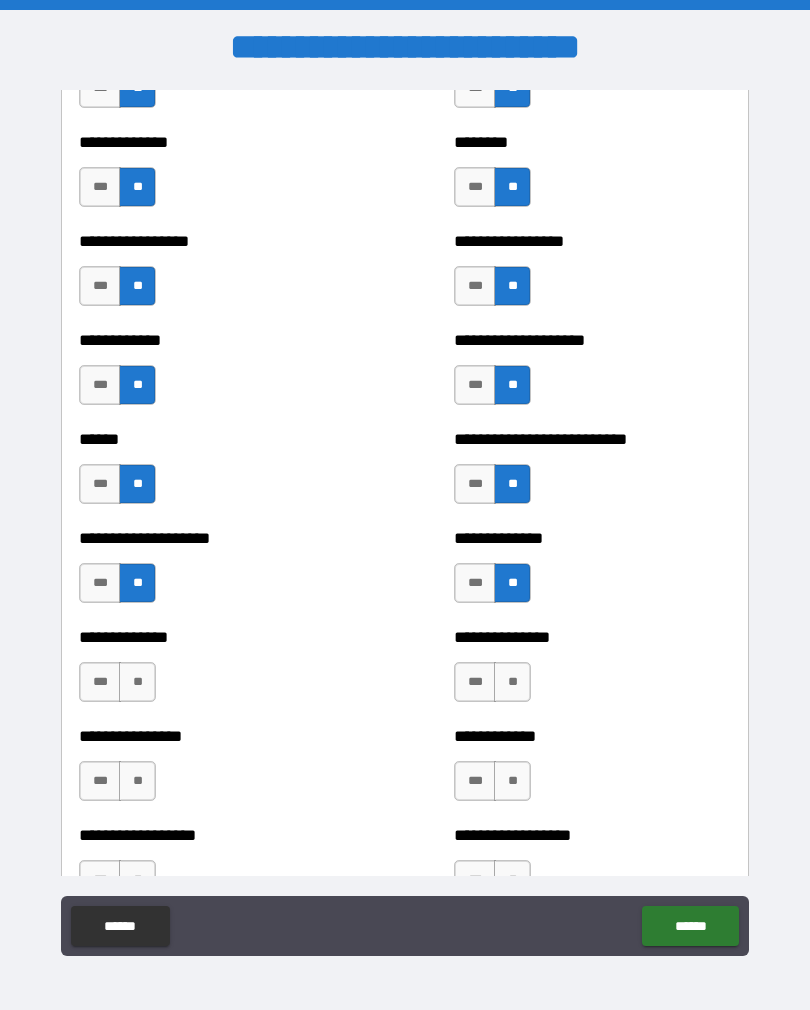 scroll, scrollTop: 3804, scrollLeft: 0, axis: vertical 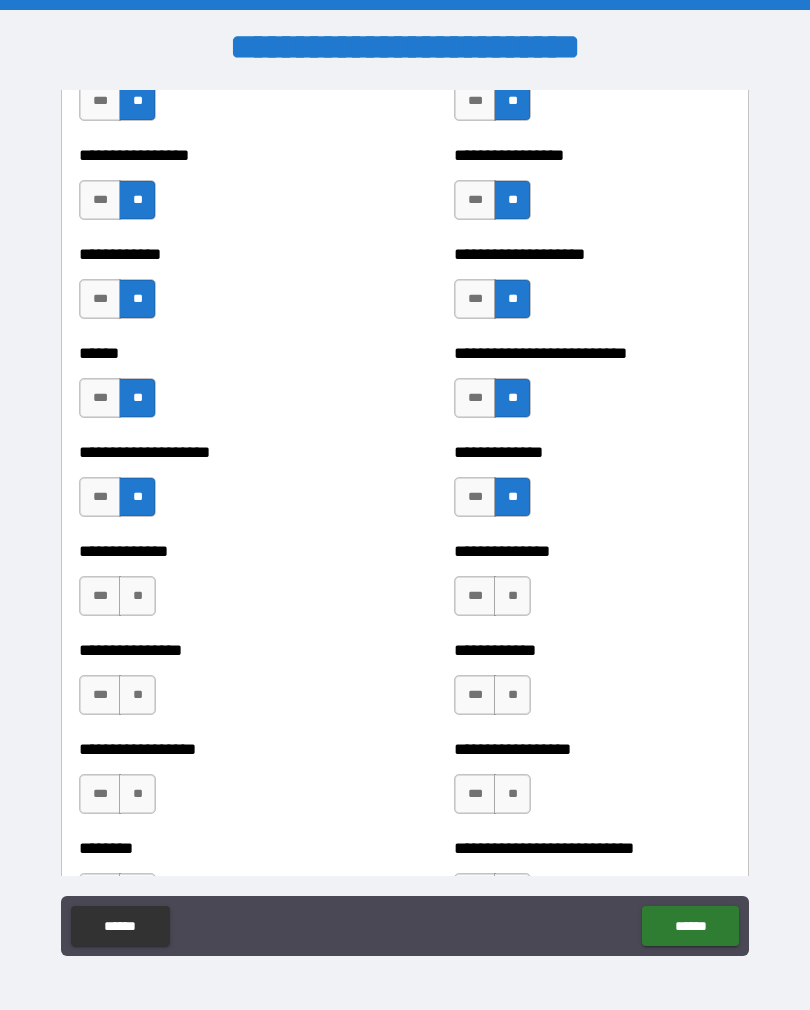 click on "**" at bounding box center [137, 596] 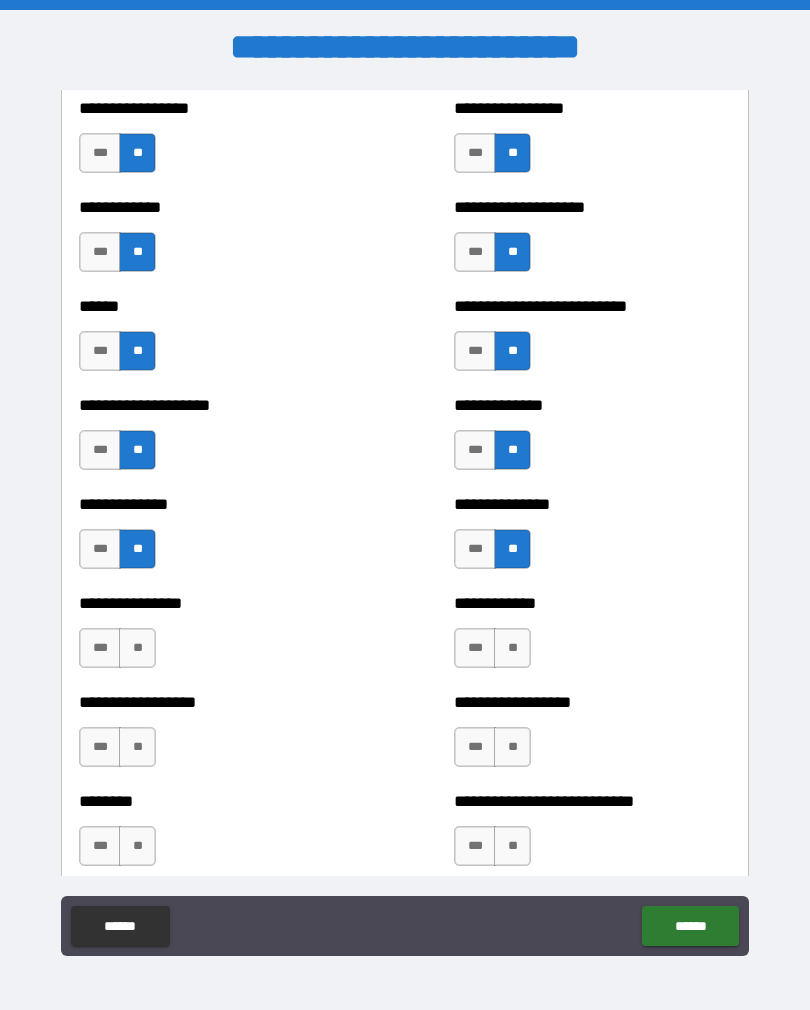 click on "**" at bounding box center [137, 648] 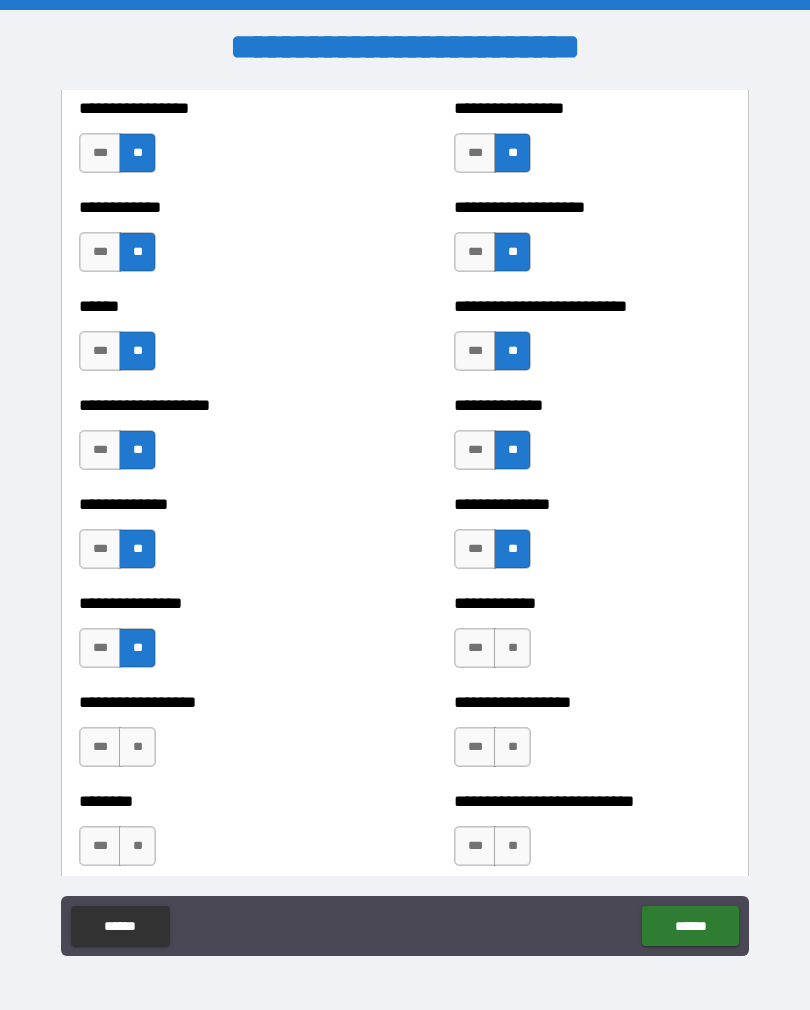 click on "**" at bounding box center [512, 648] 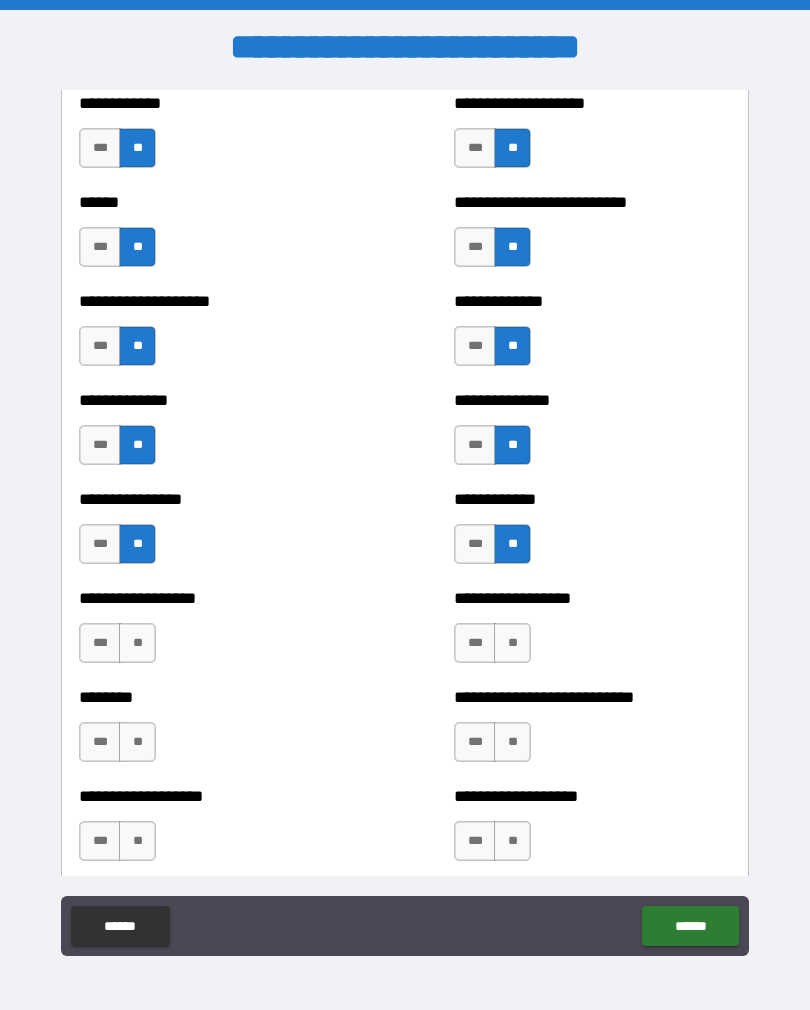 click on "**" at bounding box center [137, 643] 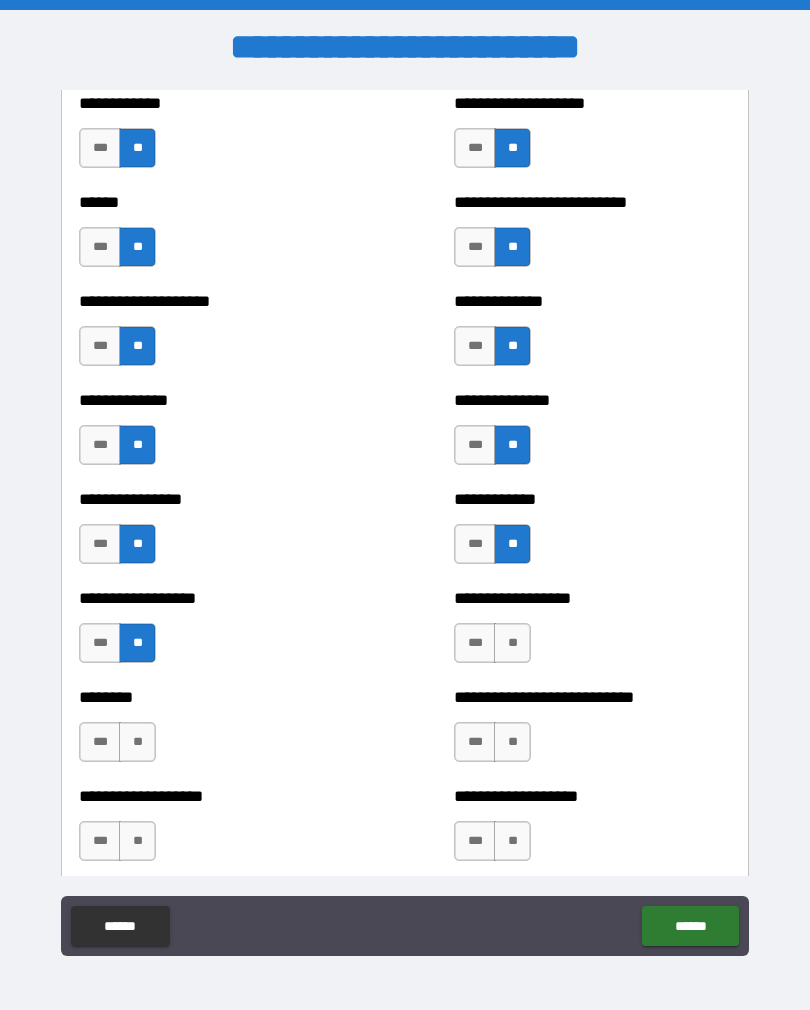 click on "**" at bounding box center [512, 643] 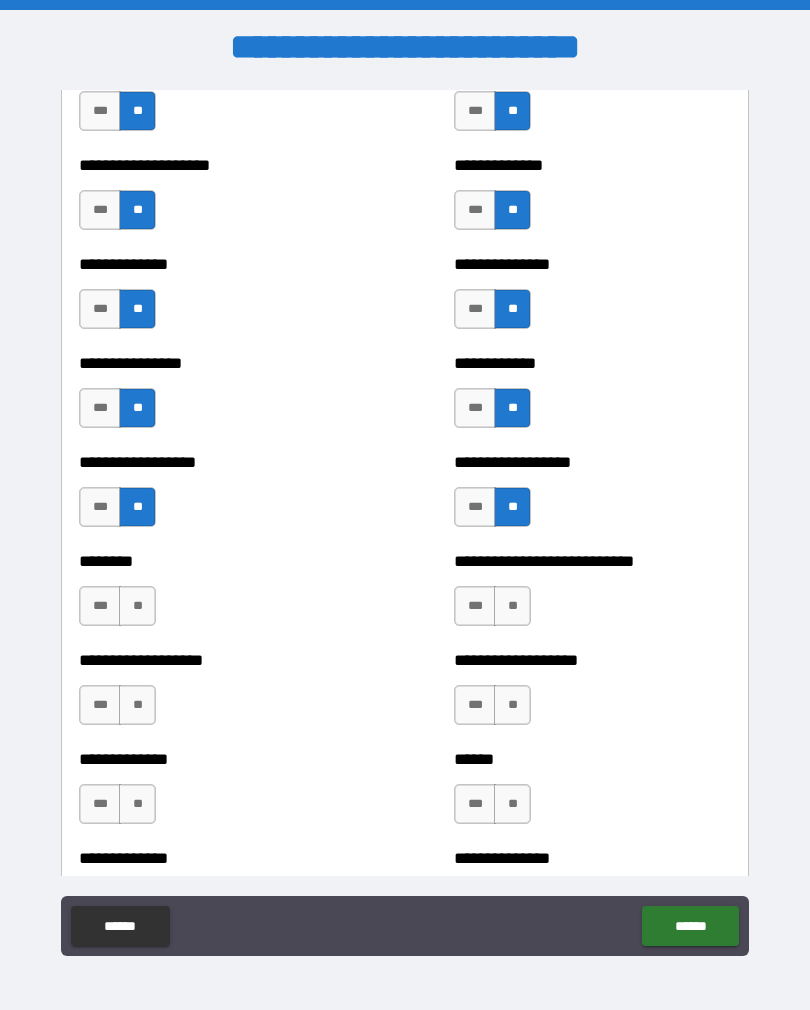 click on "**" at bounding box center [137, 606] 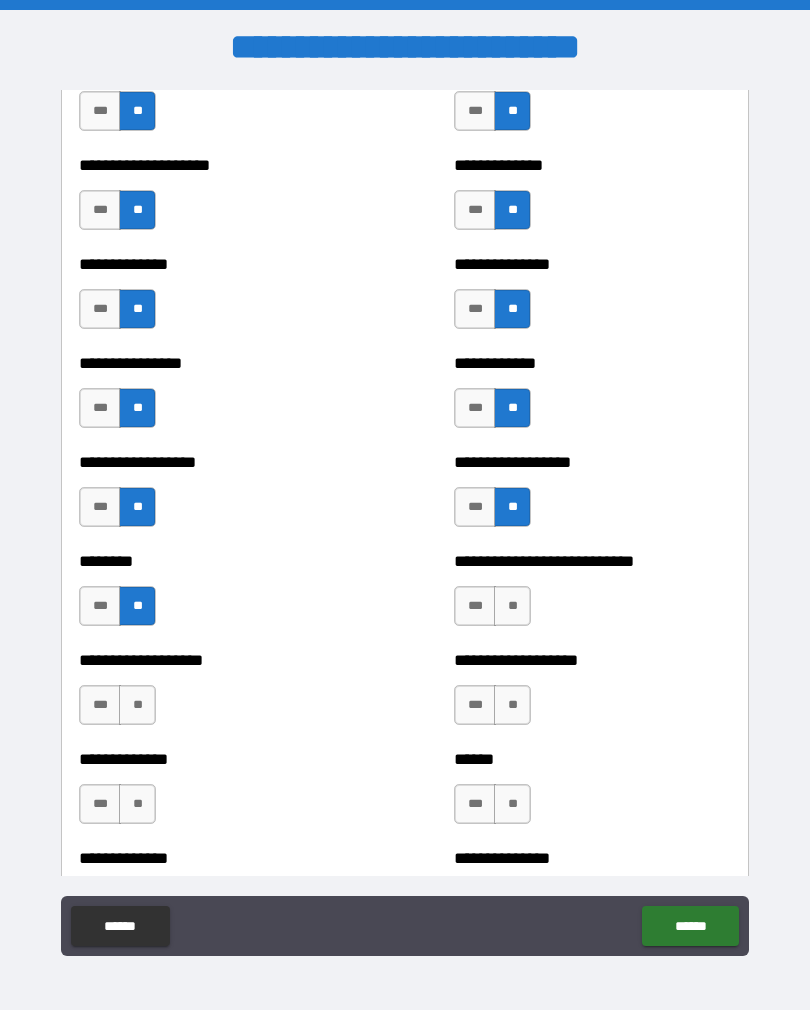 click on "**" at bounding box center [512, 606] 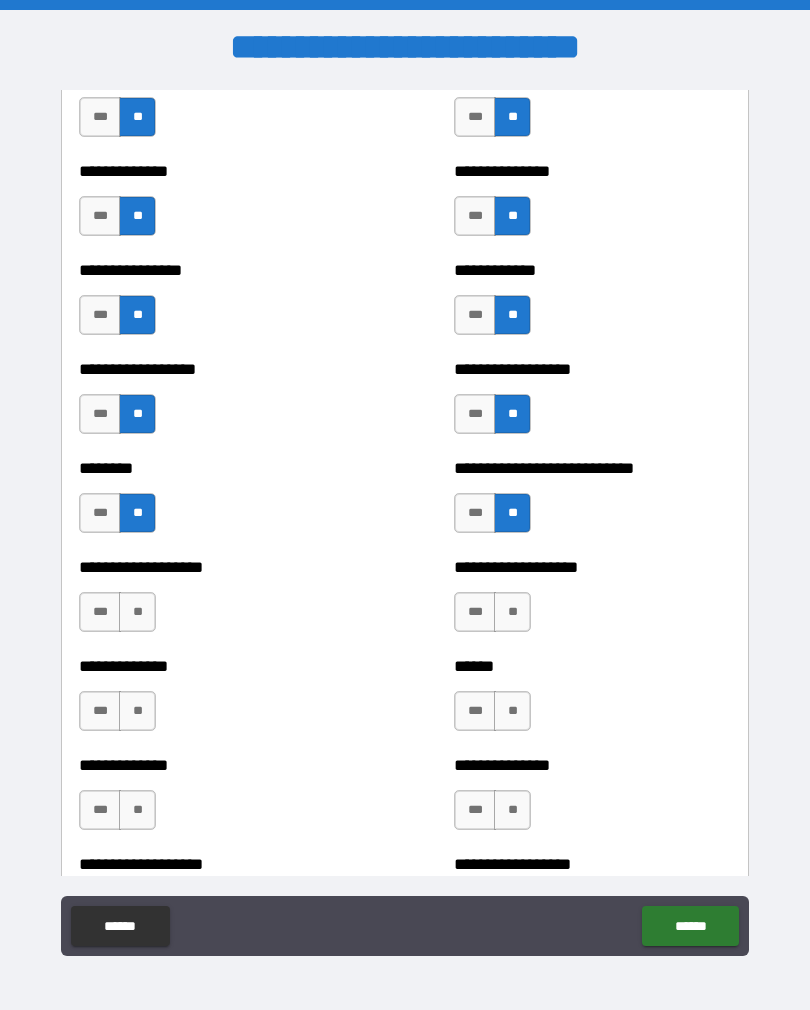 click on "**" at bounding box center (137, 612) 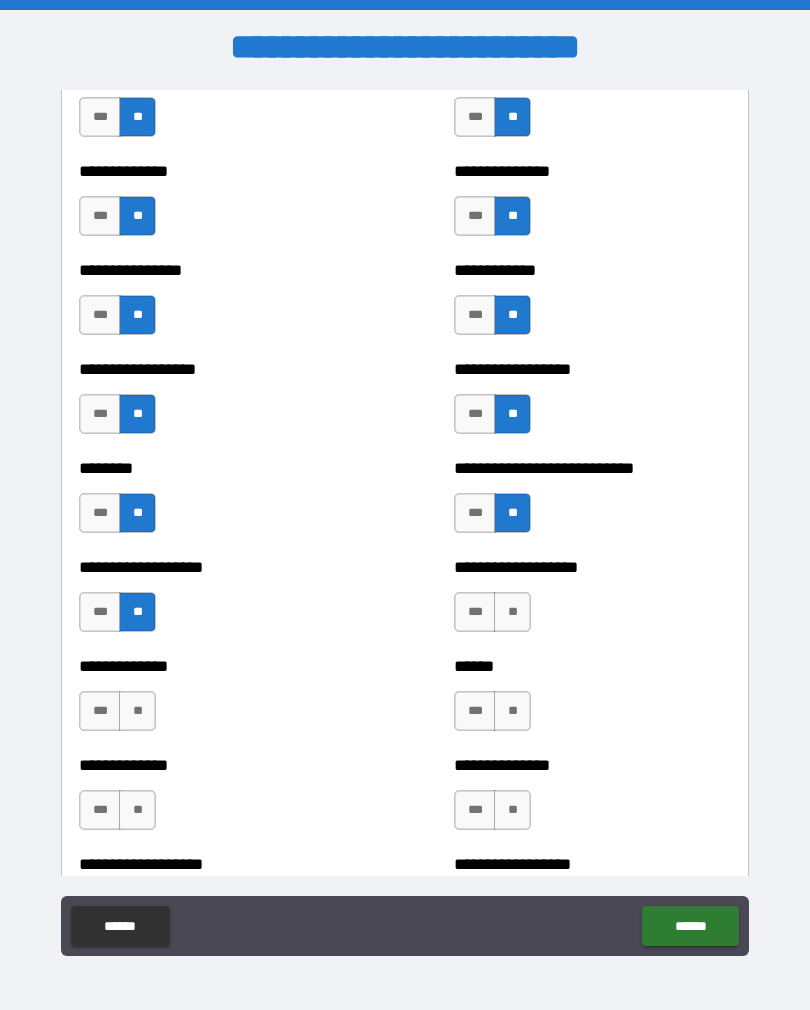 click on "**" at bounding box center [512, 612] 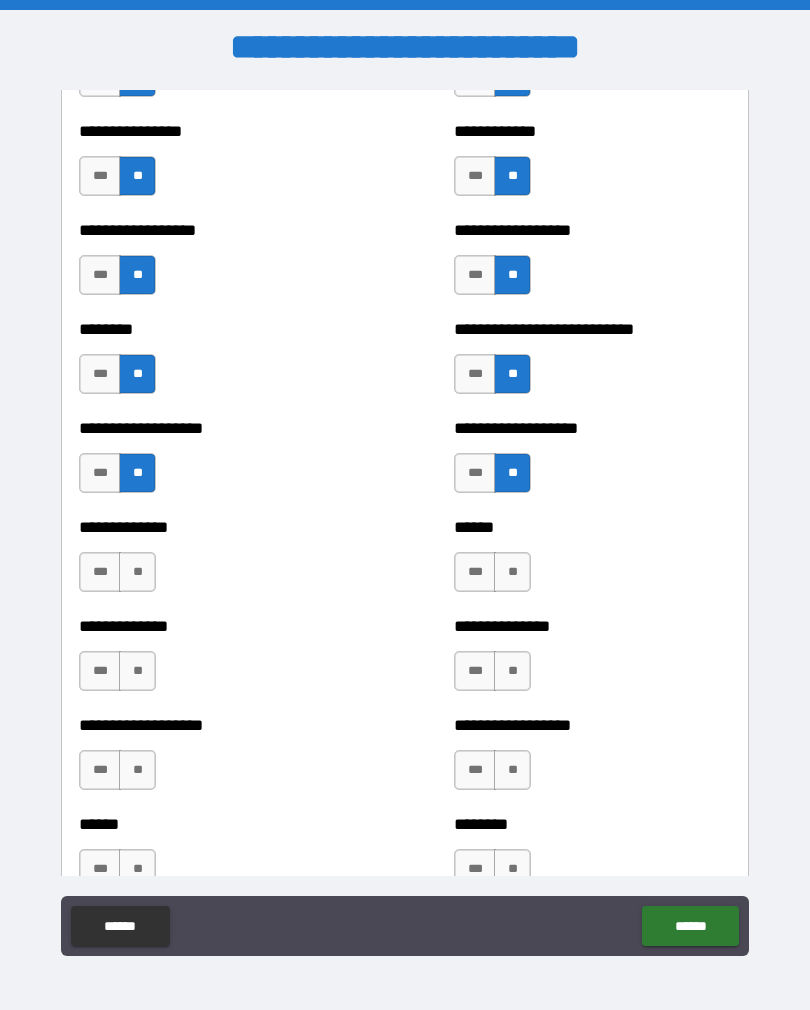 click on "**" at bounding box center [137, 572] 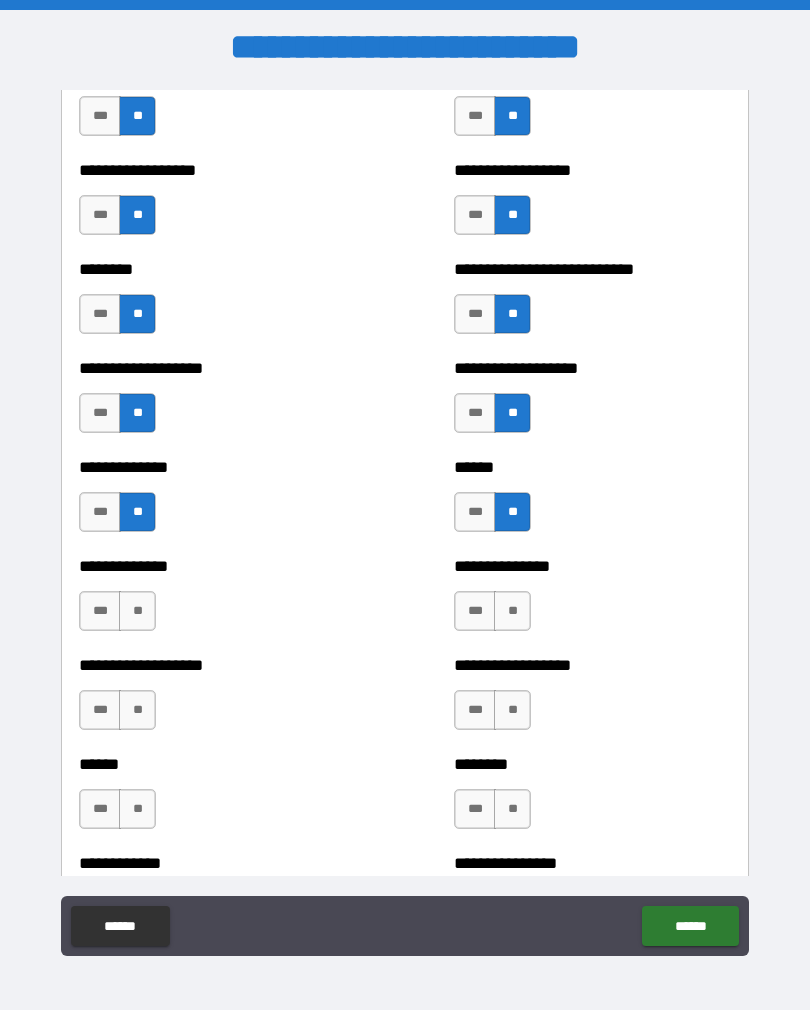 scroll, scrollTop: 4389, scrollLeft: 0, axis: vertical 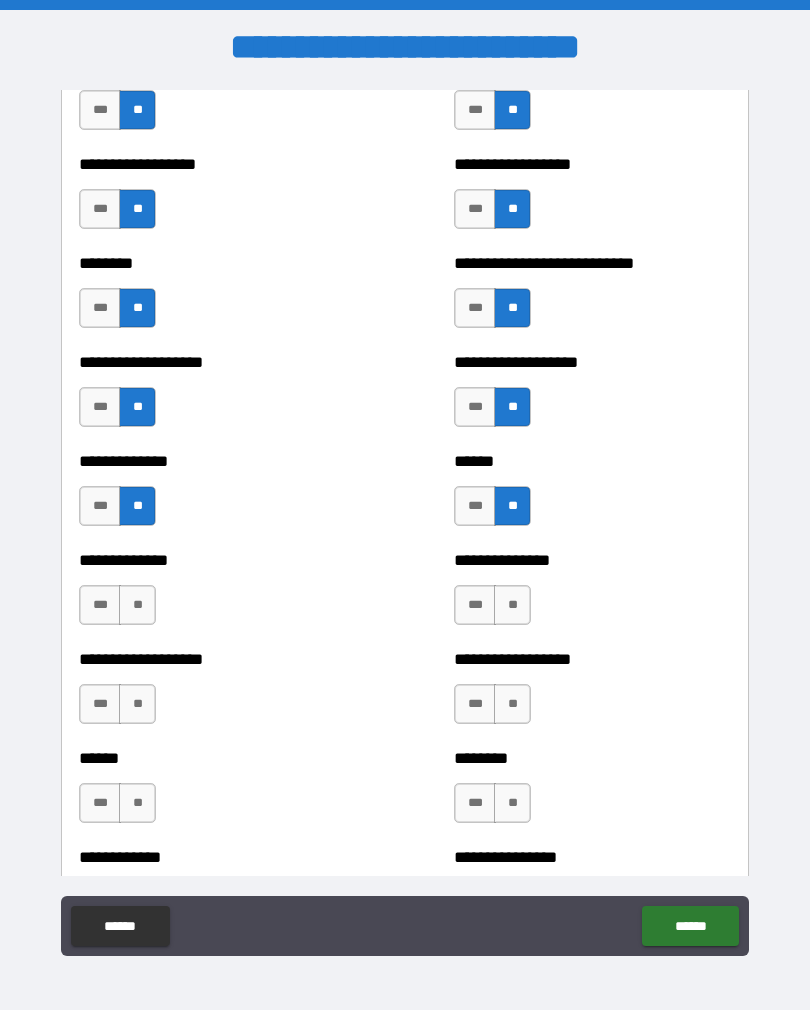 click on "**" at bounding box center [137, 605] 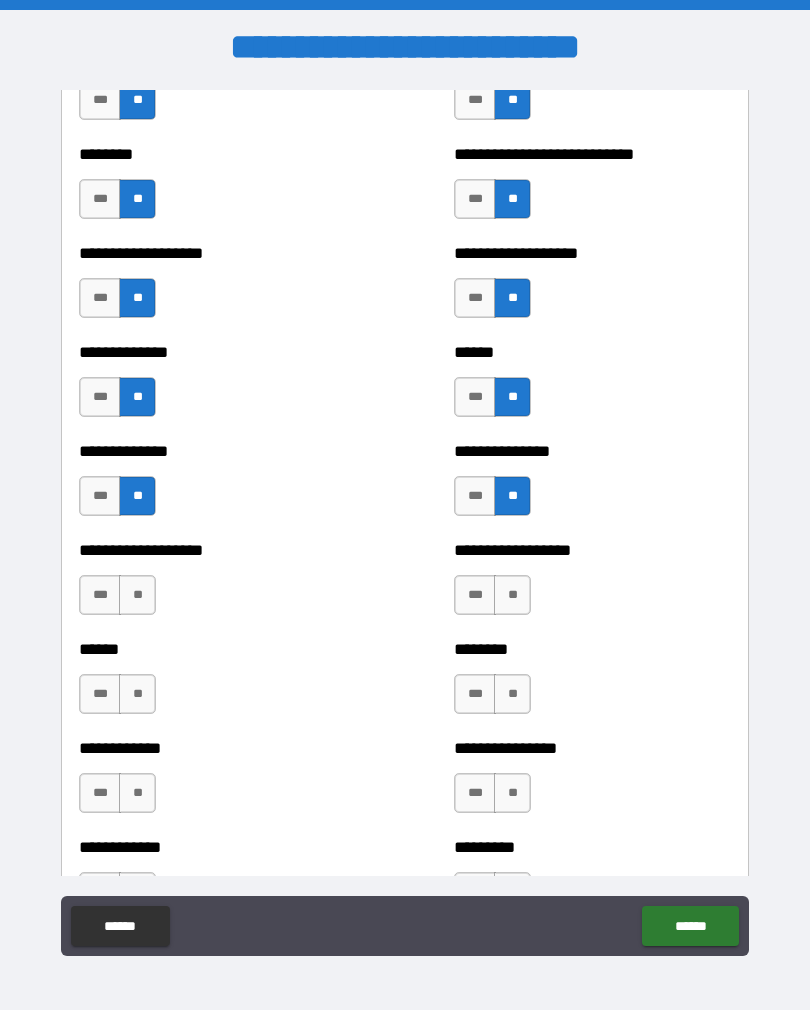 scroll, scrollTop: 4504, scrollLeft: 0, axis: vertical 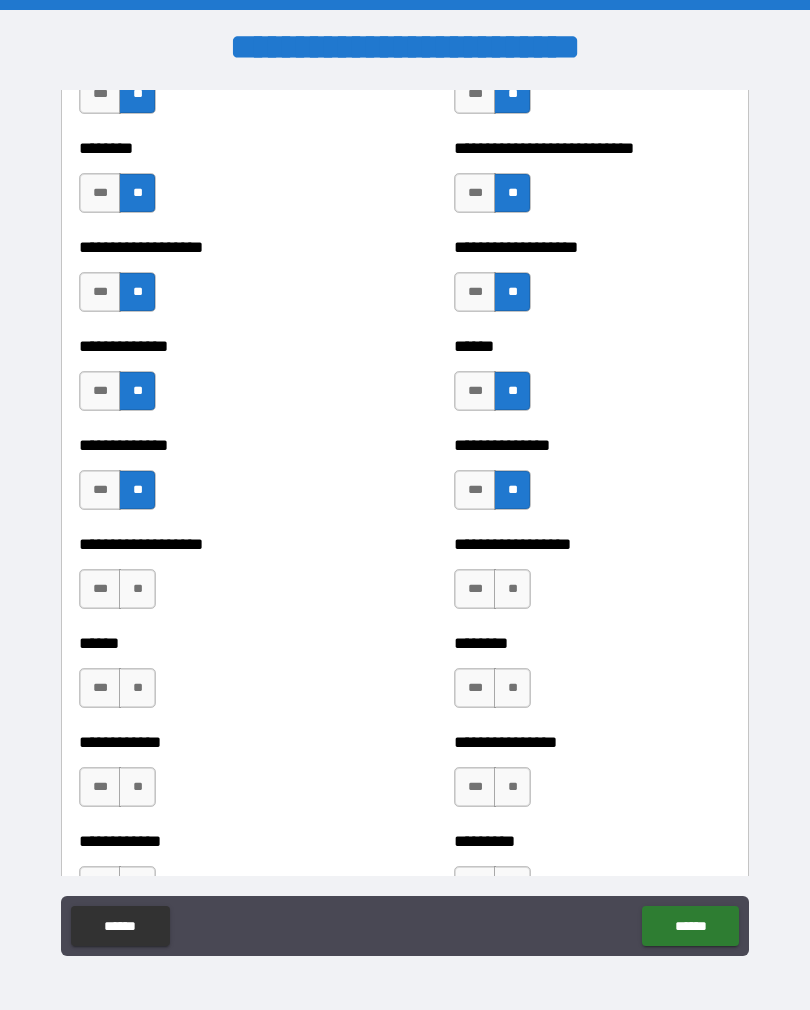 click on "**" at bounding box center (137, 589) 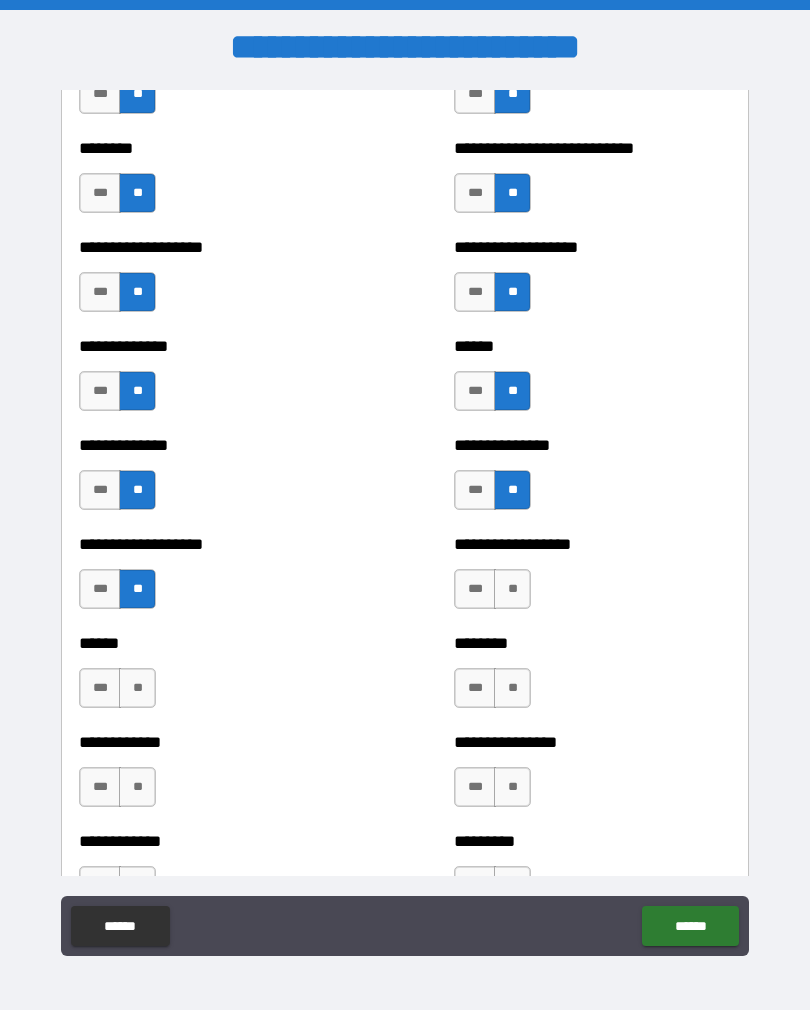 click on "**" at bounding box center (512, 589) 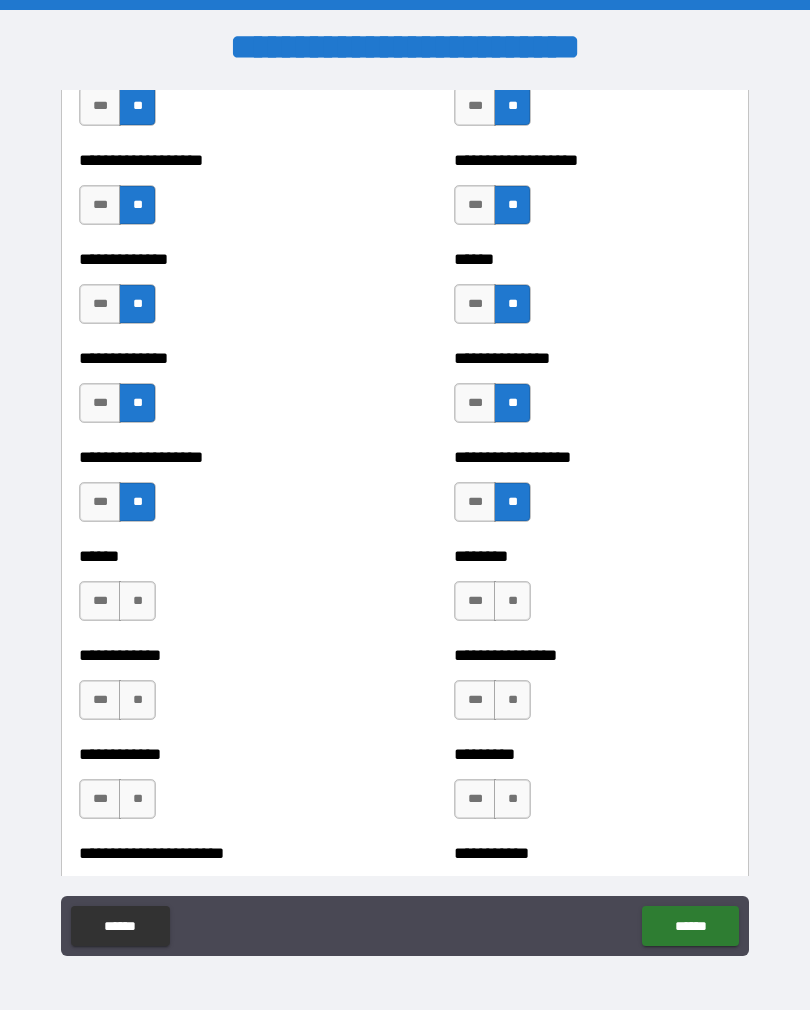 scroll, scrollTop: 4609, scrollLeft: 0, axis: vertical 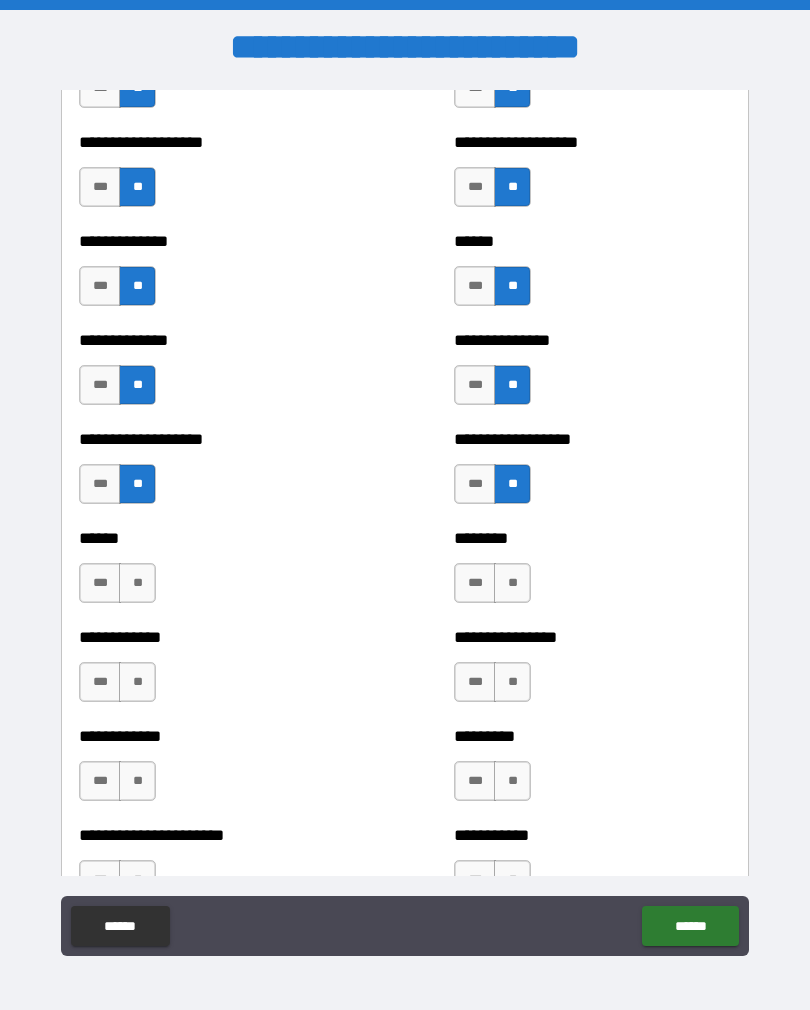 click on "**" at bounding box center (137, 583) 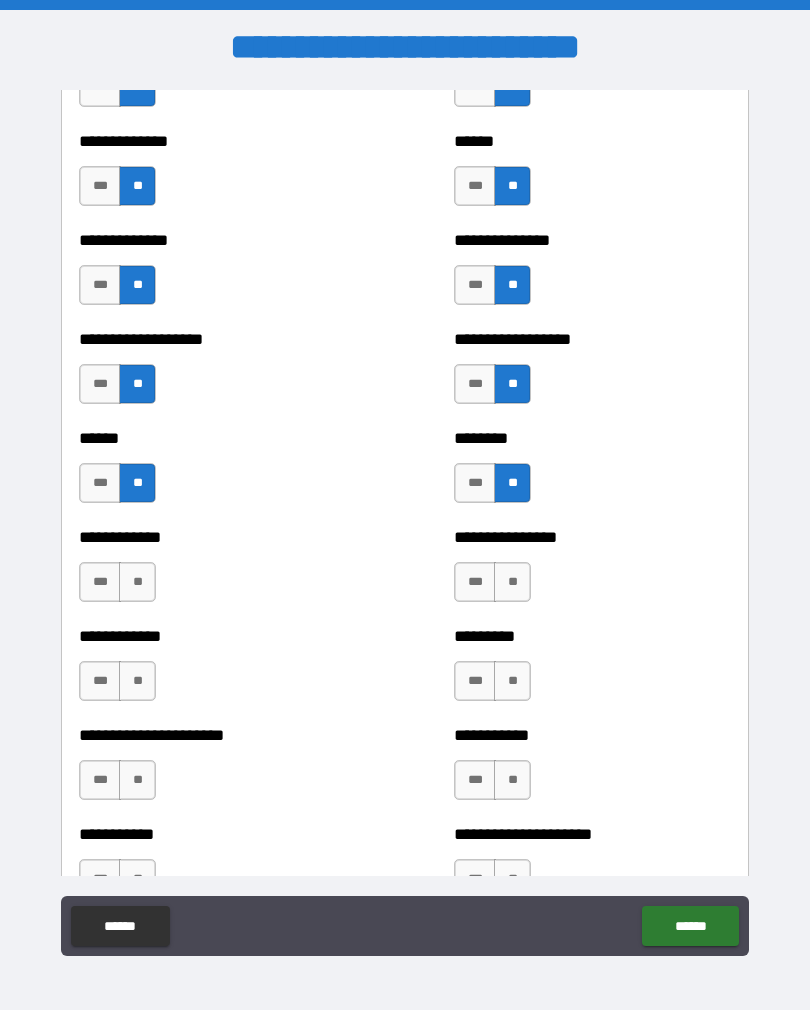 scroll, scrollTop: 4713, scrollLeft: 0, axis: vertical 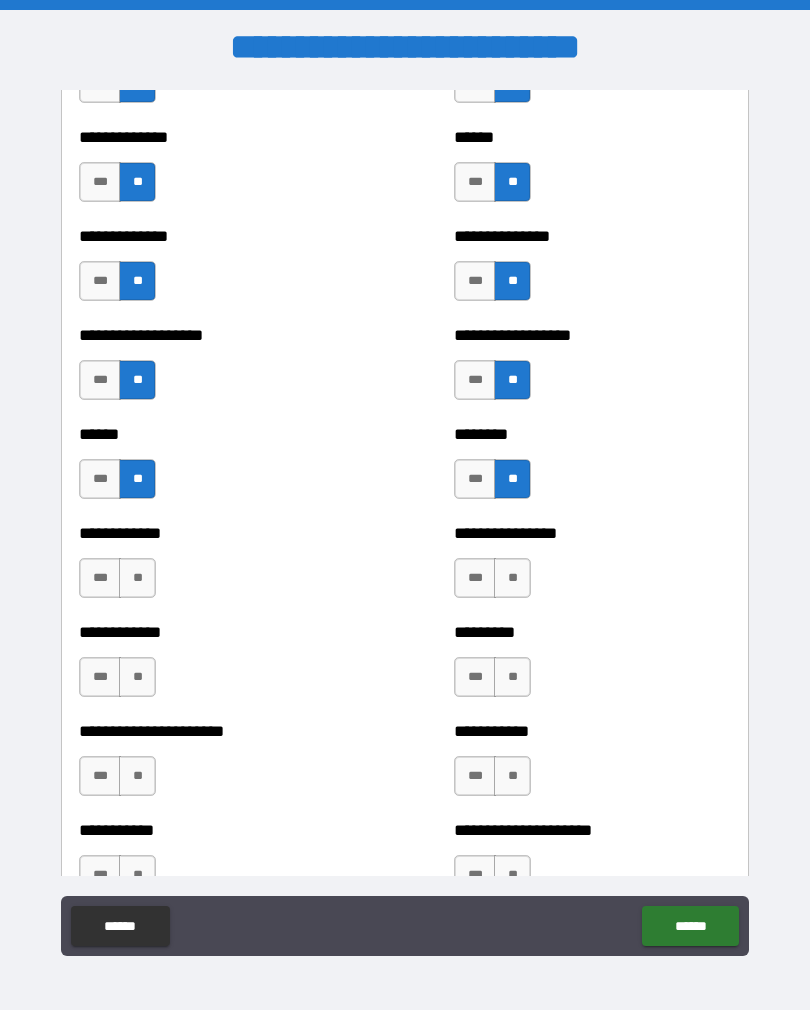 click on "**" at bounding box center (137, 578) 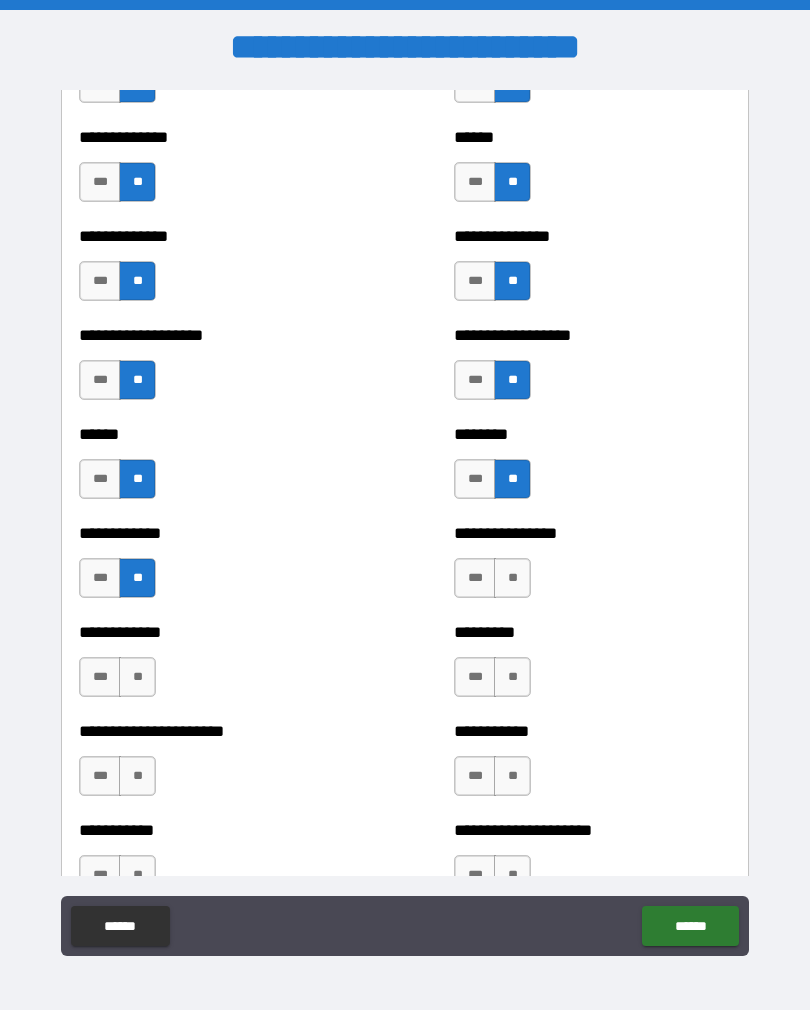 click on "**" at bounding box center [512, 578] 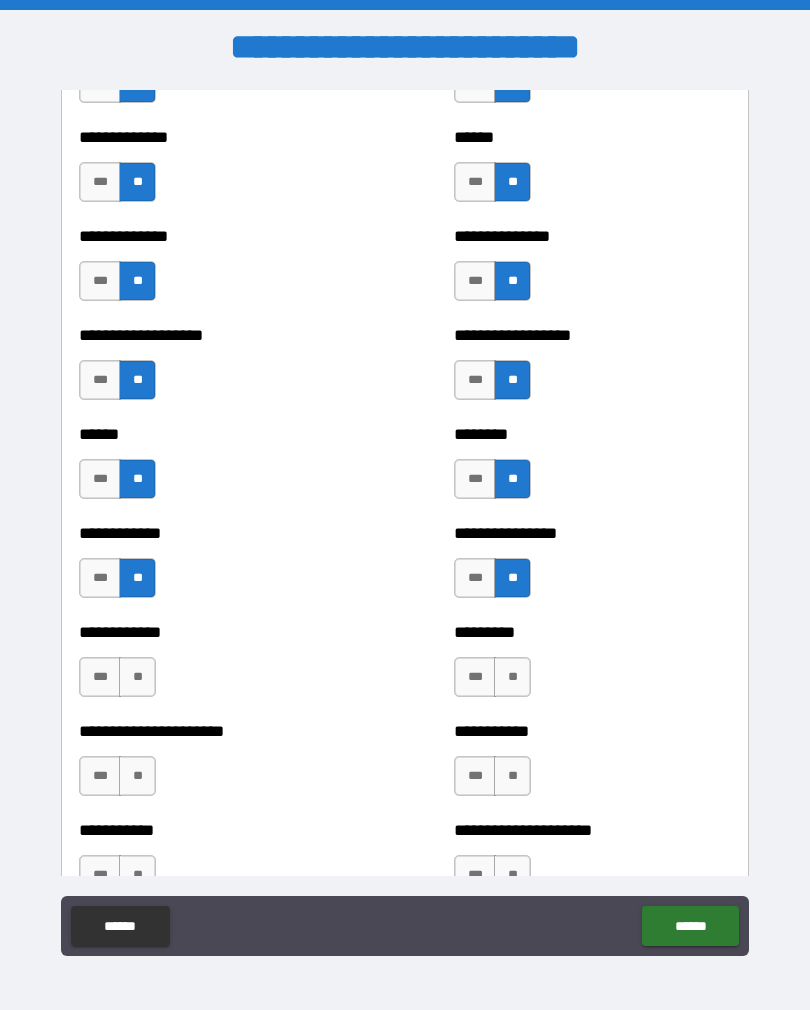 click on "**" at bounding box center [512, 677] 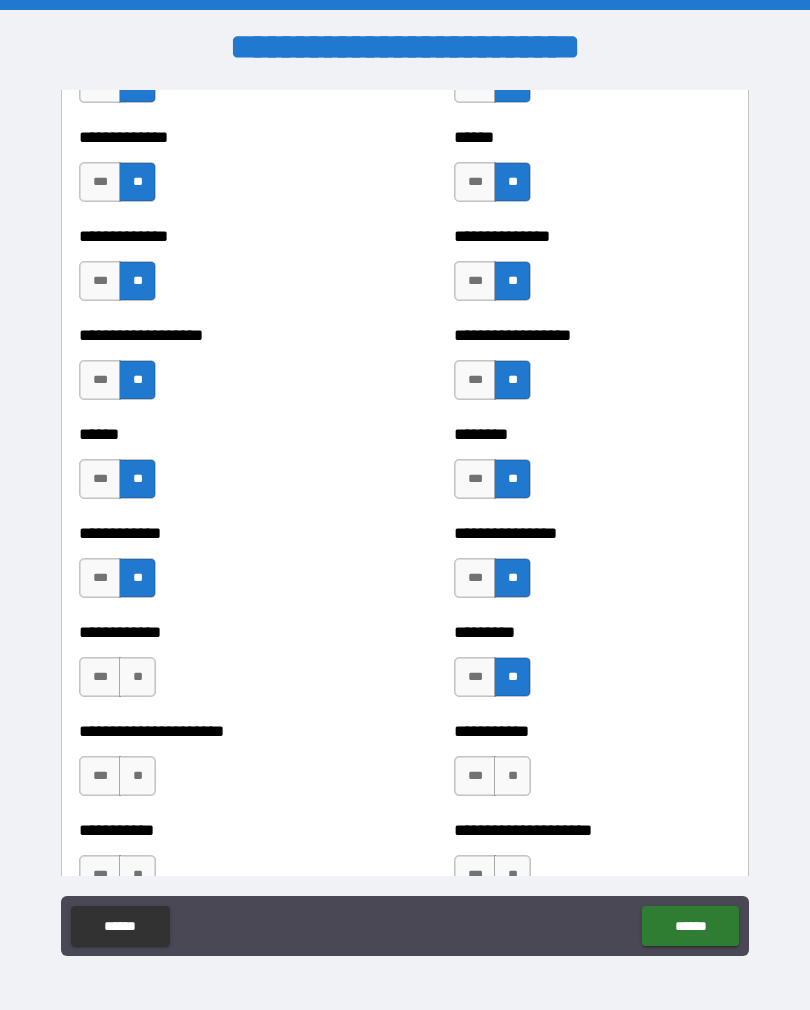 click on "**" at bounding box center [137, 677] 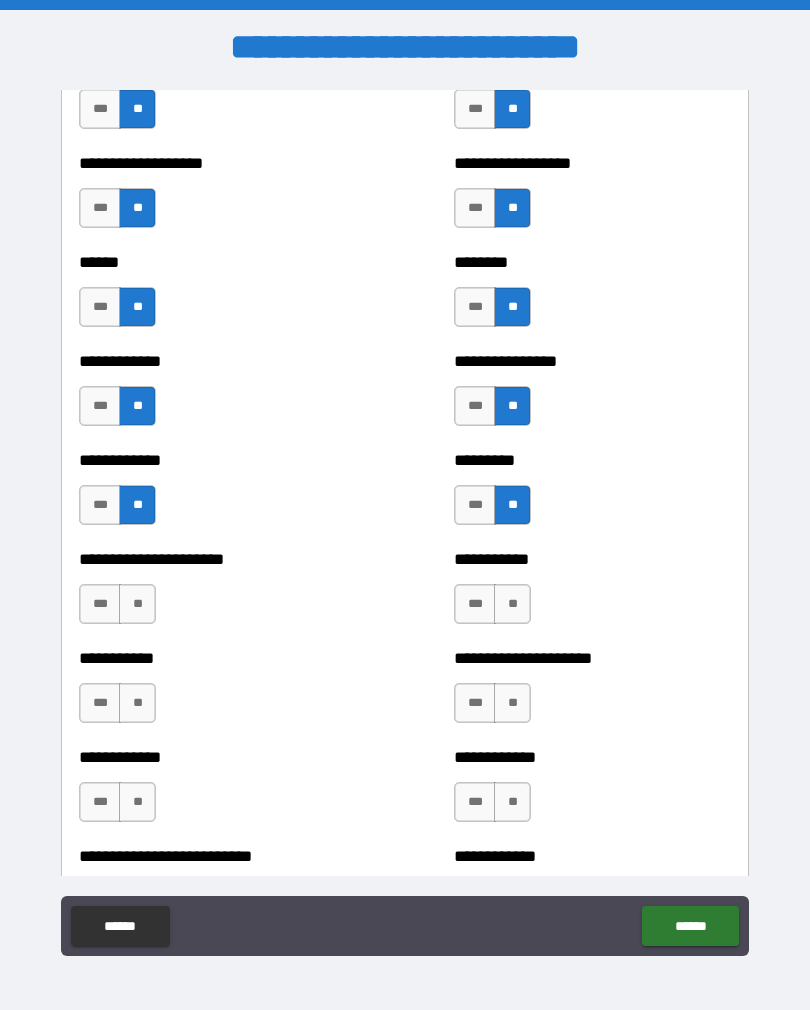 scroll, scrollTop: 4892, scrollLeft: 0, axis: vertical 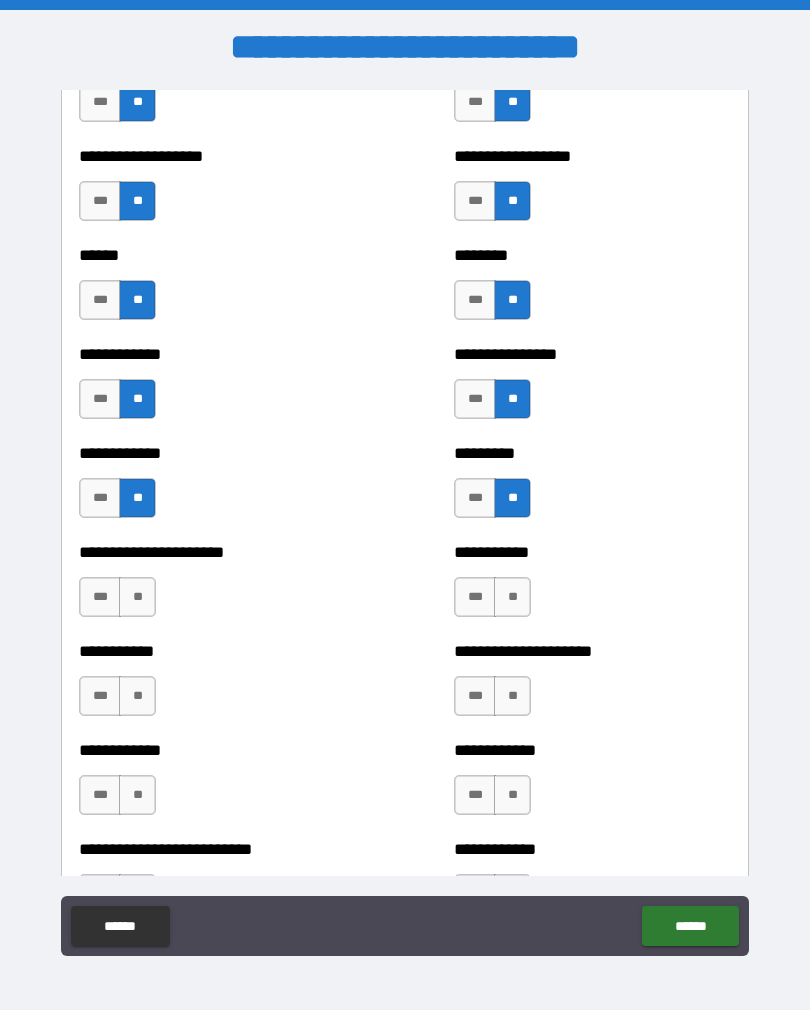 click on "**********" at bounding box center [592, 587] 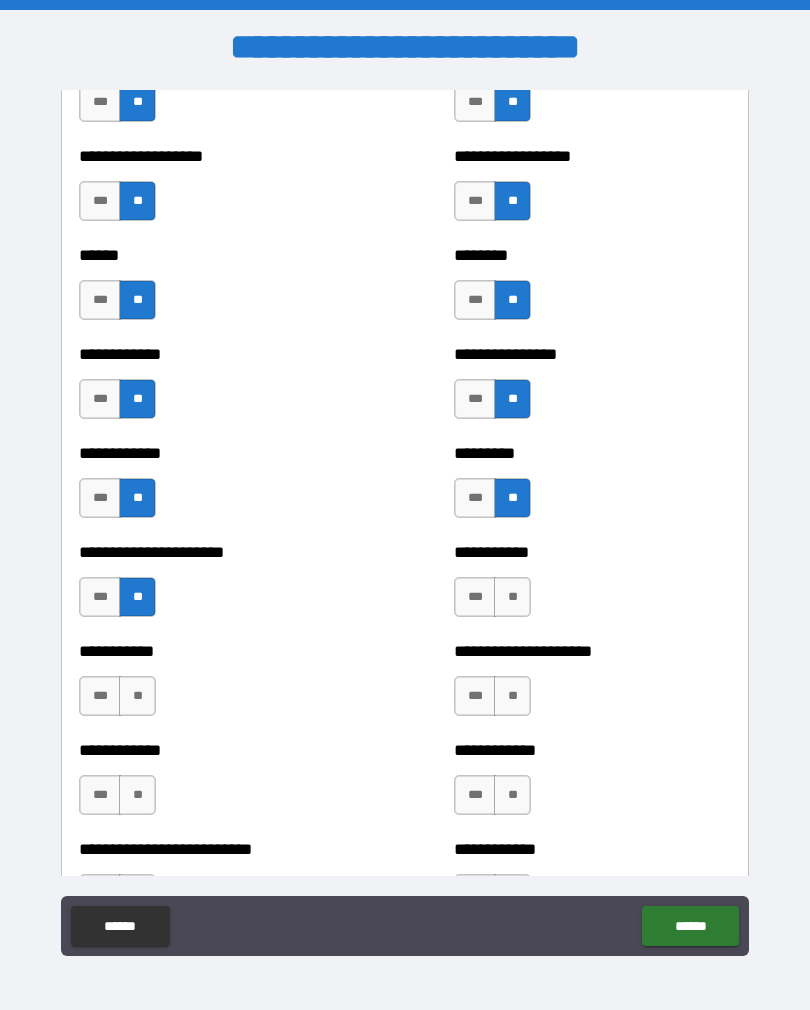 click on "**" at bounding box center [512, 597] 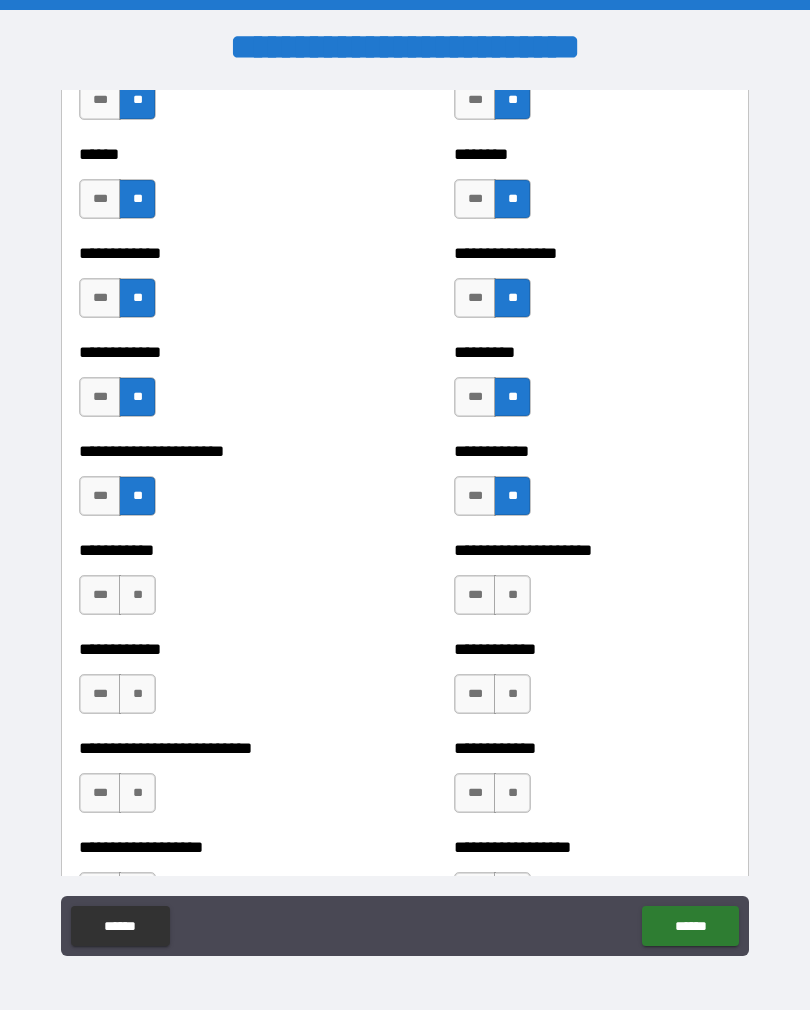 scroll, scrollTop: 4994, scrollLeft: 0, axis: vertical 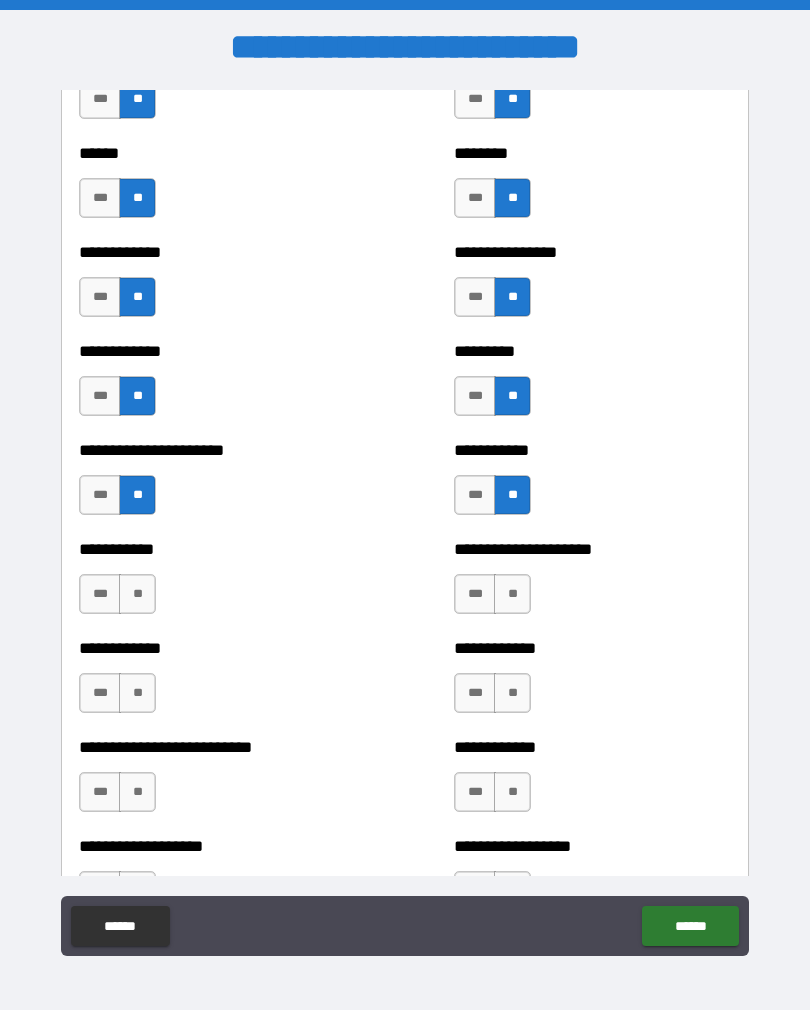 click on "**" at bounding box center [137, 594] 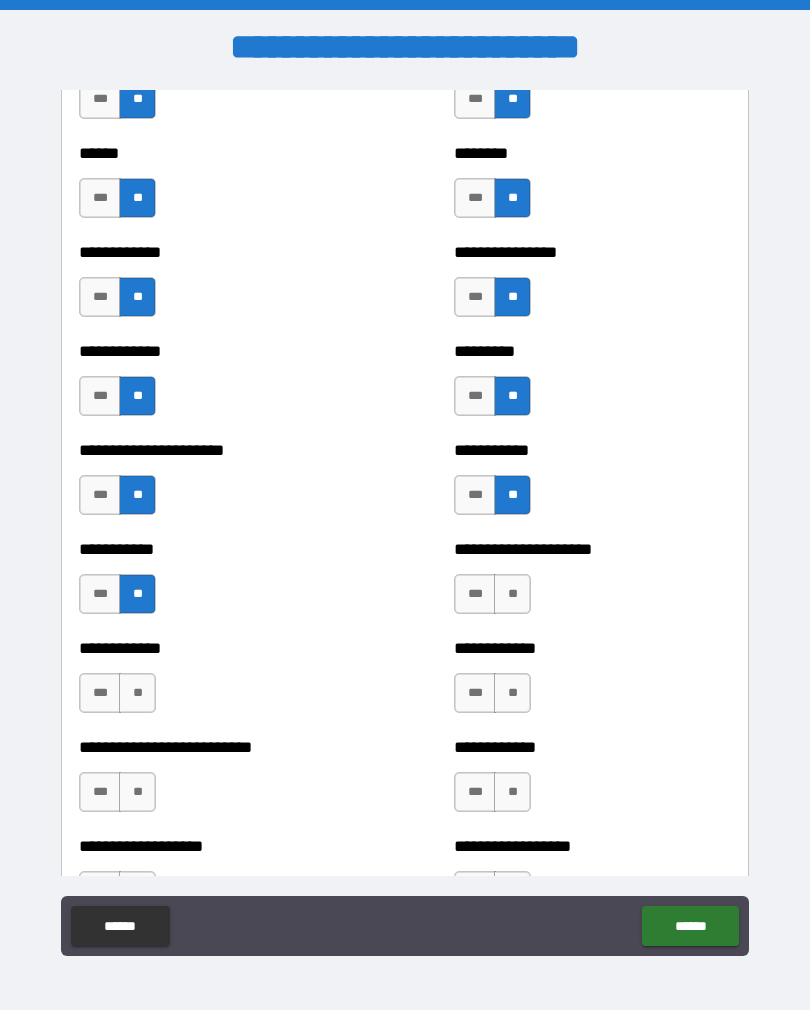 click on "**" at bounding box center (512, 594) 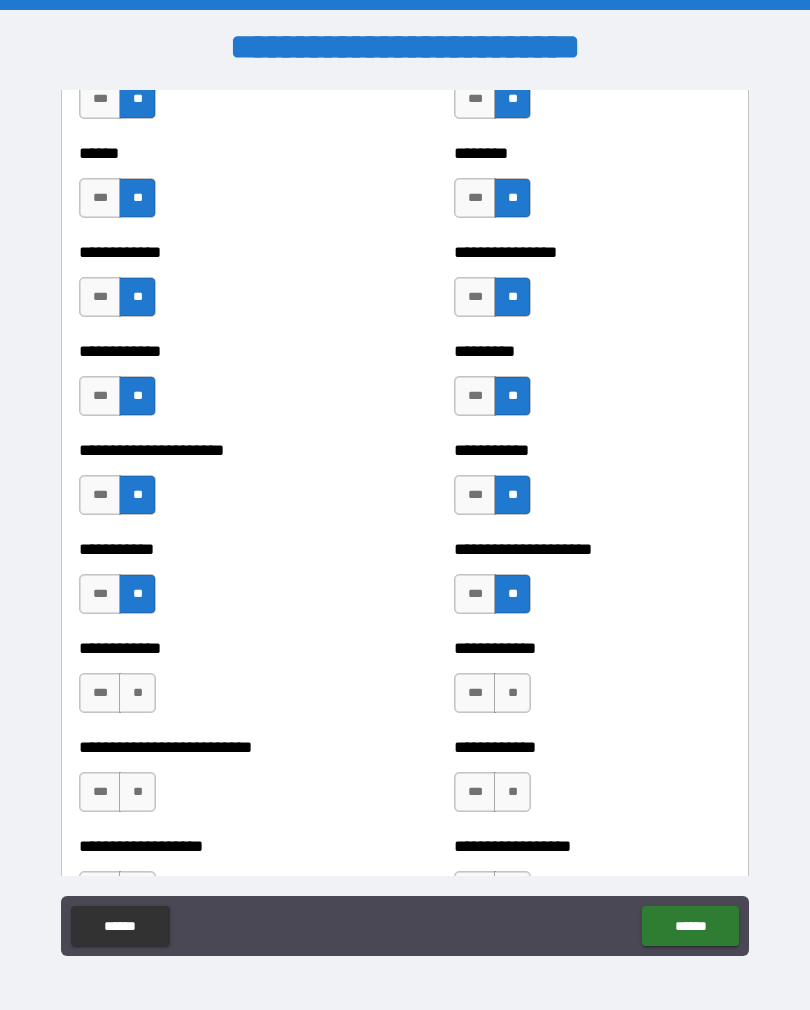 click on "**" at bounding box center (512, 693) 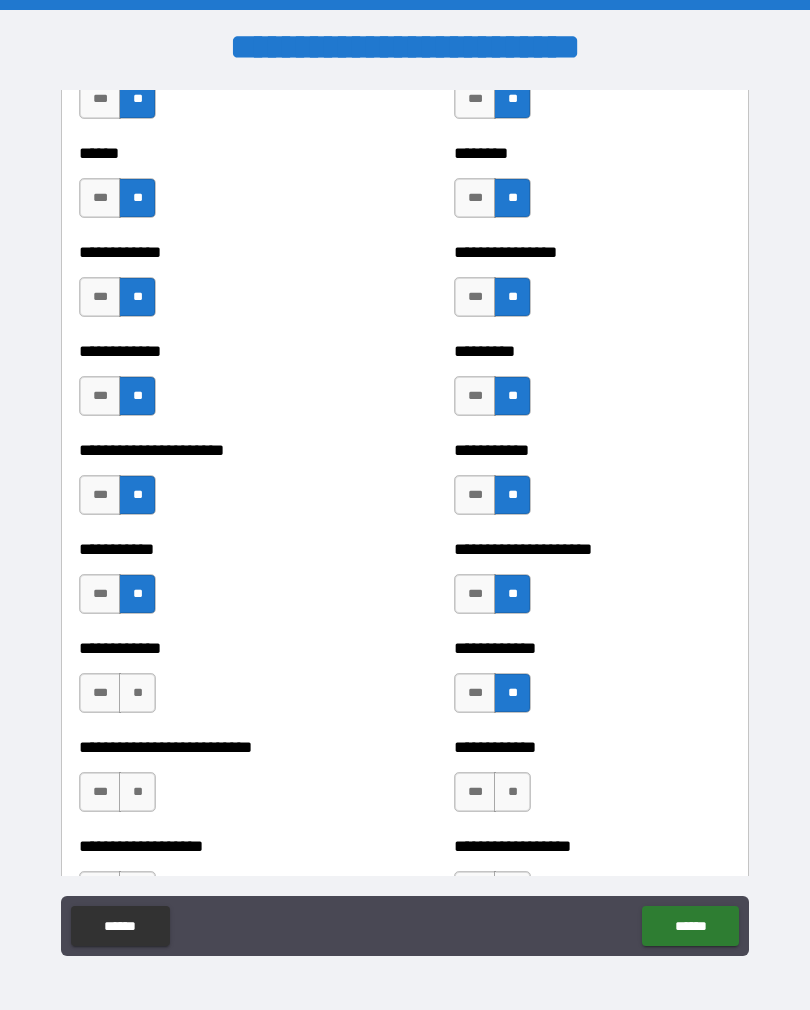 click on "**" at bounding box center (137, 693) 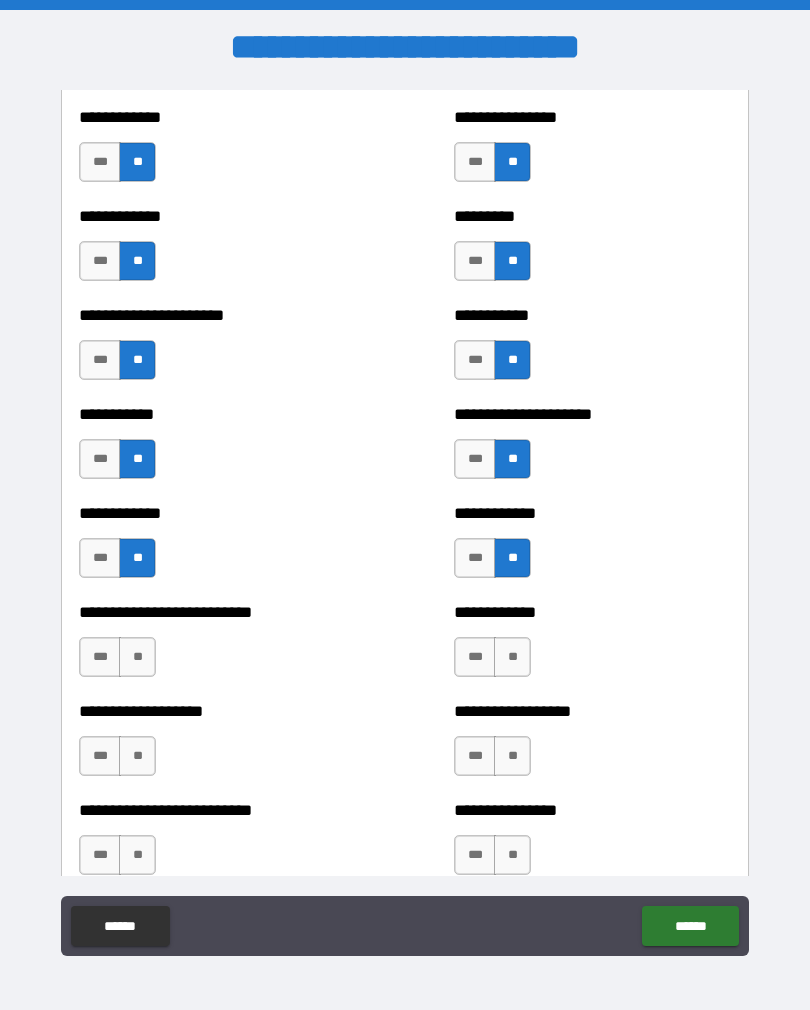click on "**" at bounding box center (137, 657) 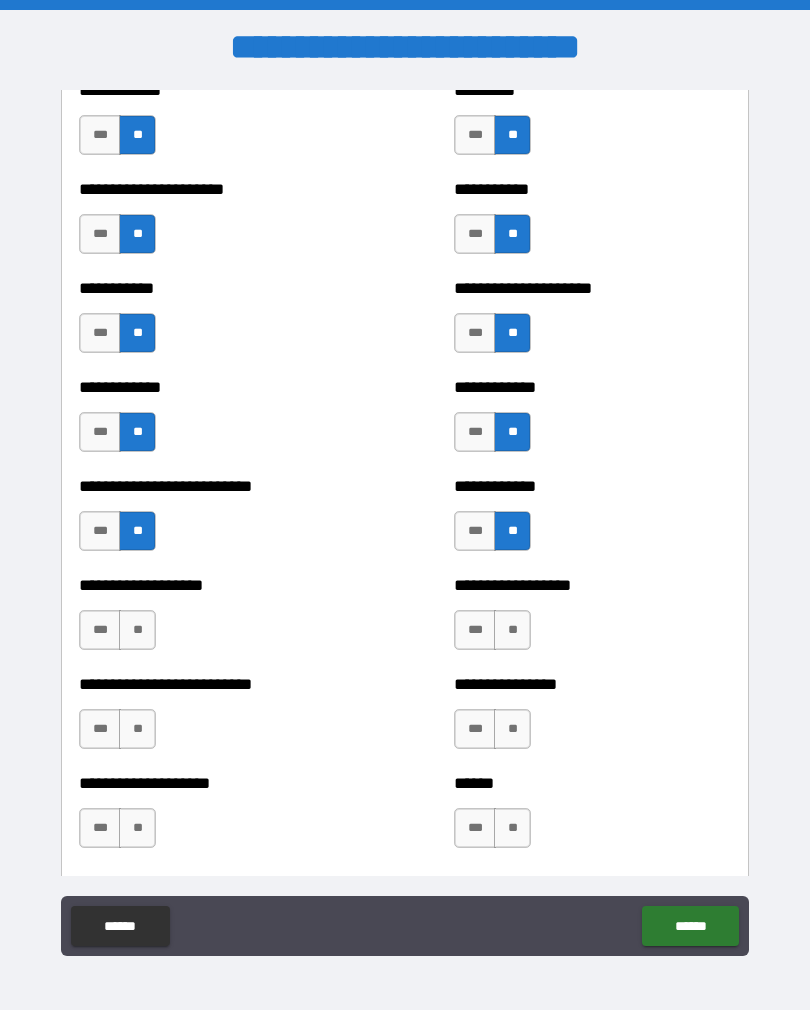 click on "**" at bounding box center [512, 630] 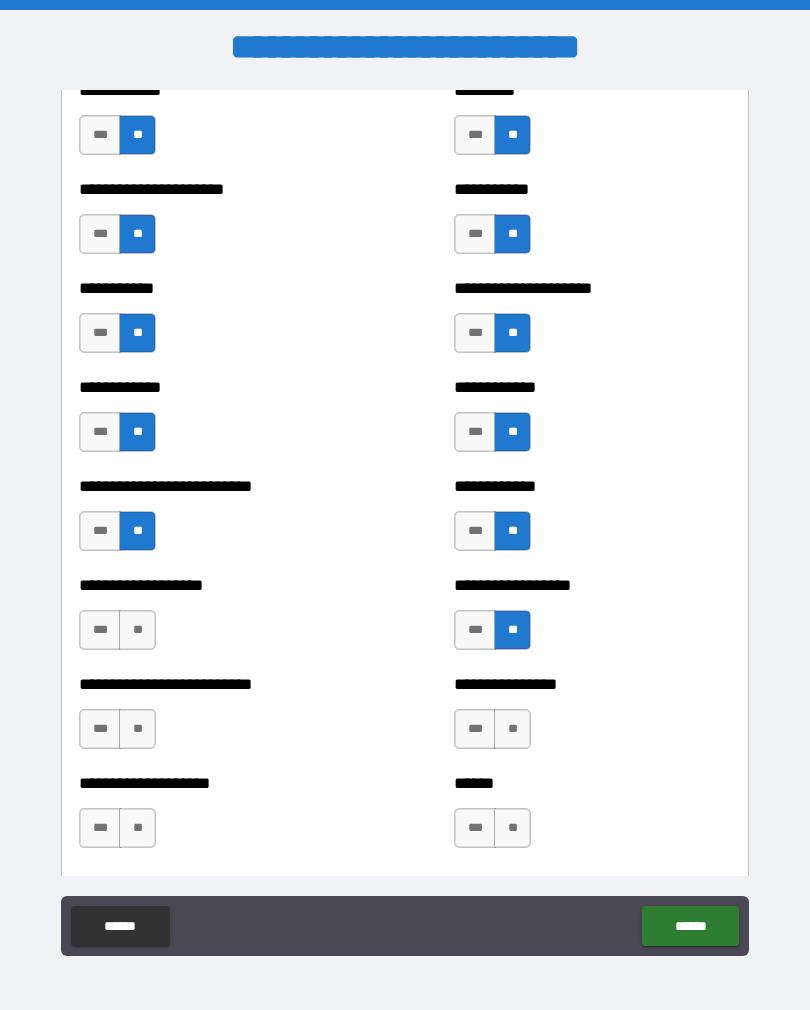 click on "**" at bounding box center (137, 630) 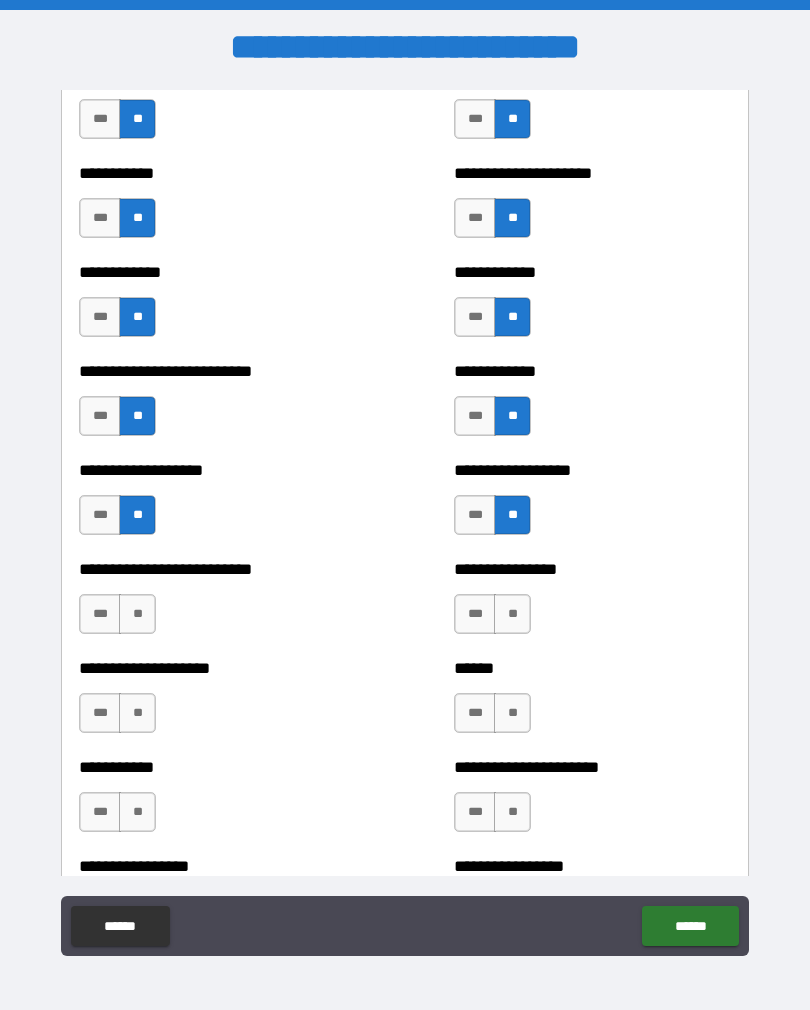 scroll, scrollTop: 5377, scrollLeft: 0, axis: vertical 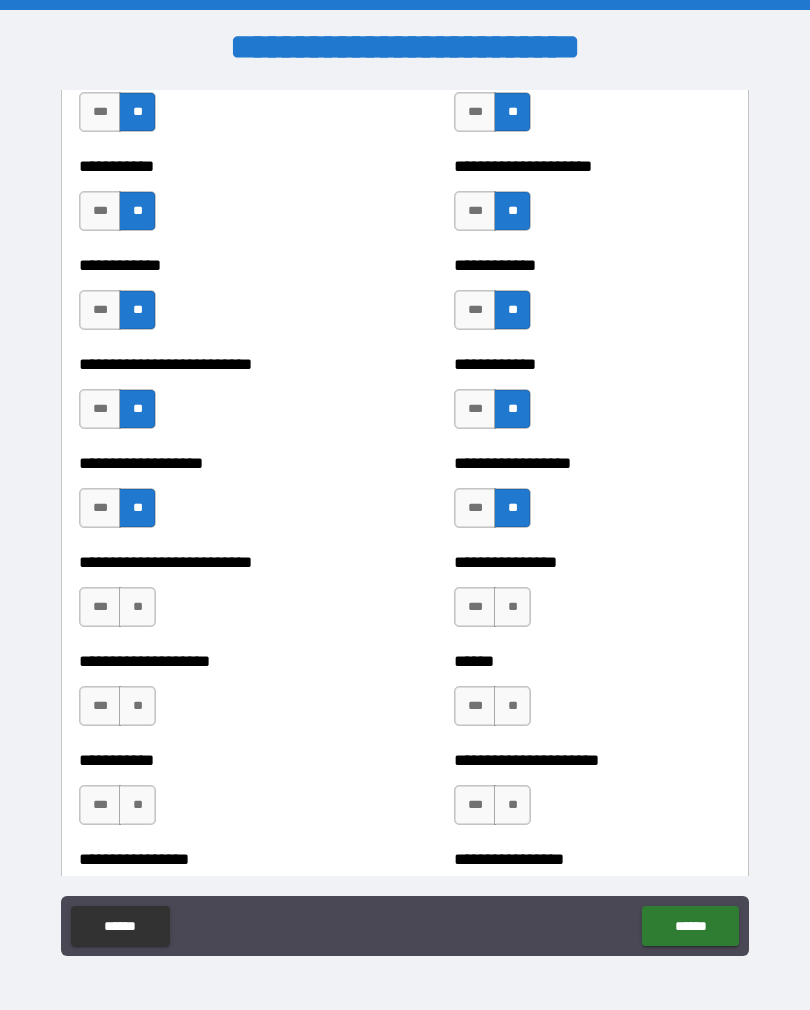 click on "**" at bounding box center [512, 607] 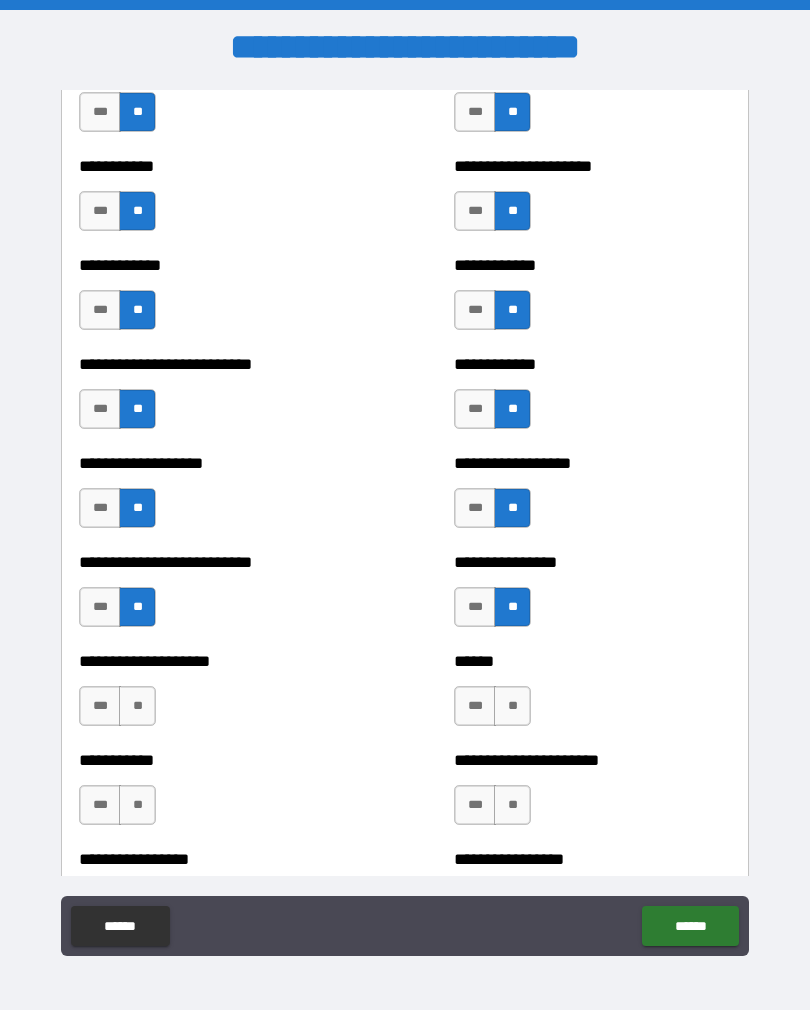 click on "**" at bounding box center [512, 706] 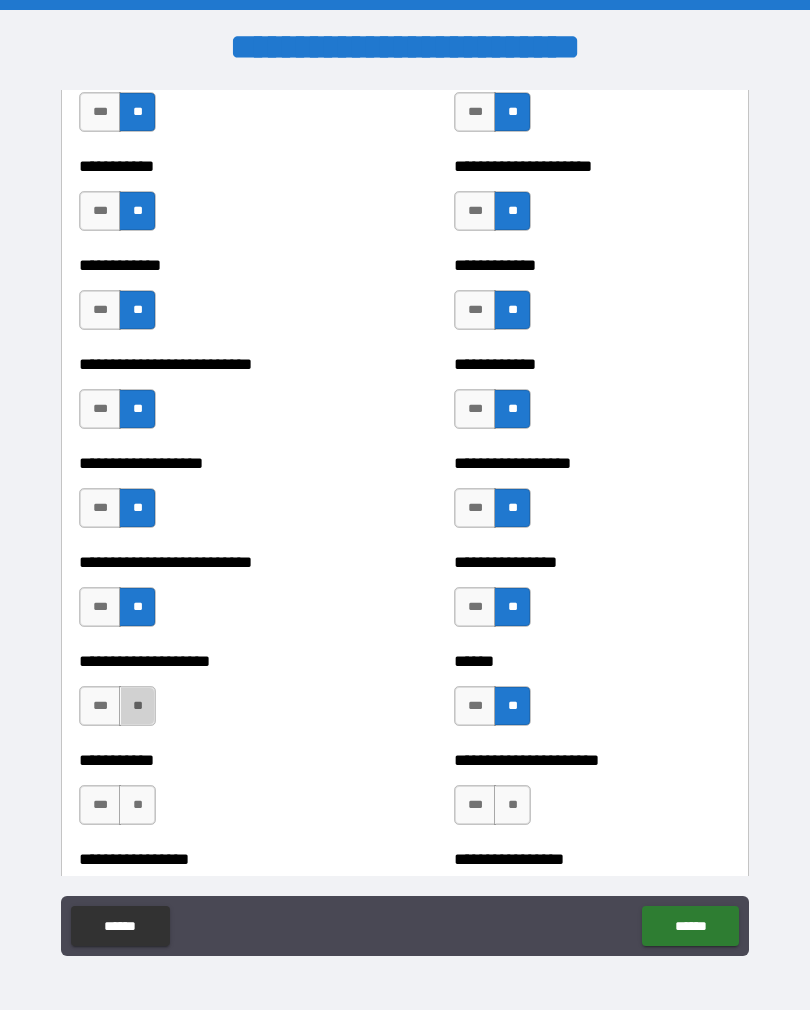 click on "**" at bounding box center (137, 706) 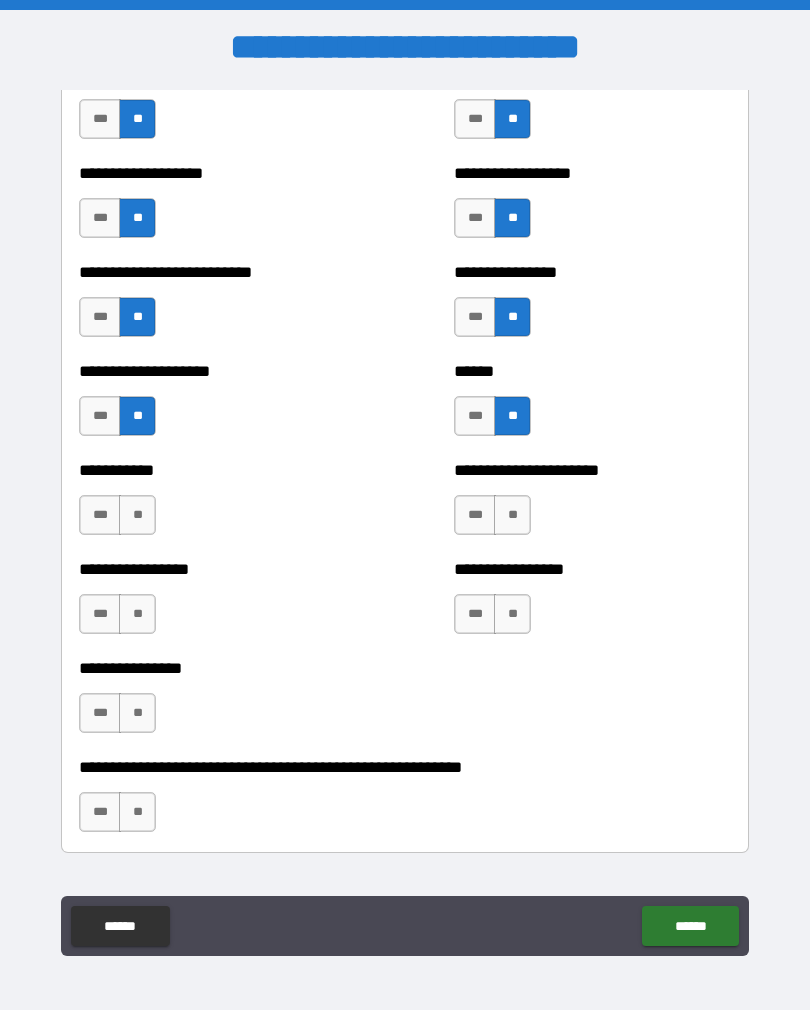 scroll, scrollTop: 5671, scrollLeft: 0, axis: vertical 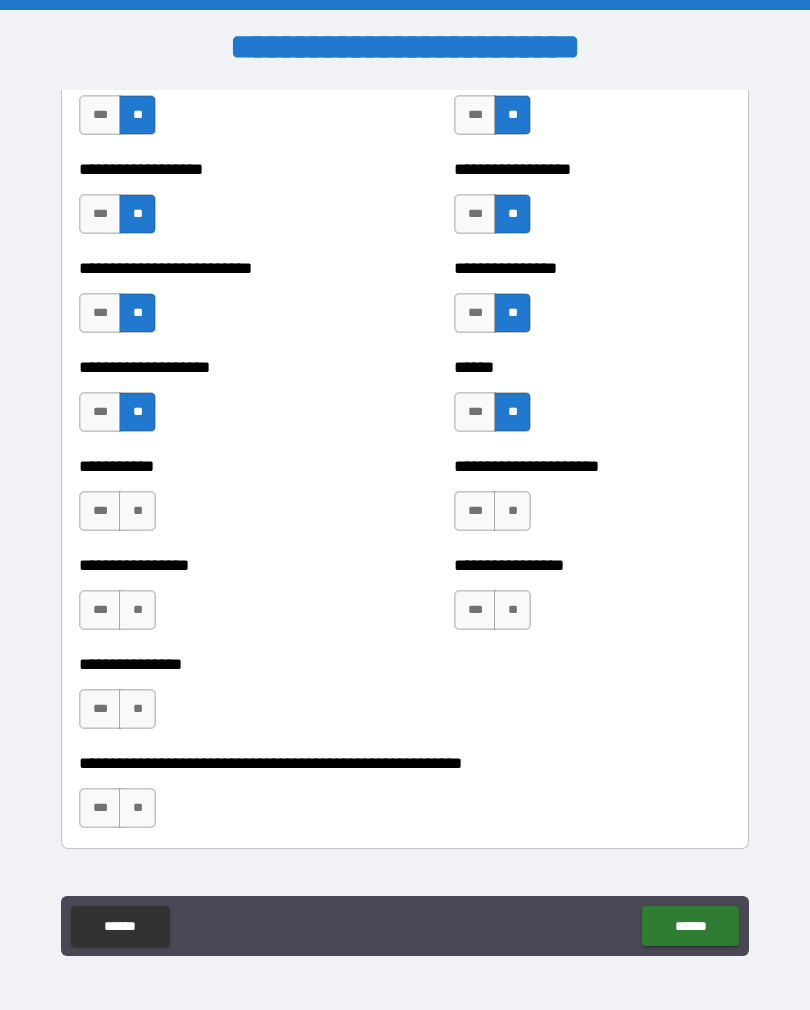 click on "**" at bounding box center (137, 511) 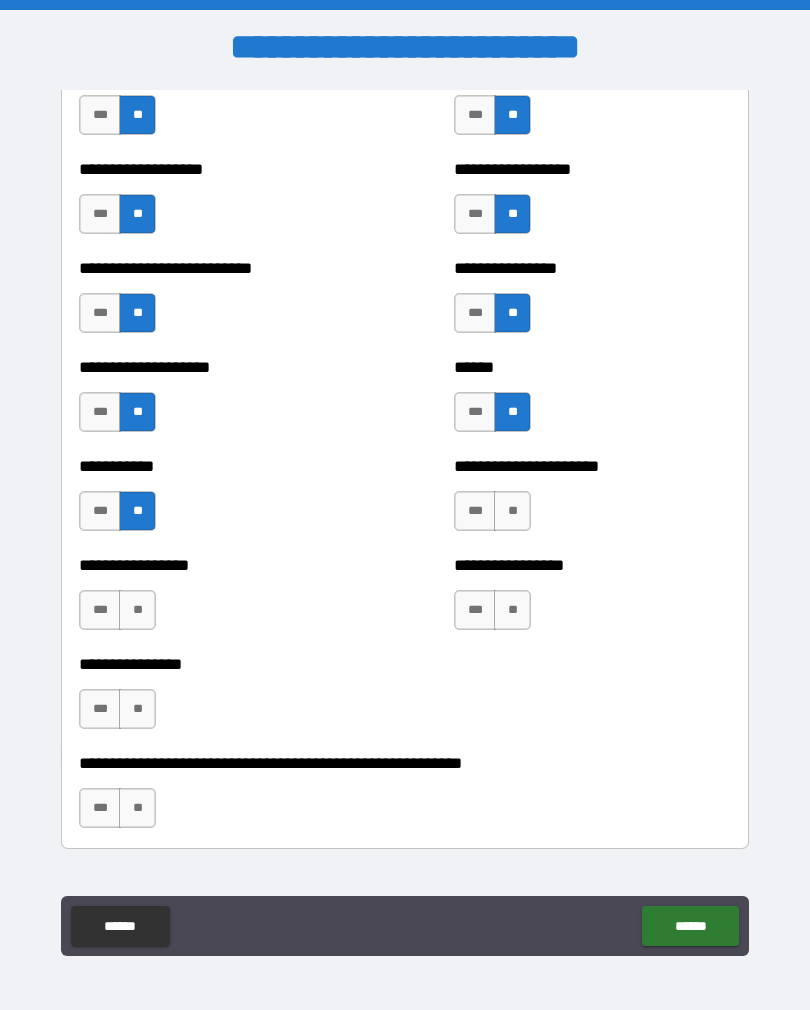 click on "**" at bounding box center (512, 511) 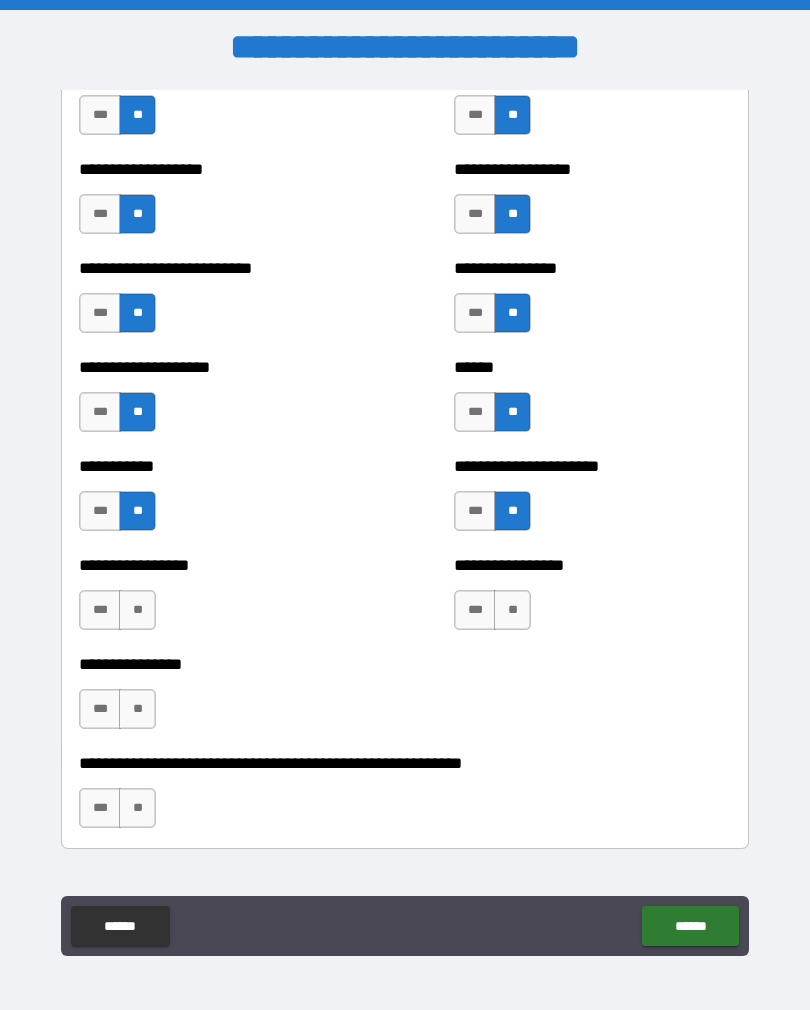 click on "**" at bounding box center (512, 610) 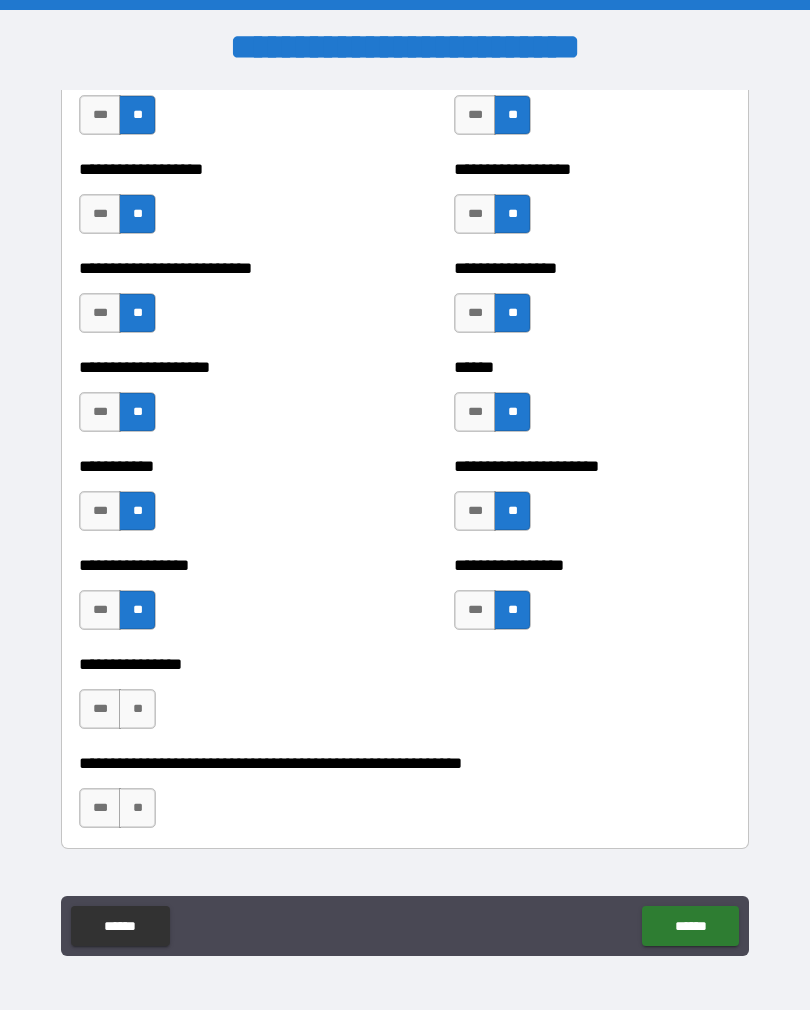 scroll, scrollTop: 5709, scrollLeft: 0, axis: vertical 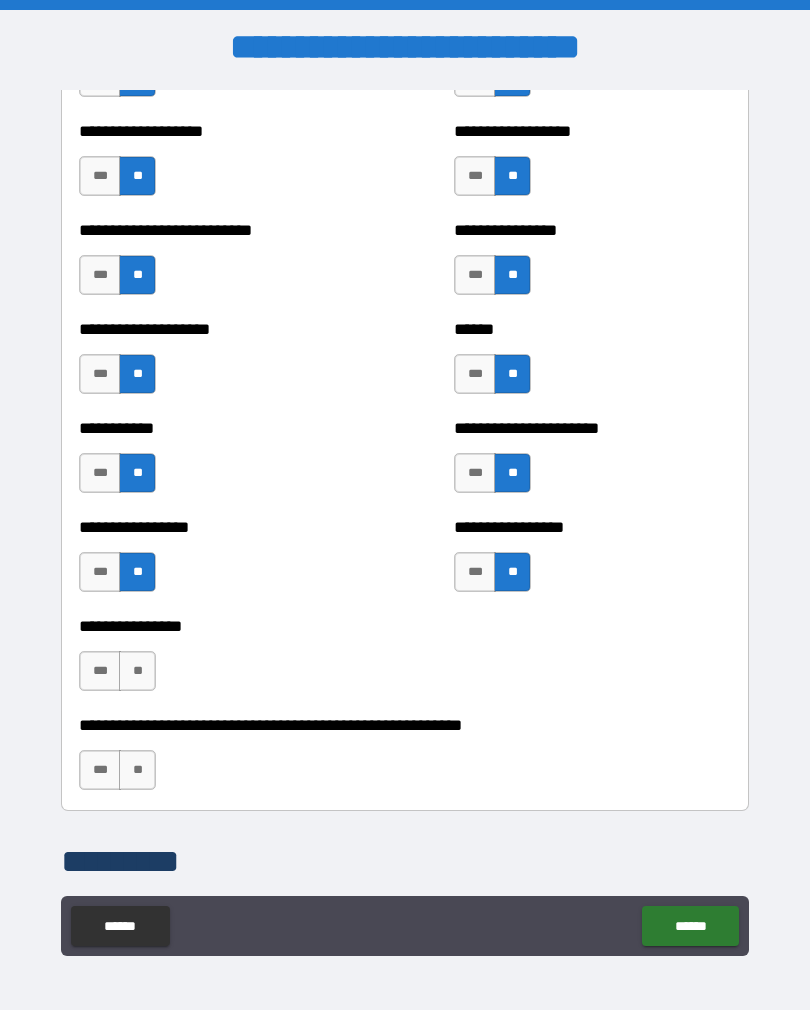 click on "**" at bounding box center (137, 671) 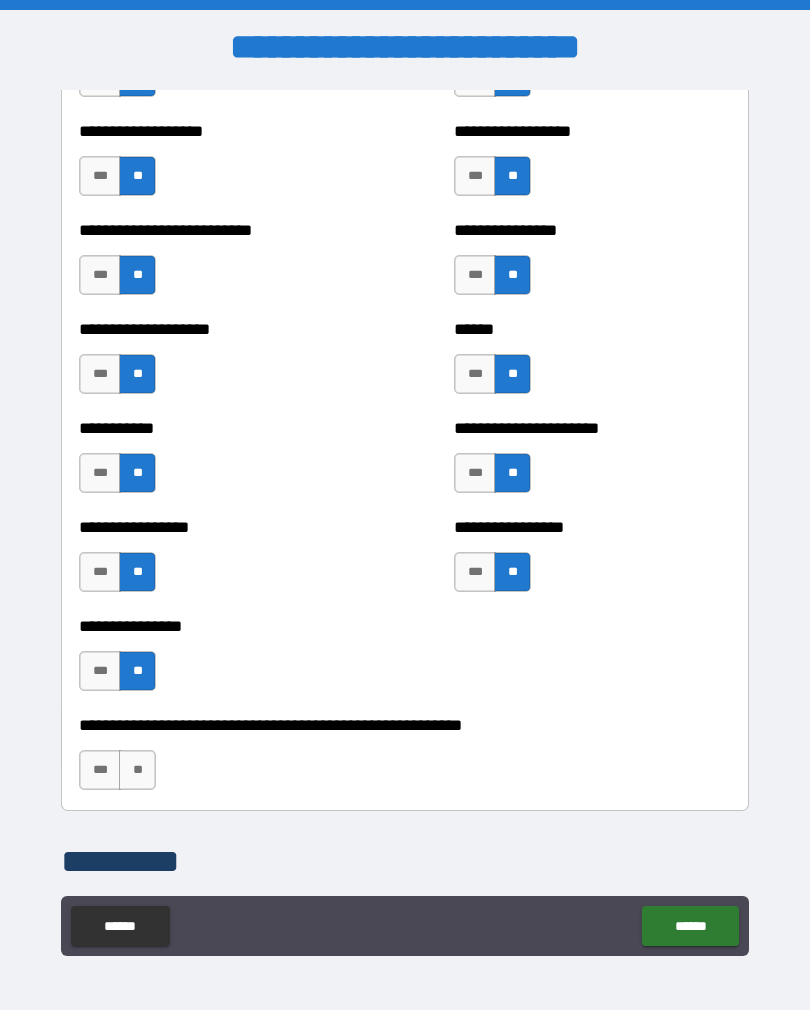 click on "**" at bounding box center [137, 770] 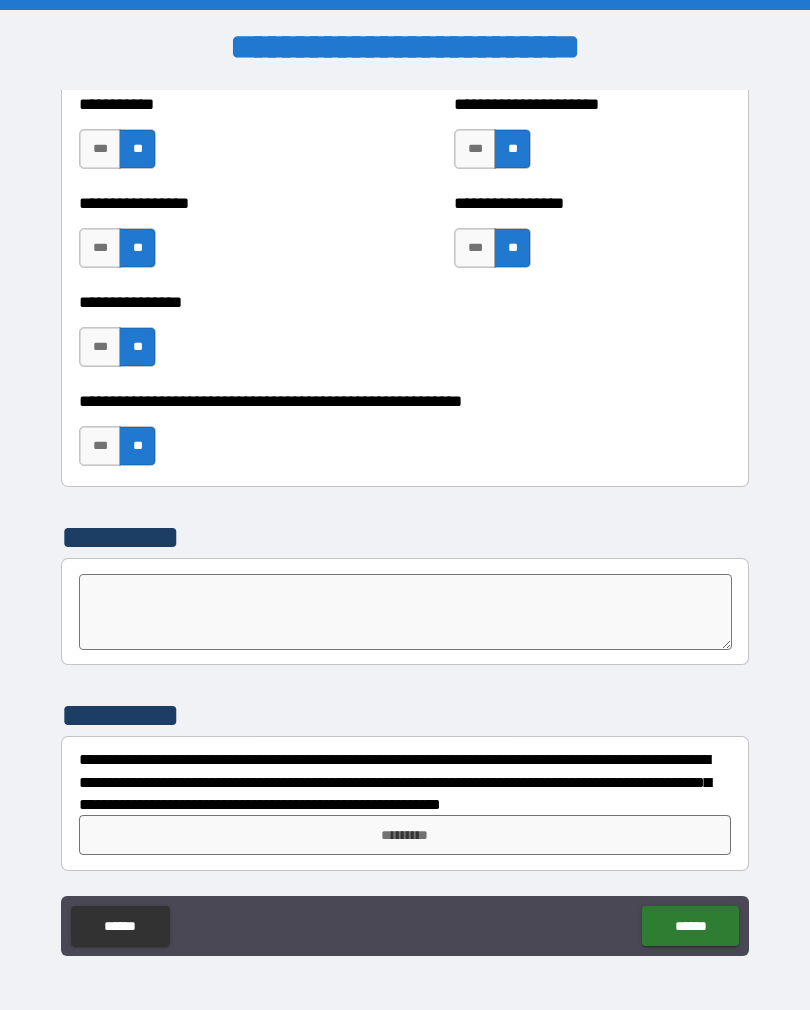 scroll, scrollTop: 6033, scrollLeft: 0, axis: vertical 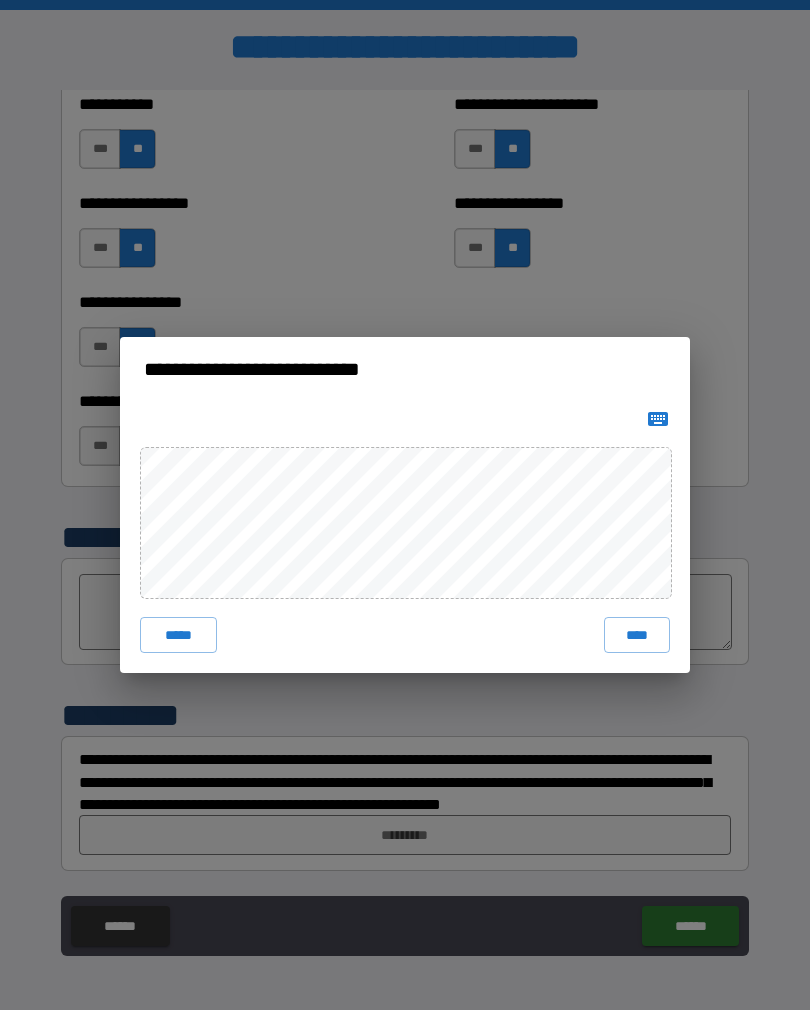 click on "****" at bounding box center (637, 635) 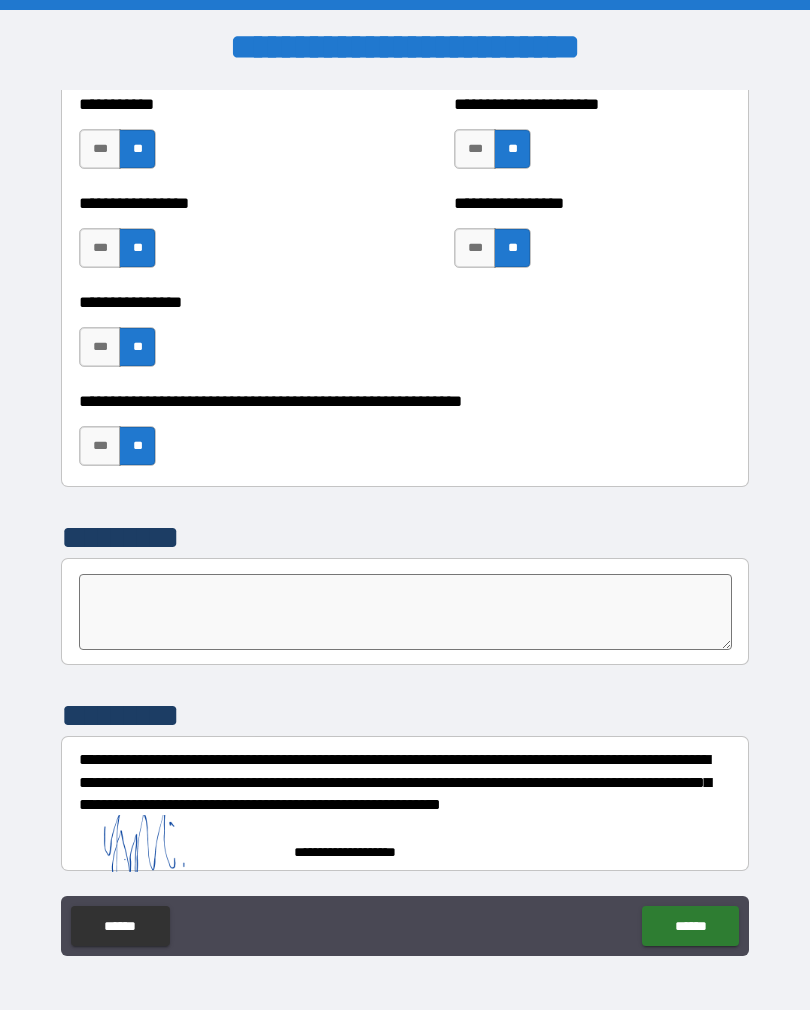 scroll, scrollTop: 6023, scrollLeft: 0, axis: vertical 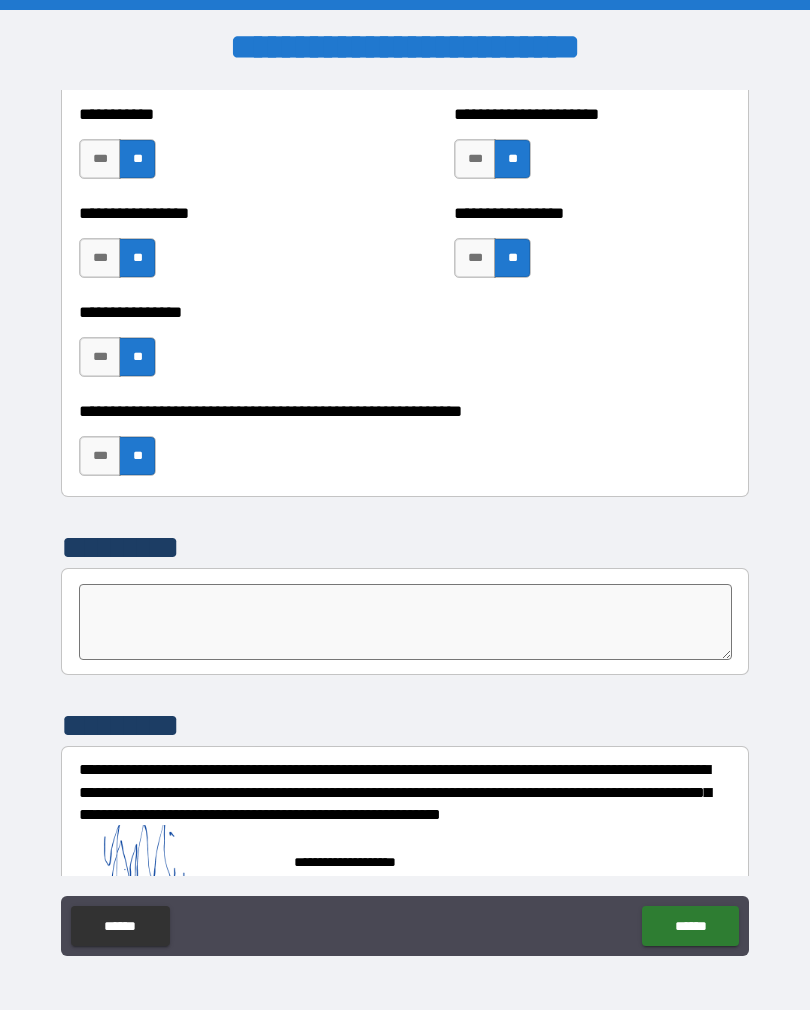 click on "******" at bounding box center (690, 926) 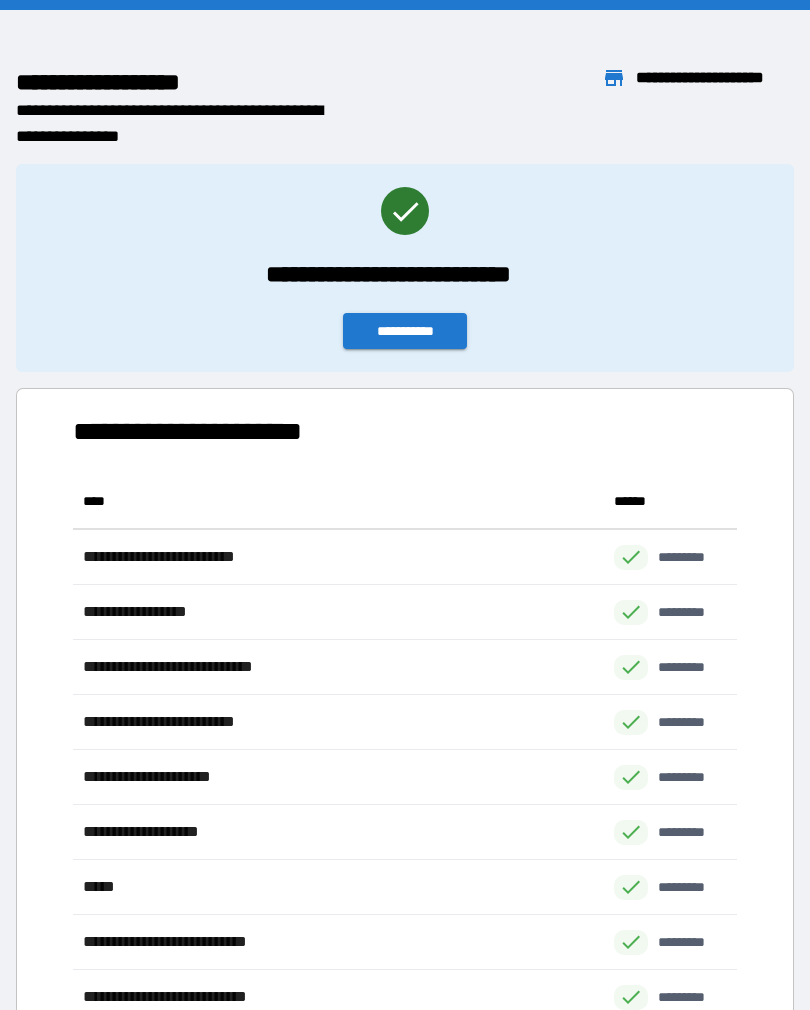 scroll, scrollTop: 1, scrollLeft: 1, axis: both 